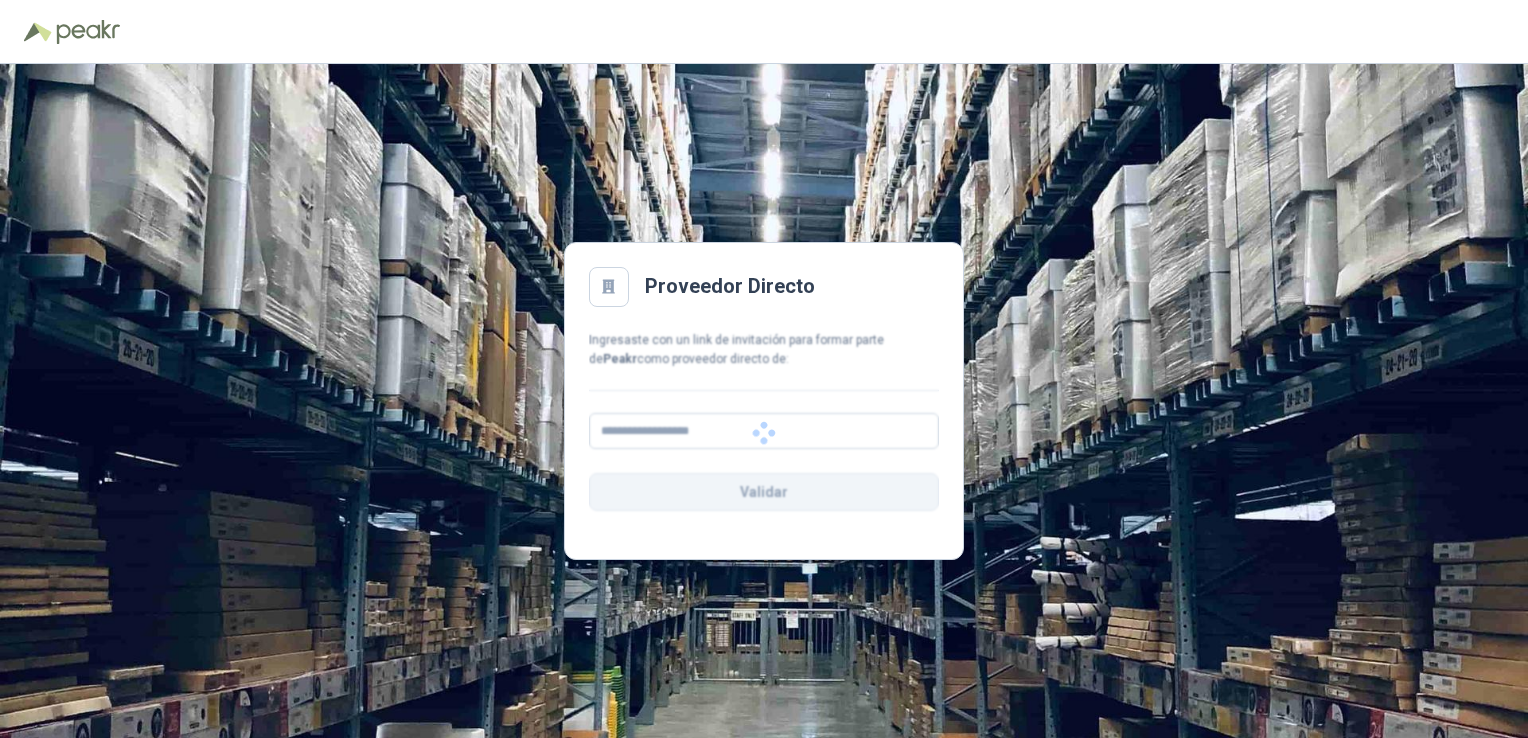 scroll, scrollTop: 0, scrollLeft: 0, axis: both 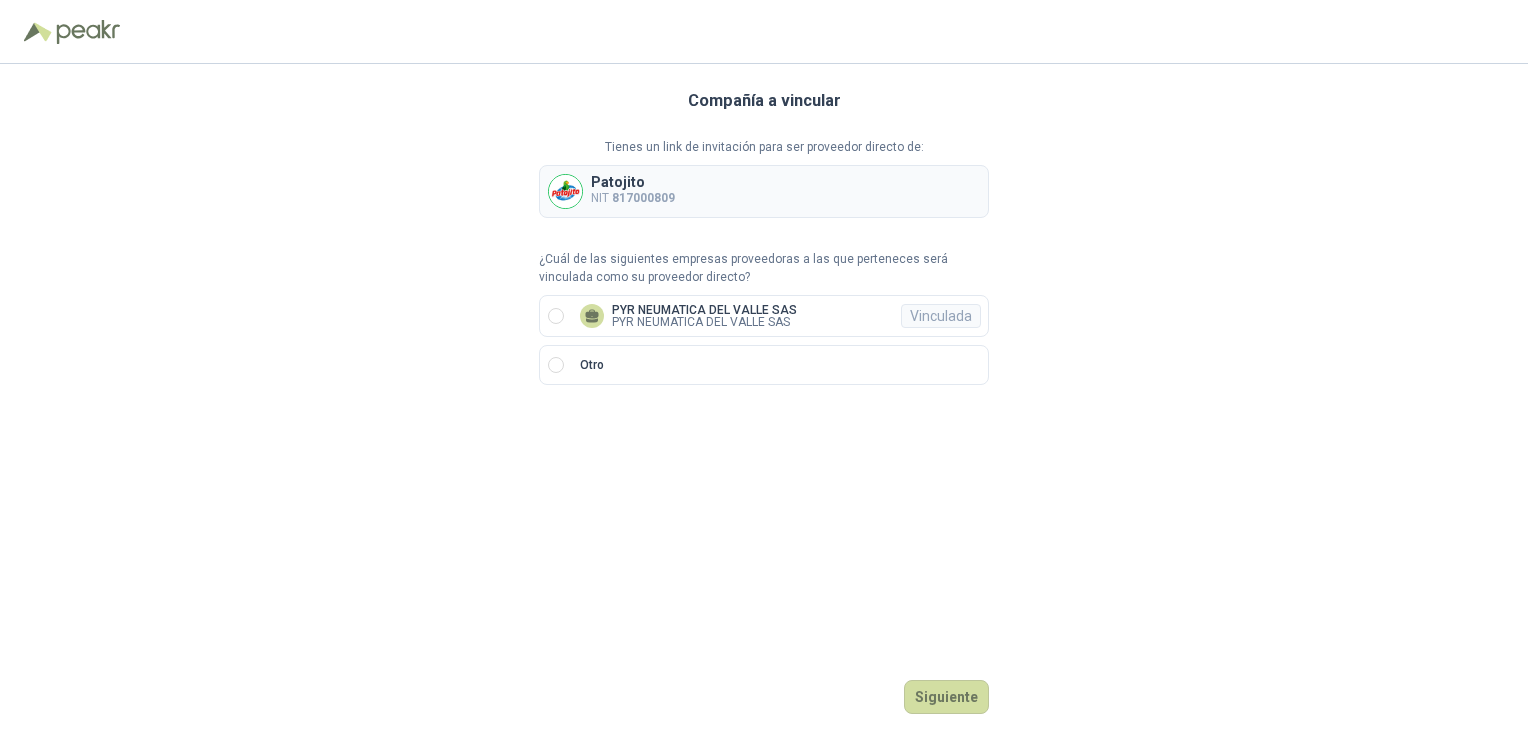 click on "Patojito NIT   [NUMBER]" at bounding box center (764, 191) 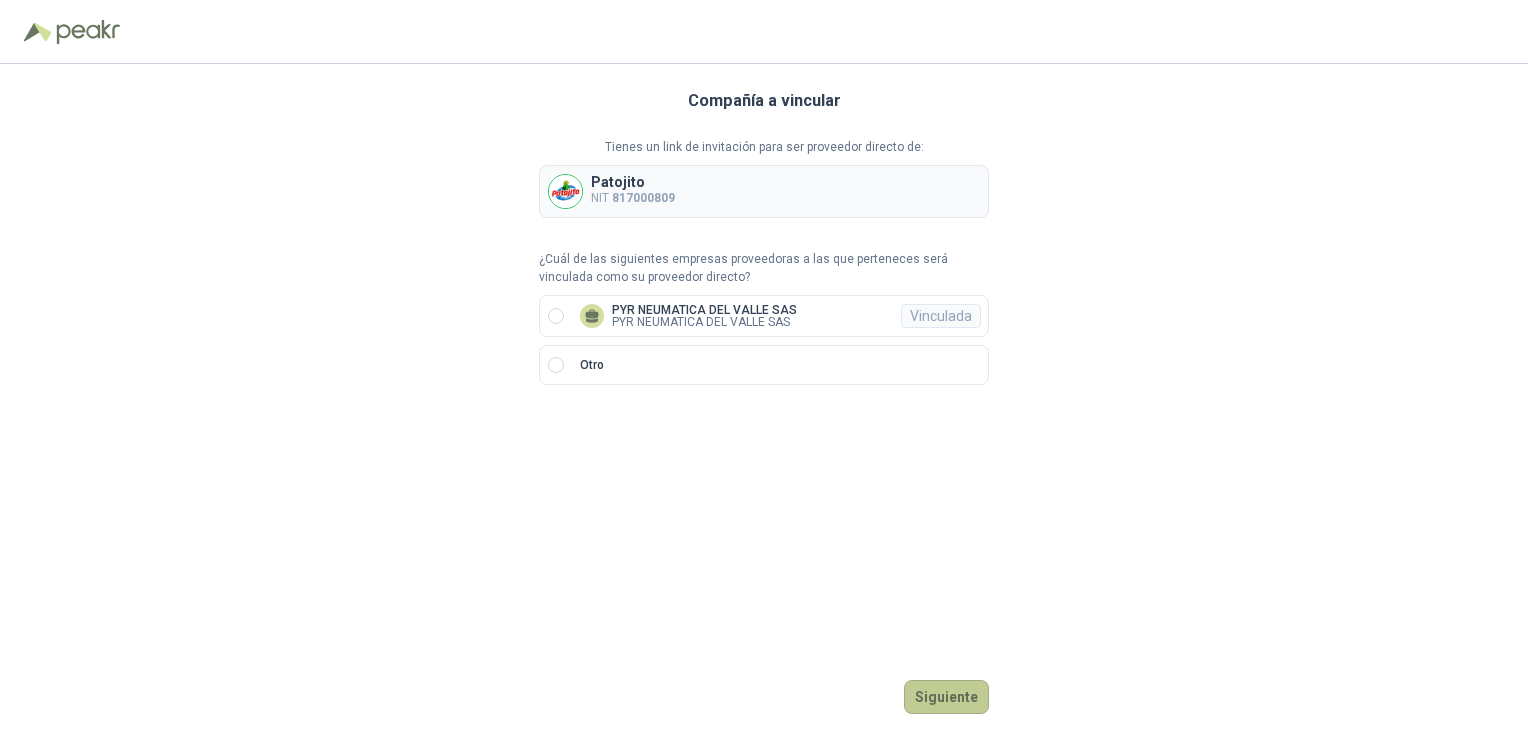 click on "Siguiente" at bounding box center [946, 697] 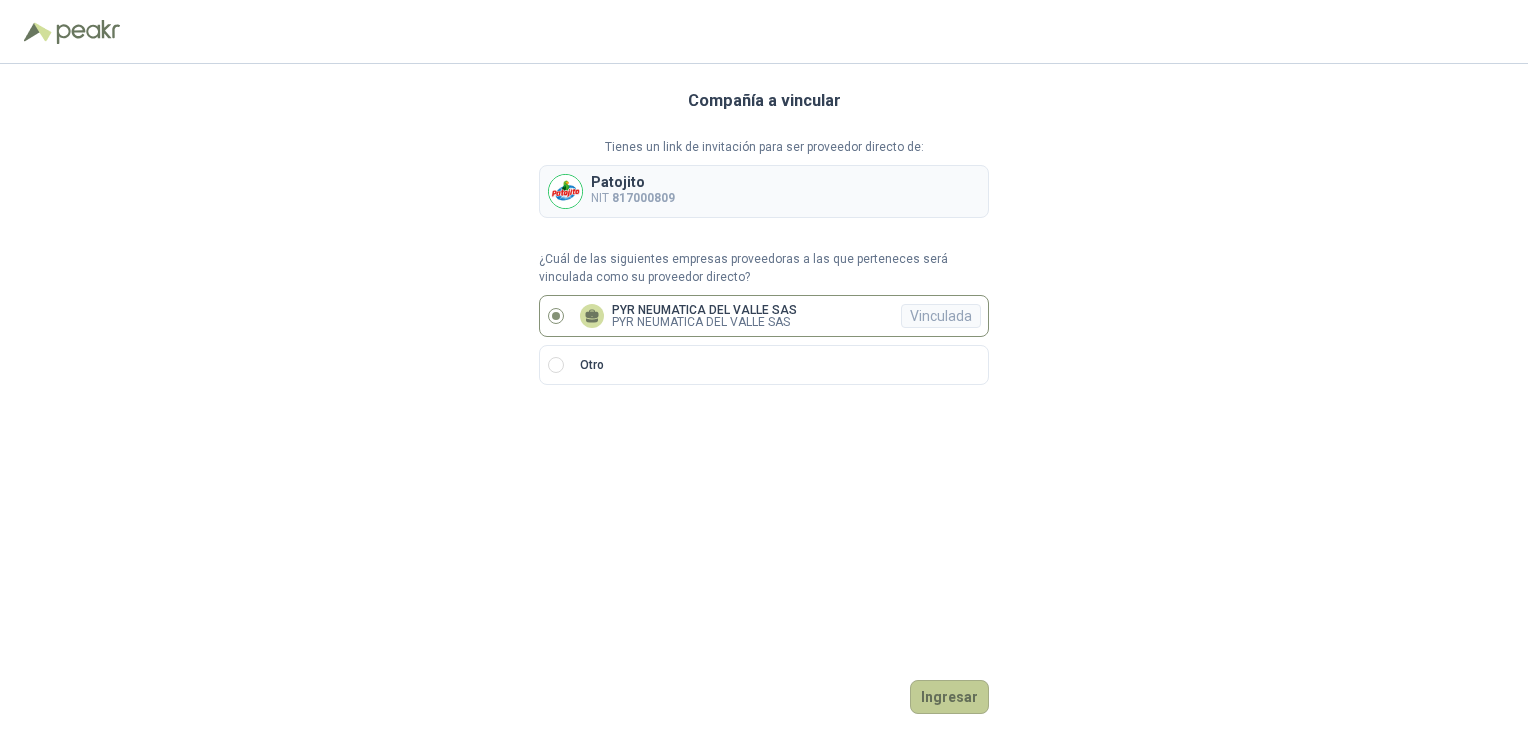 click on "Ingresar" at bounding box center [949, 697] 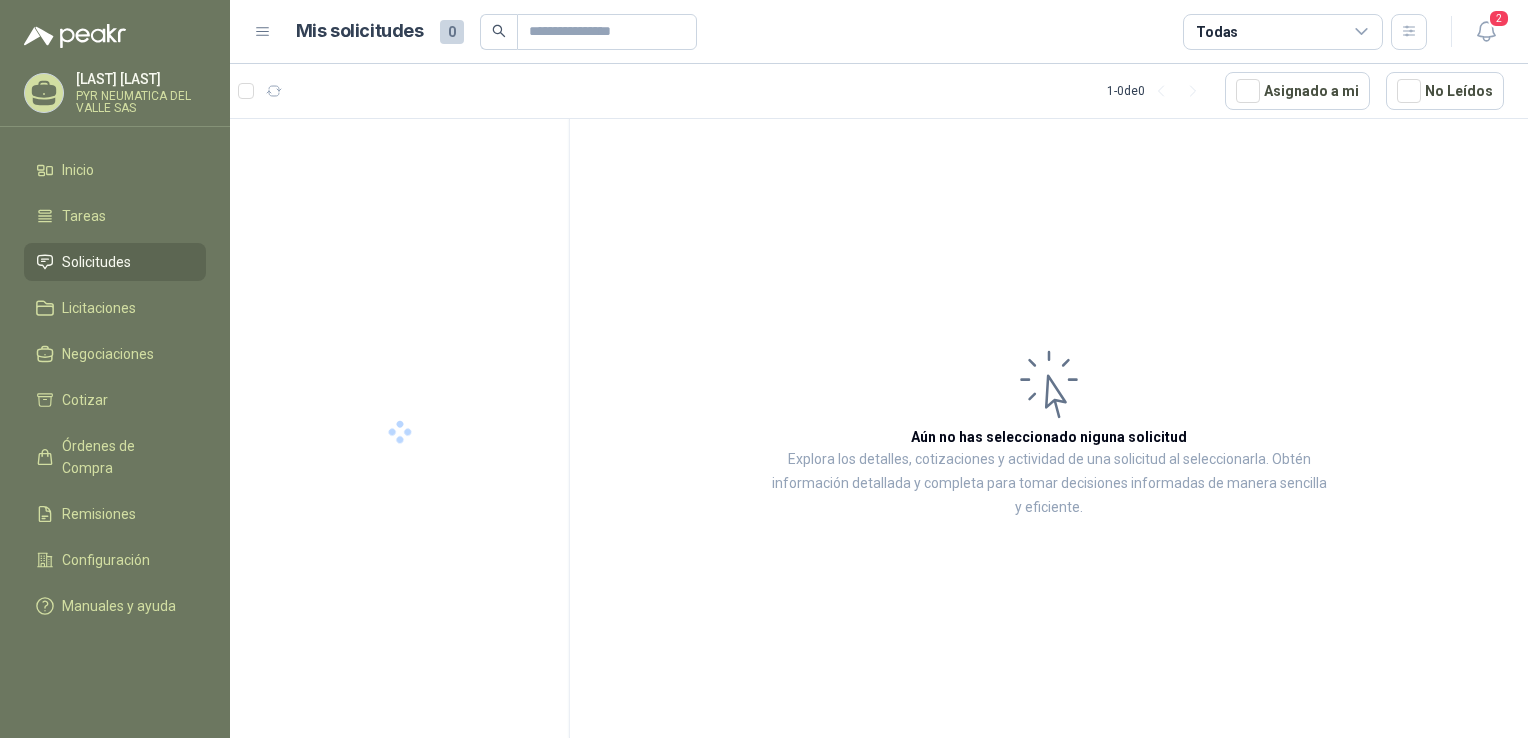 click on "Solicitudes" at bounding box center (96, 262) 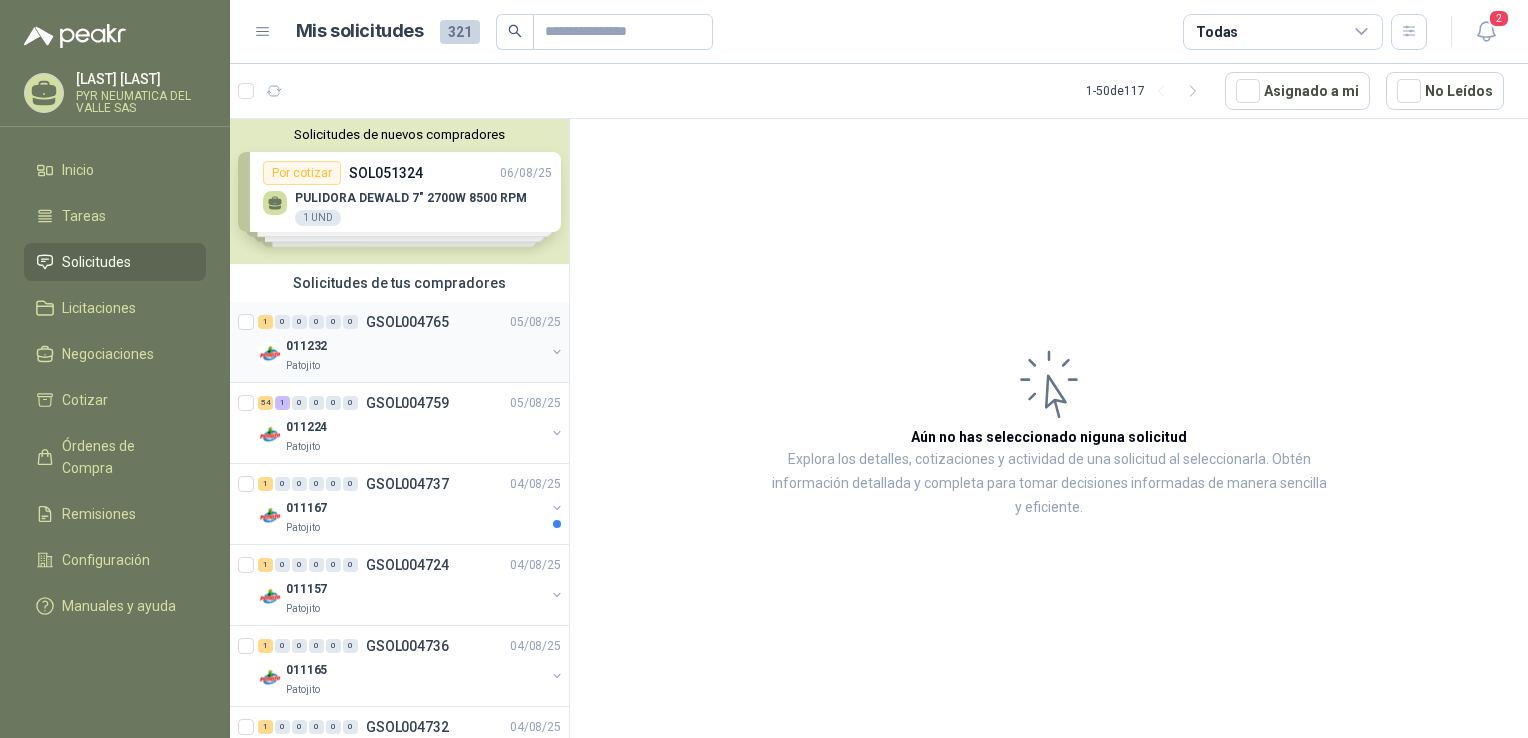 click on "Patojito" at bounding box center (415, 366) 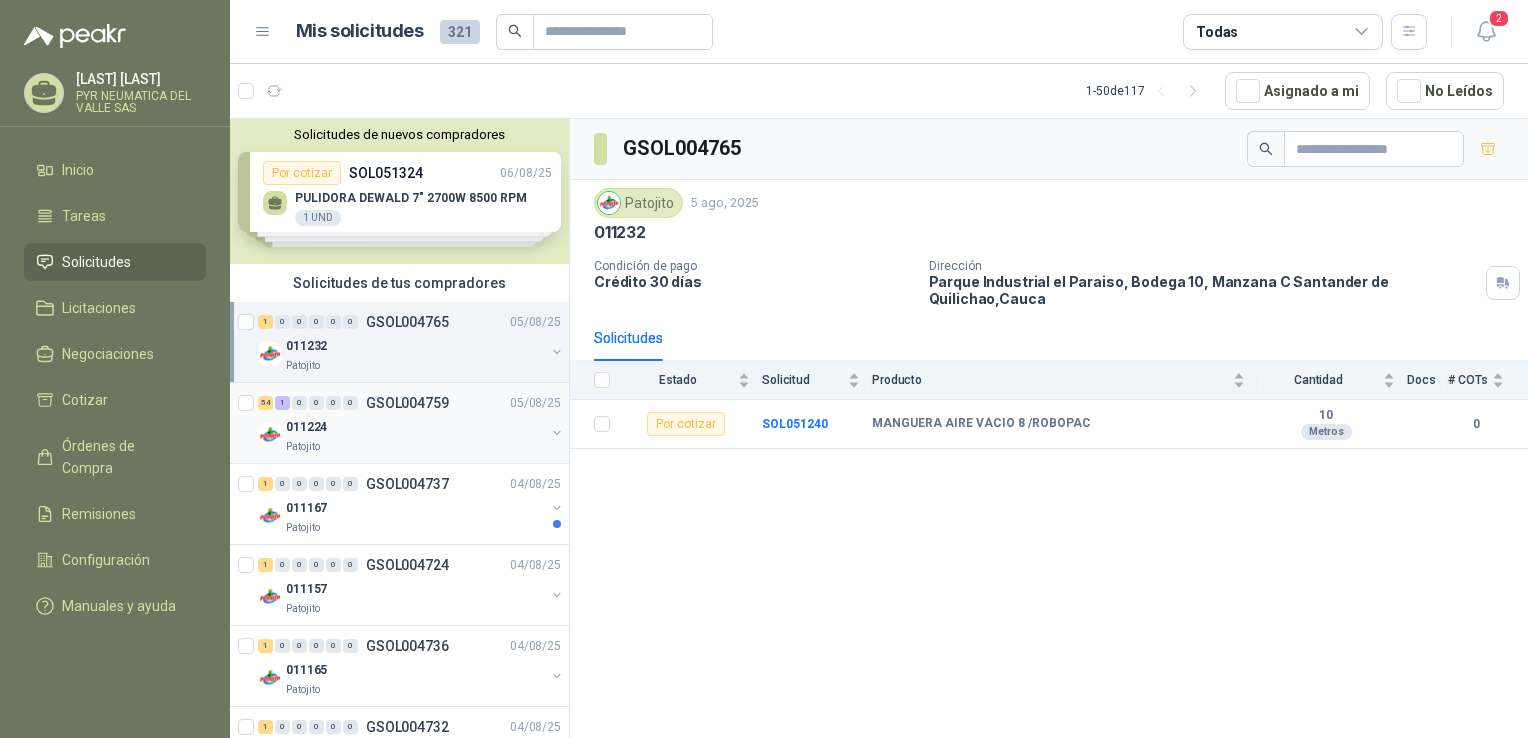 click on "0" at bounding box center [350, 403] 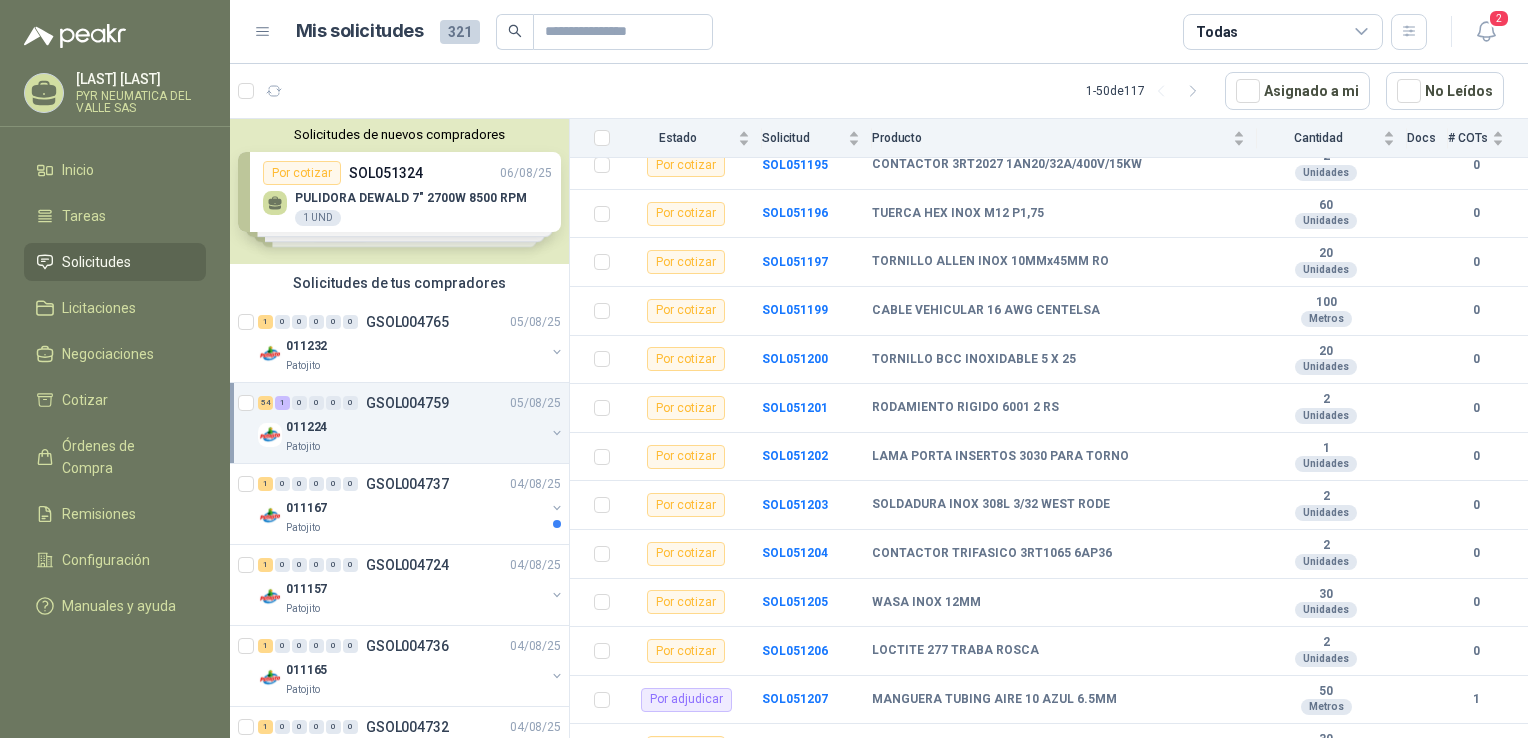 scroll, scrollTop: 2326, scrollLeft: 0, axis: vertical 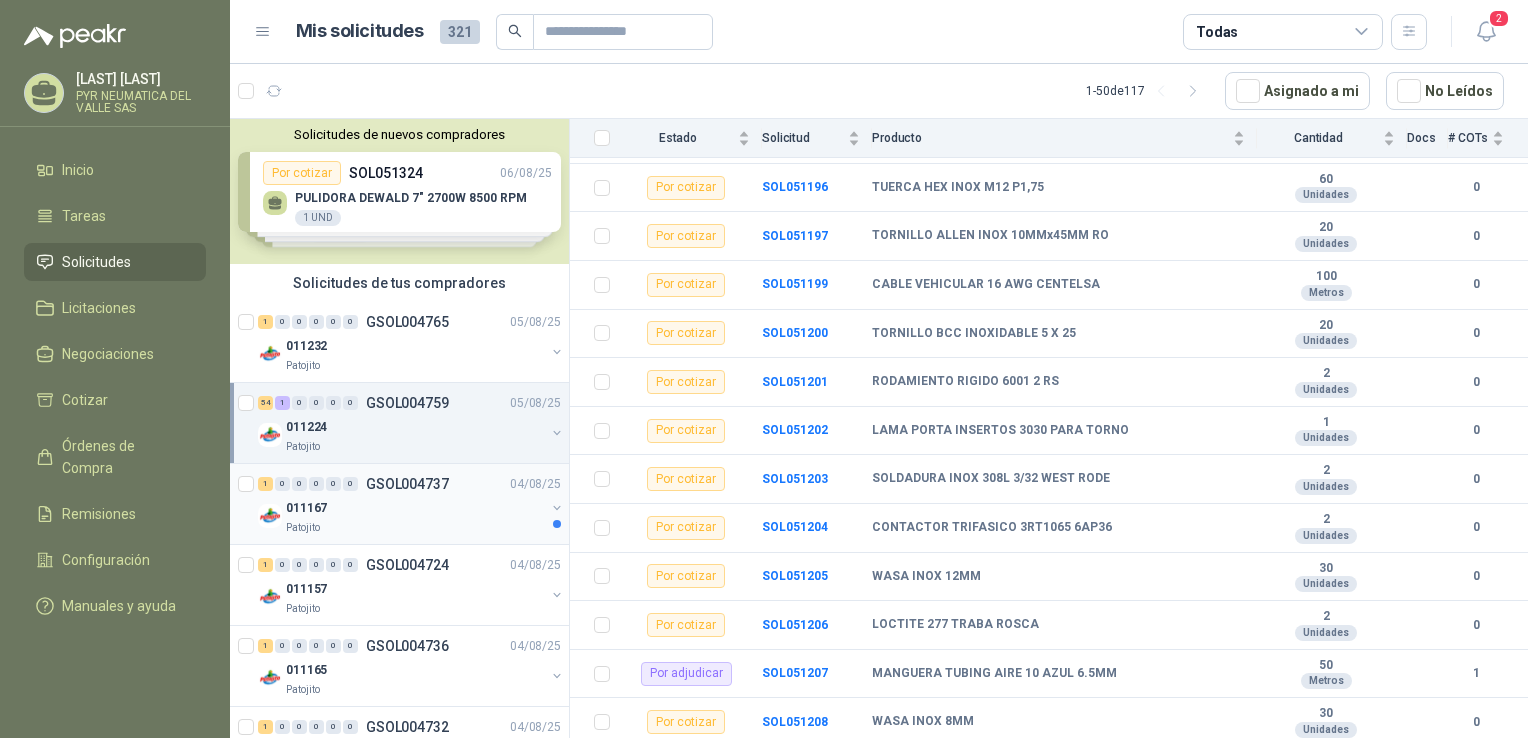 click on "011167" at bounding box center [415, 508] 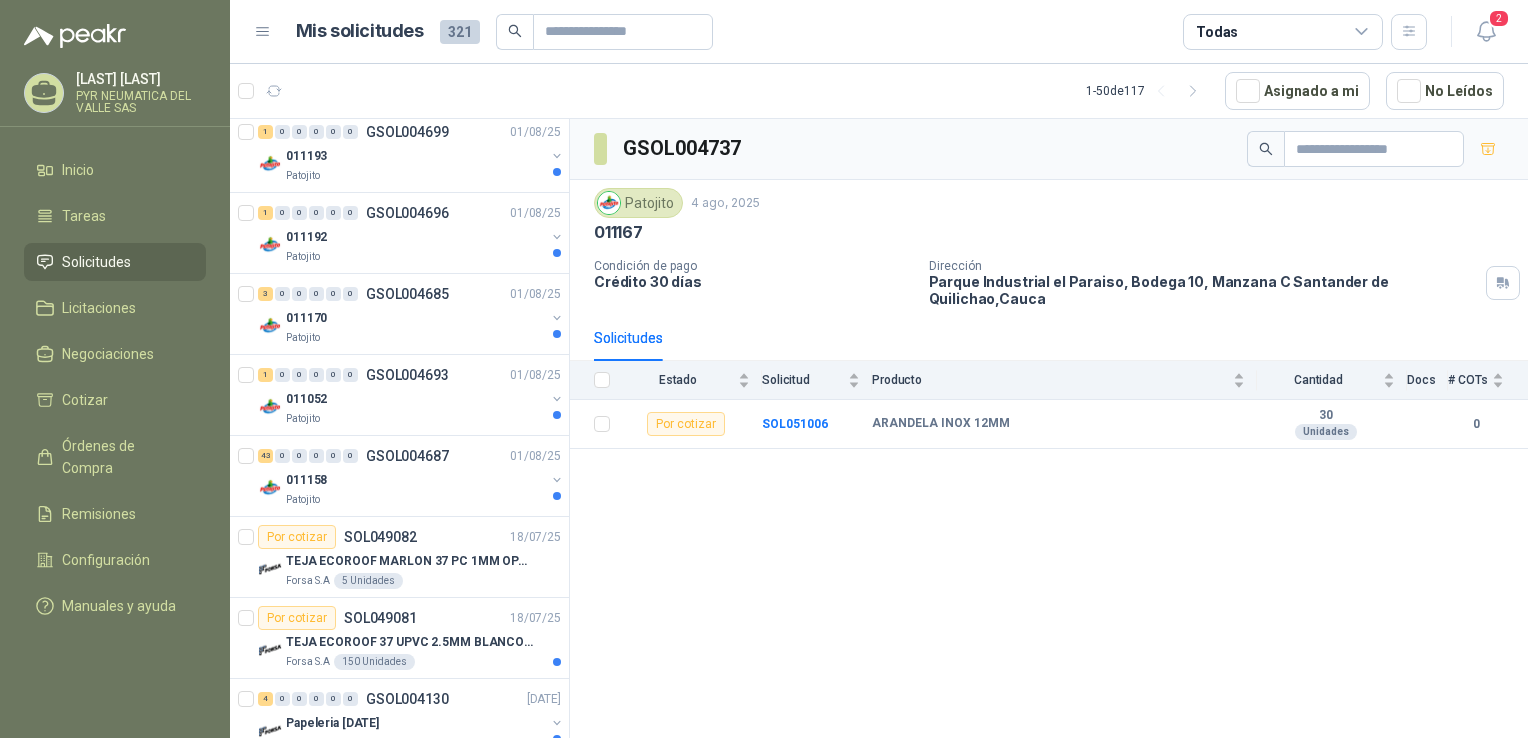 scroll, scrollTop: 1700, scrollLeft: 0, axis: vertical 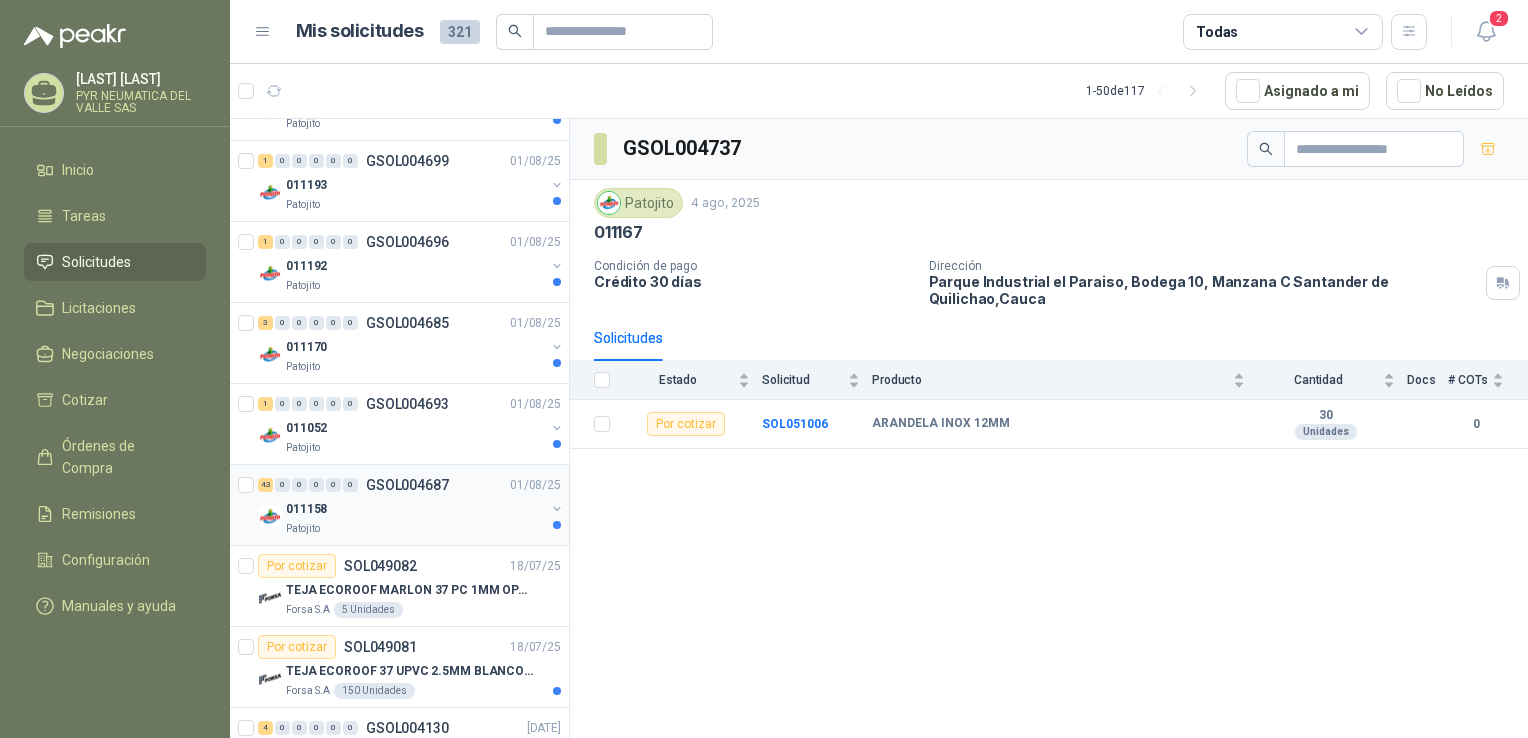 click on "011158" at bounding box center [415, 509] 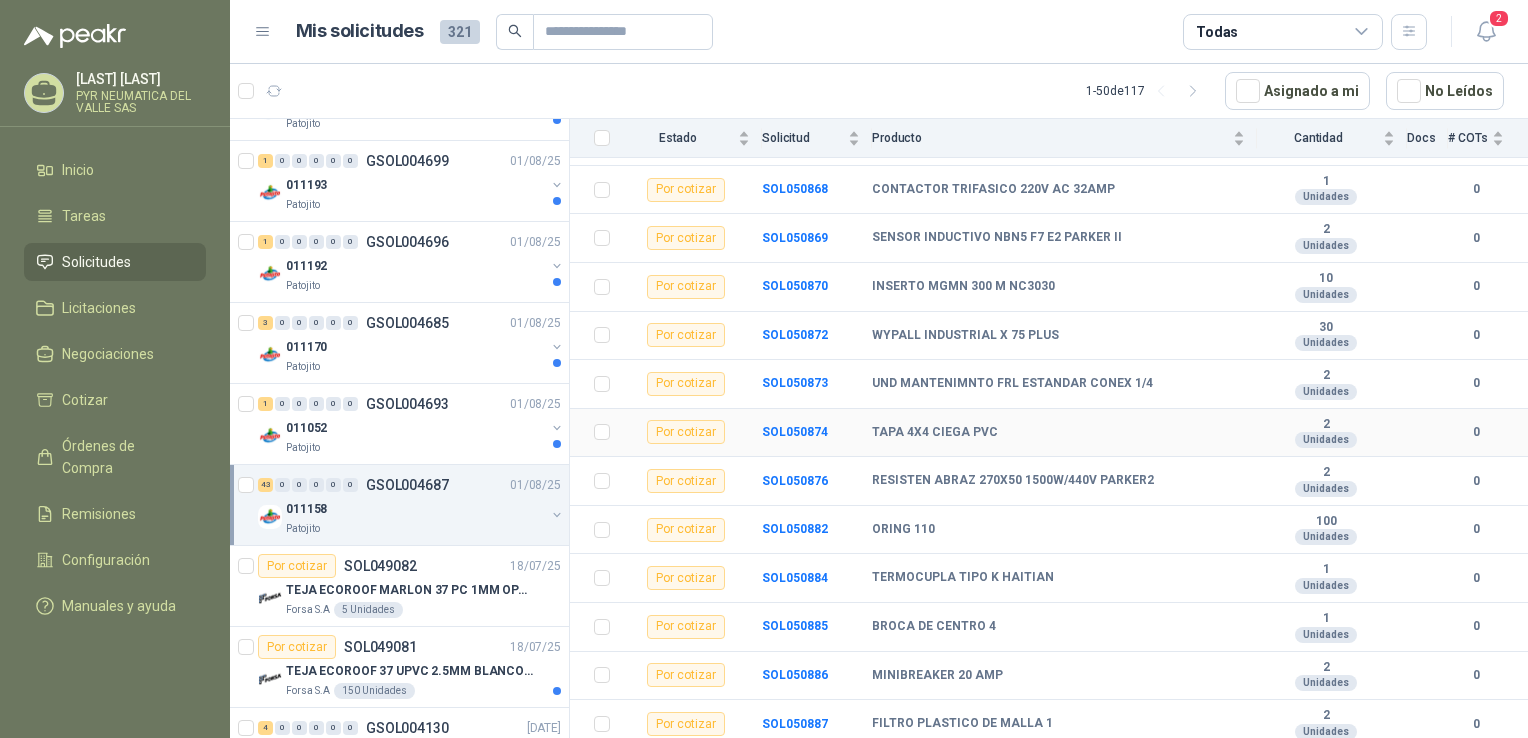 scroll, scrollTop: 1743, scrollLeft: 0, axis: vertical 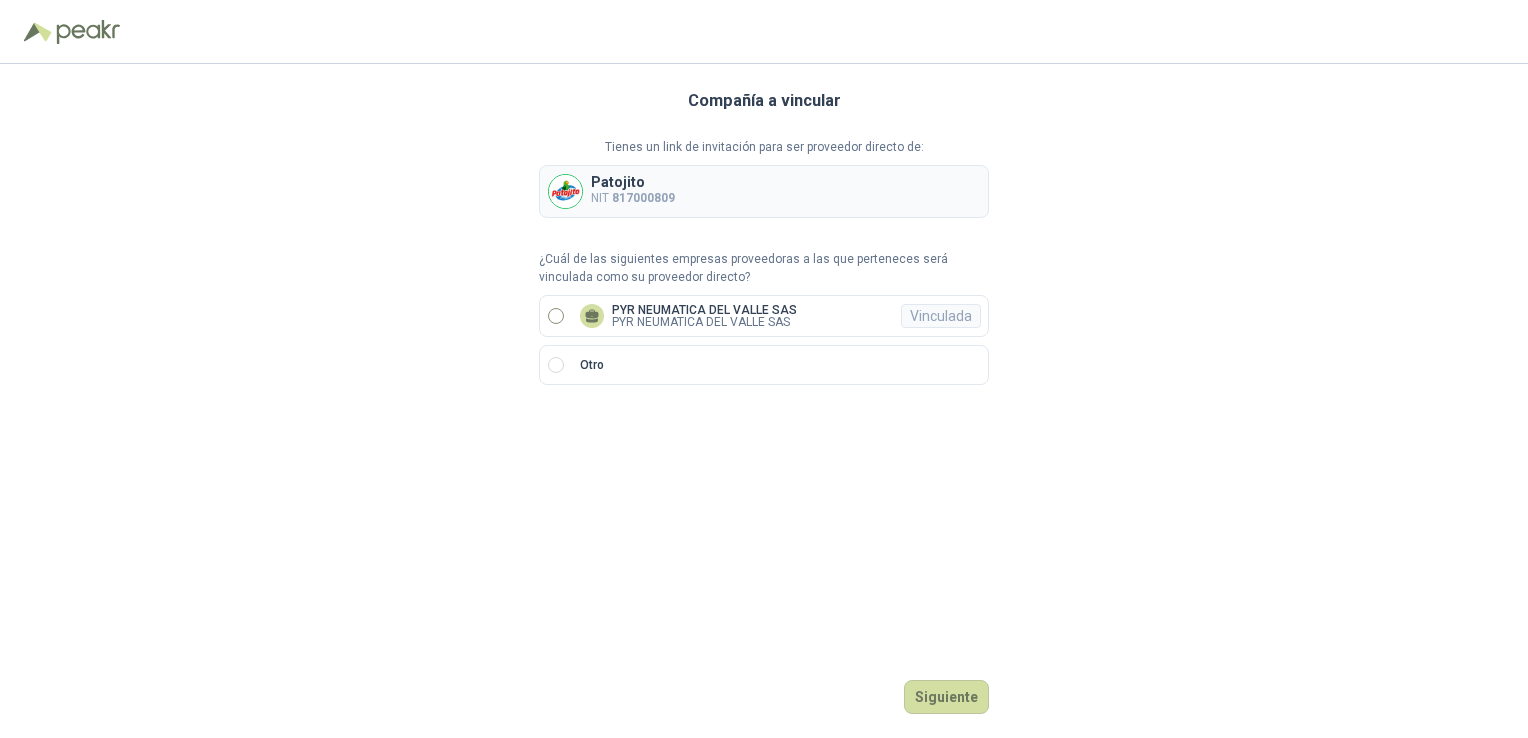 click on "PYR NEUMATICA DEL VALLE SAS" at bounding box center (704, 322) 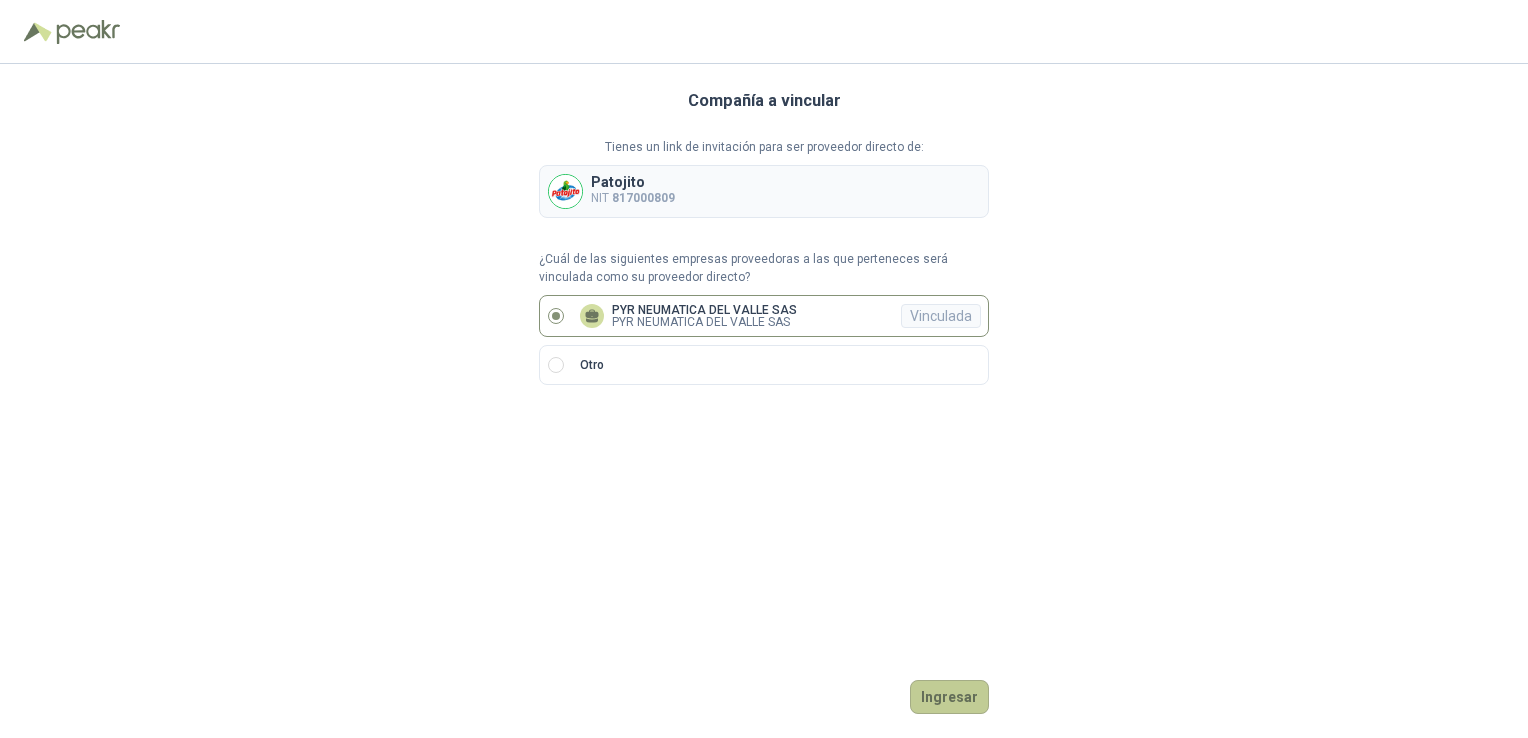 click on "Ingresar" at bounding box center [949, 697] 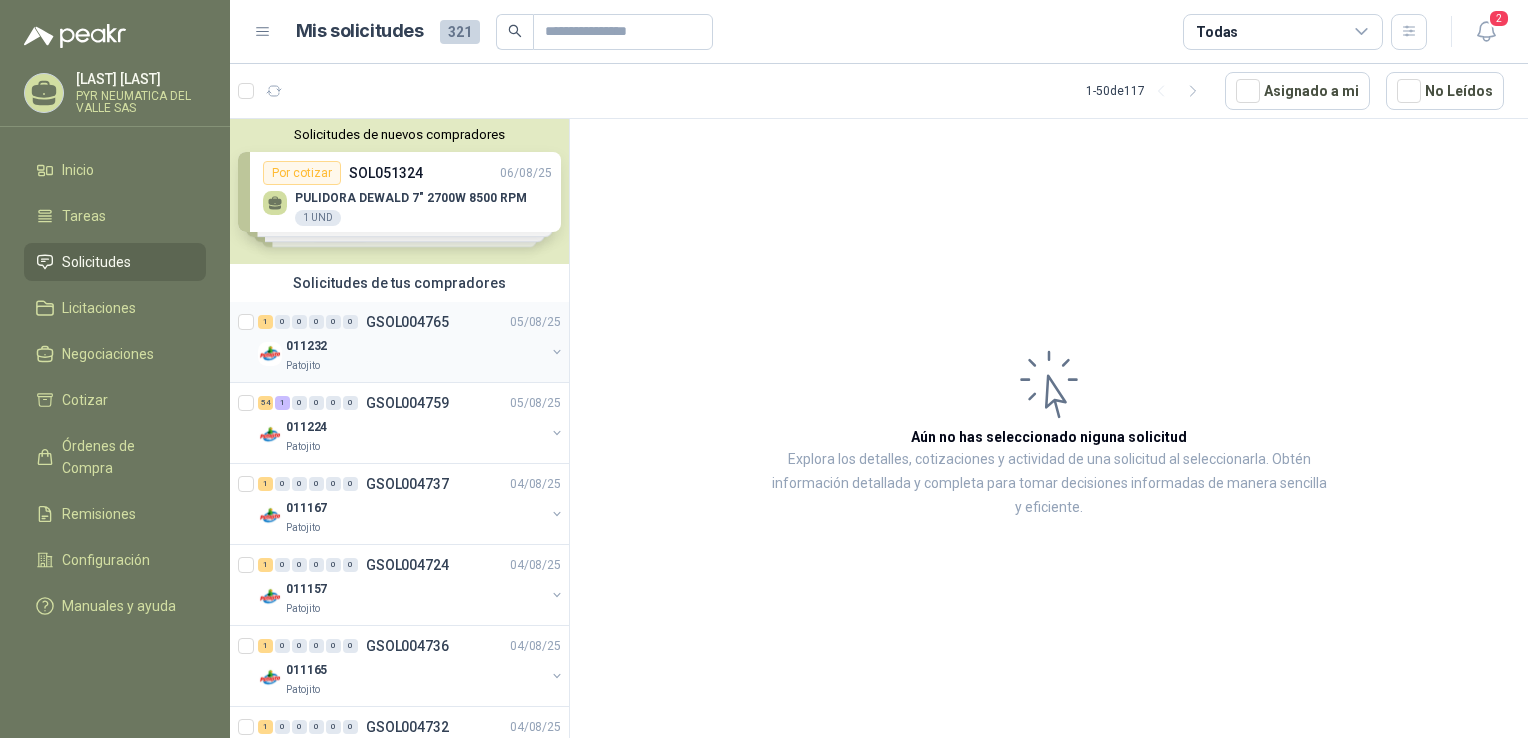 click on "1   0   0   0   0   0   GSOL004765 05/08/25" at bounding box center (411, 322) 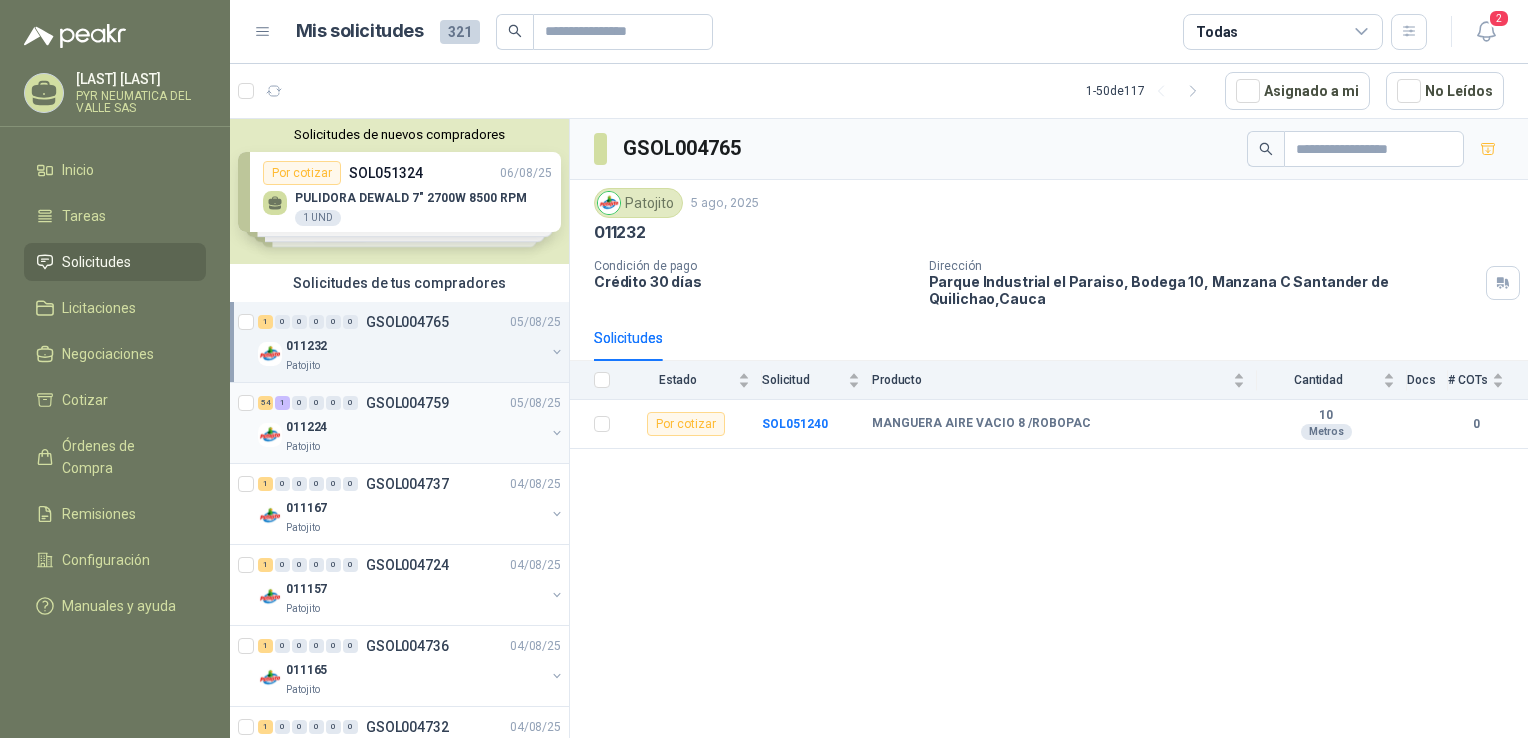 click on "011224" at bounding box center (415, 427) 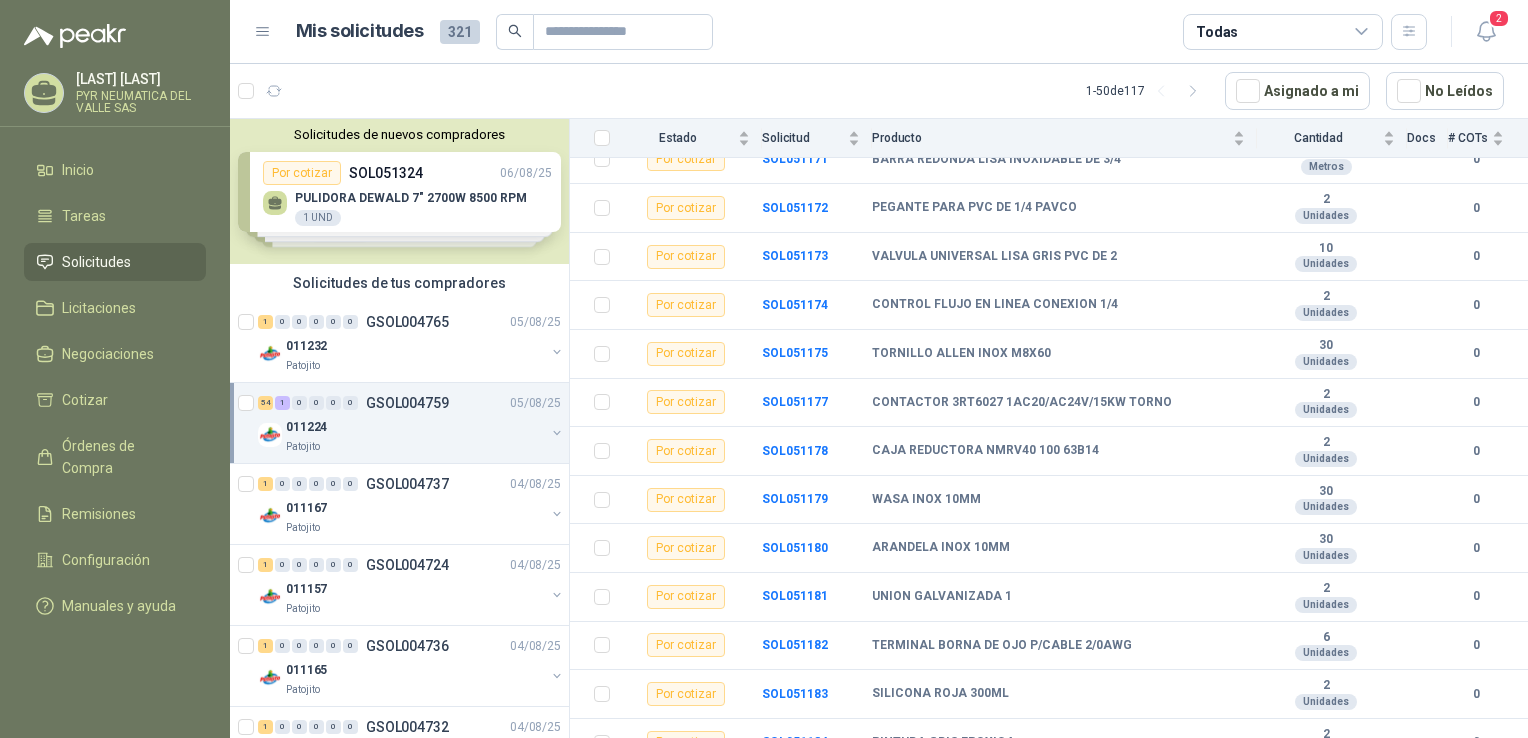 scroll, scrollTop: 1200, scrollLeft: 0, axis: vertical 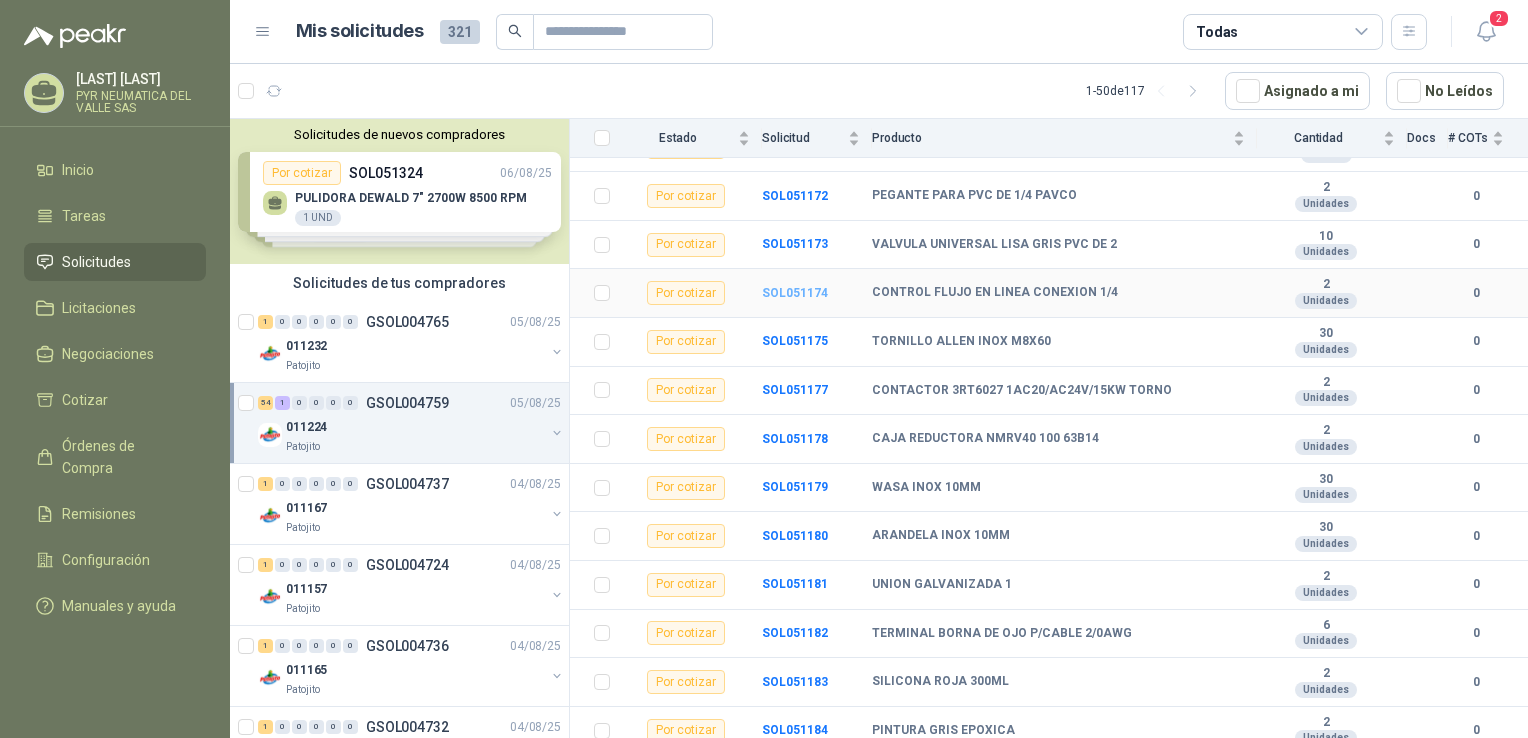 click on "SOL051174" at bounding box center [795, 293] 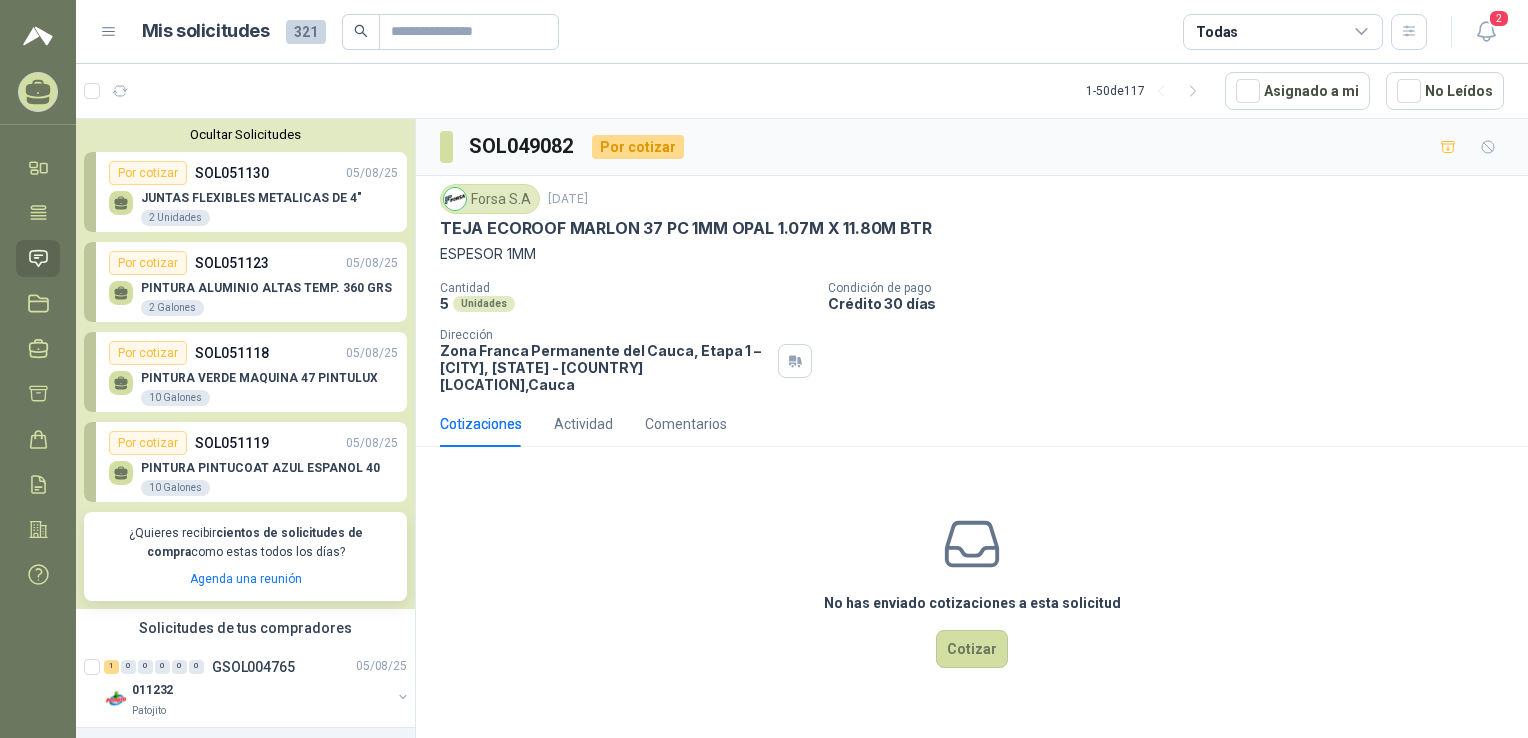 scroll, scrollTop: 0, scrollLeft: 0, axis: both 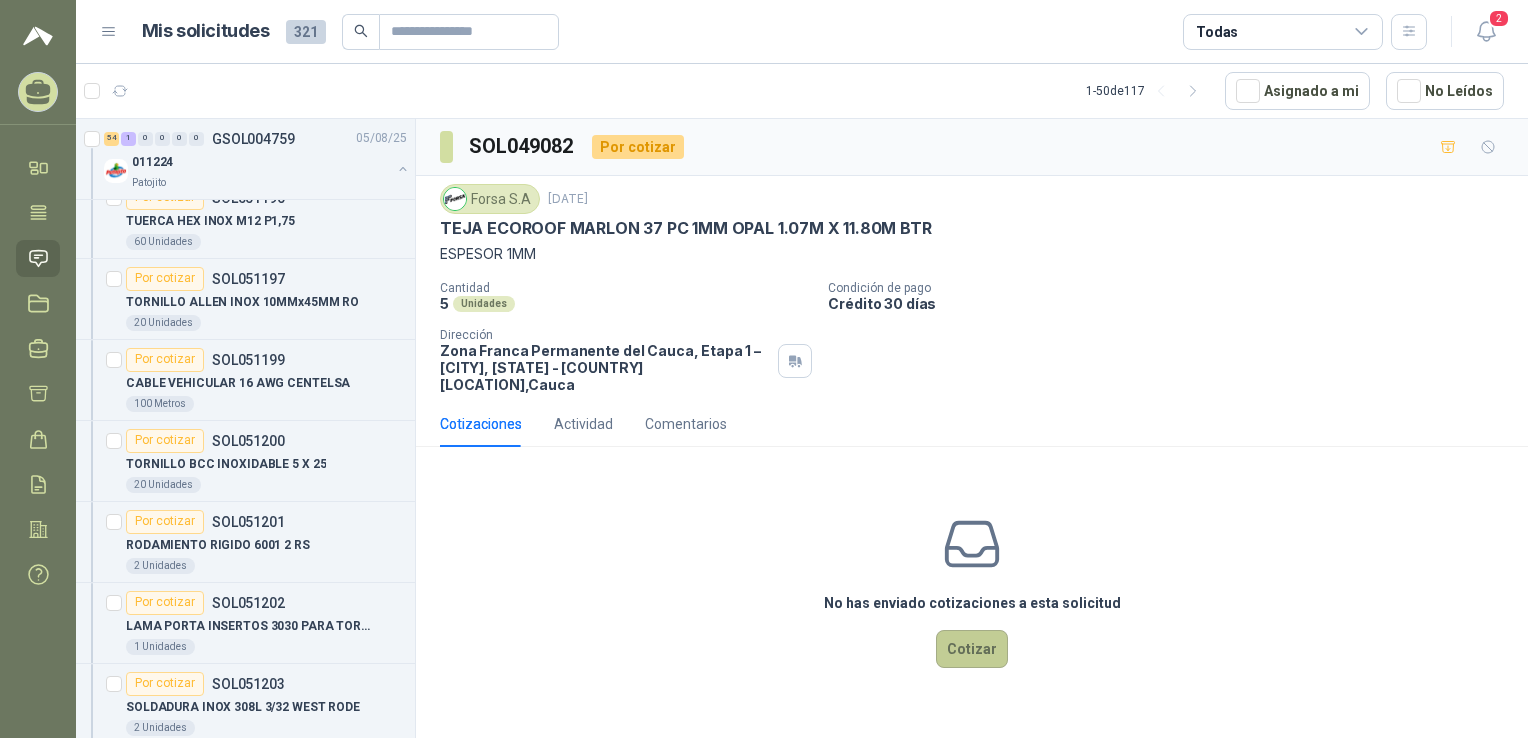 click on "Cotizar" at bounding box center (972, 649) 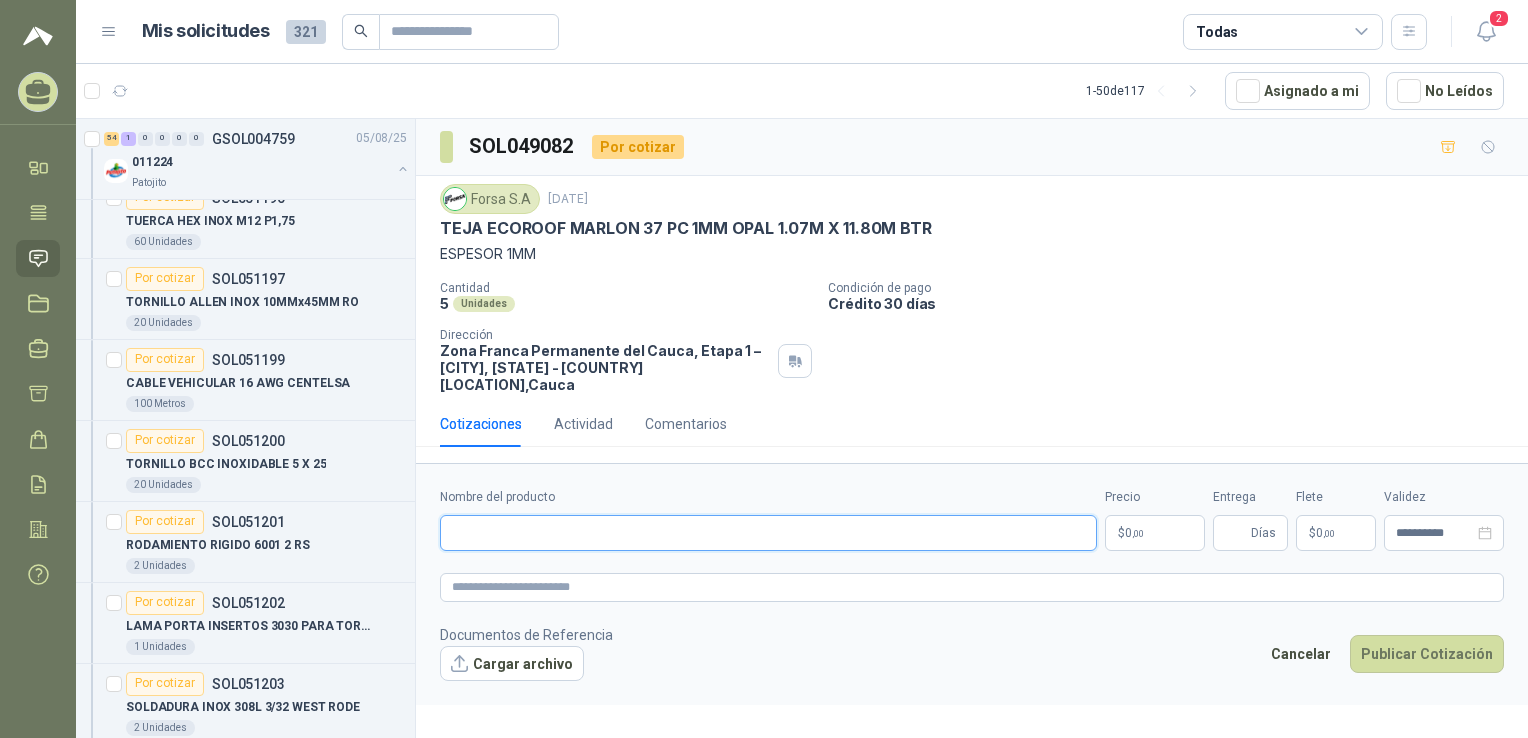 click on "Nombre del producto" at bounding box center [768, 533] 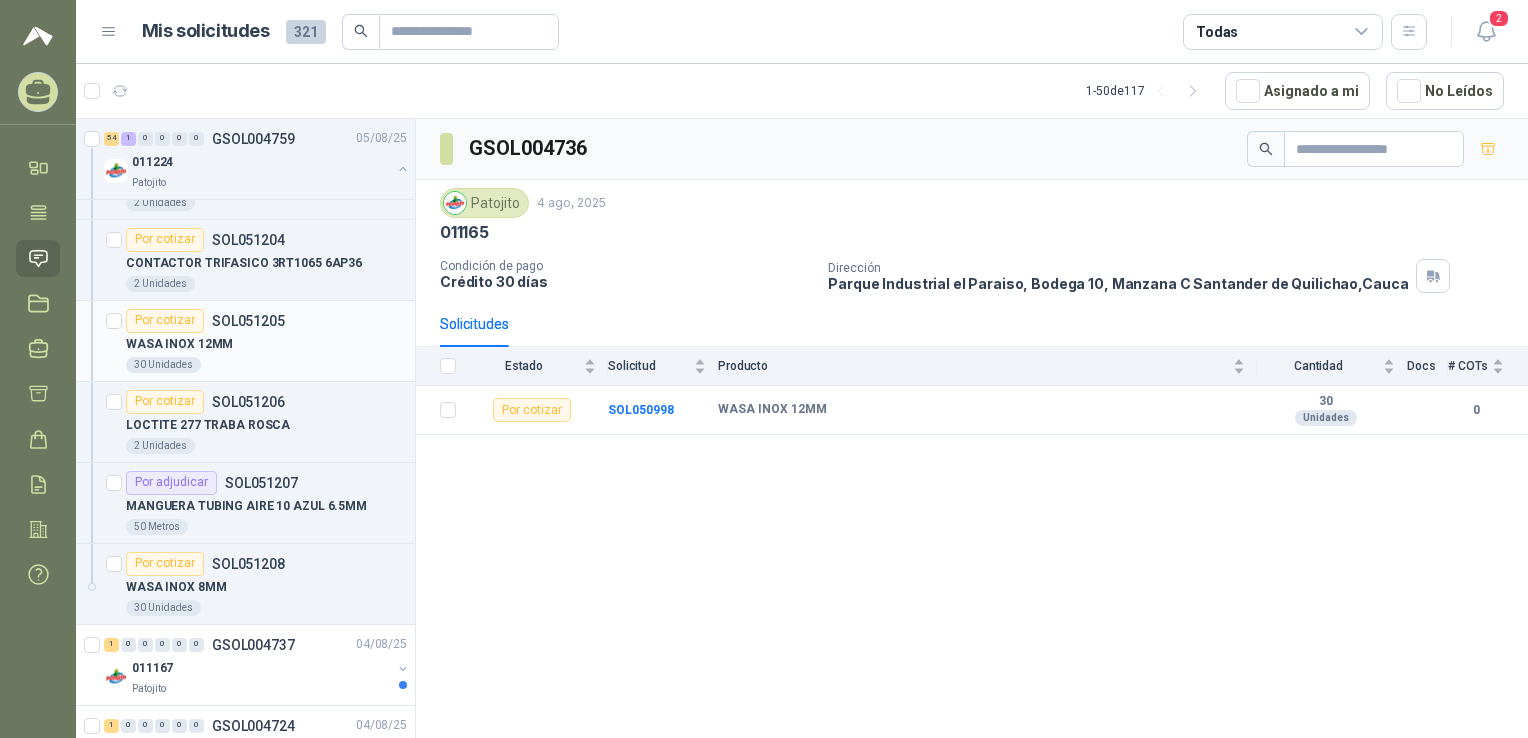 scroll, scrollTop: 4714, scrollLeft: 0, axis: vertical 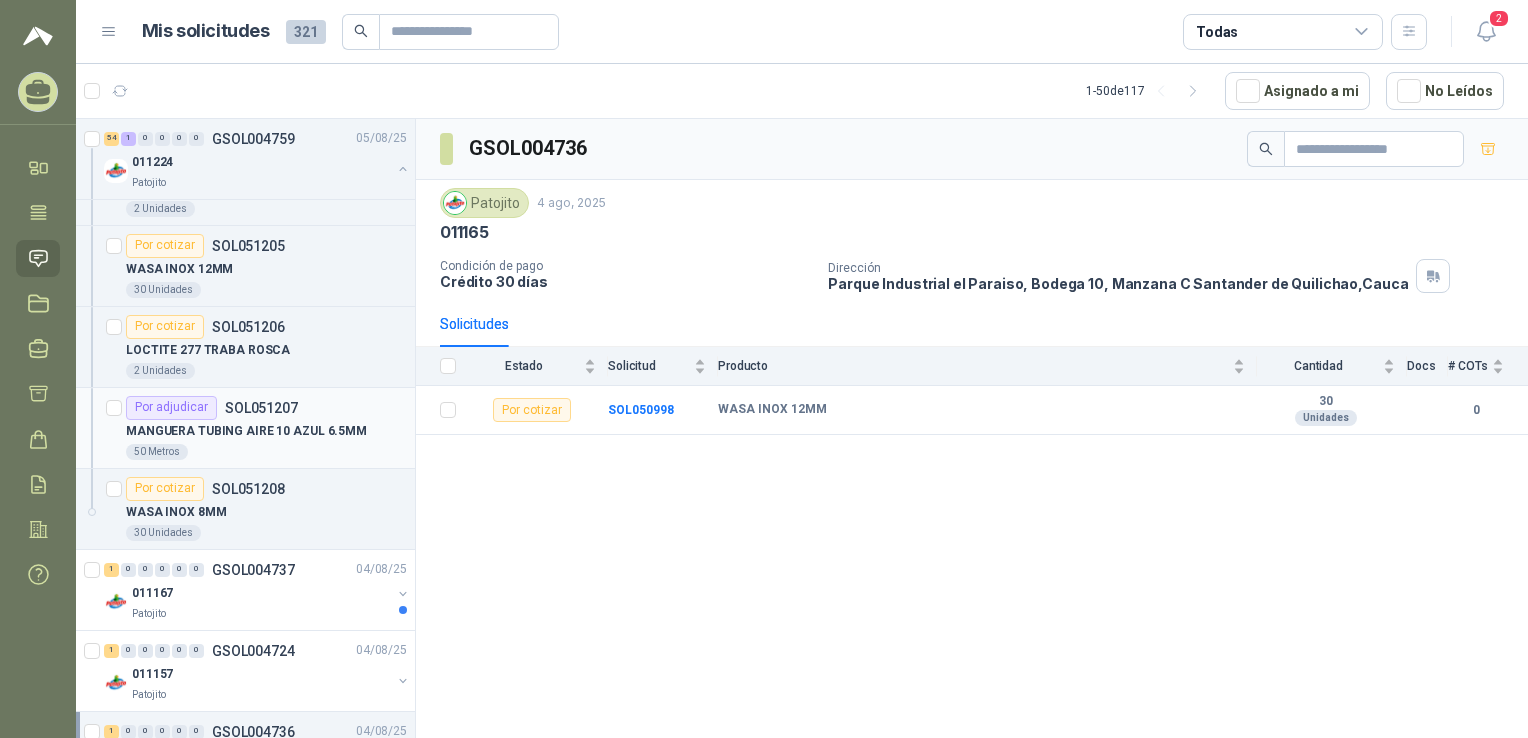 click on "50   Metros" at bounding box center [266, 452] 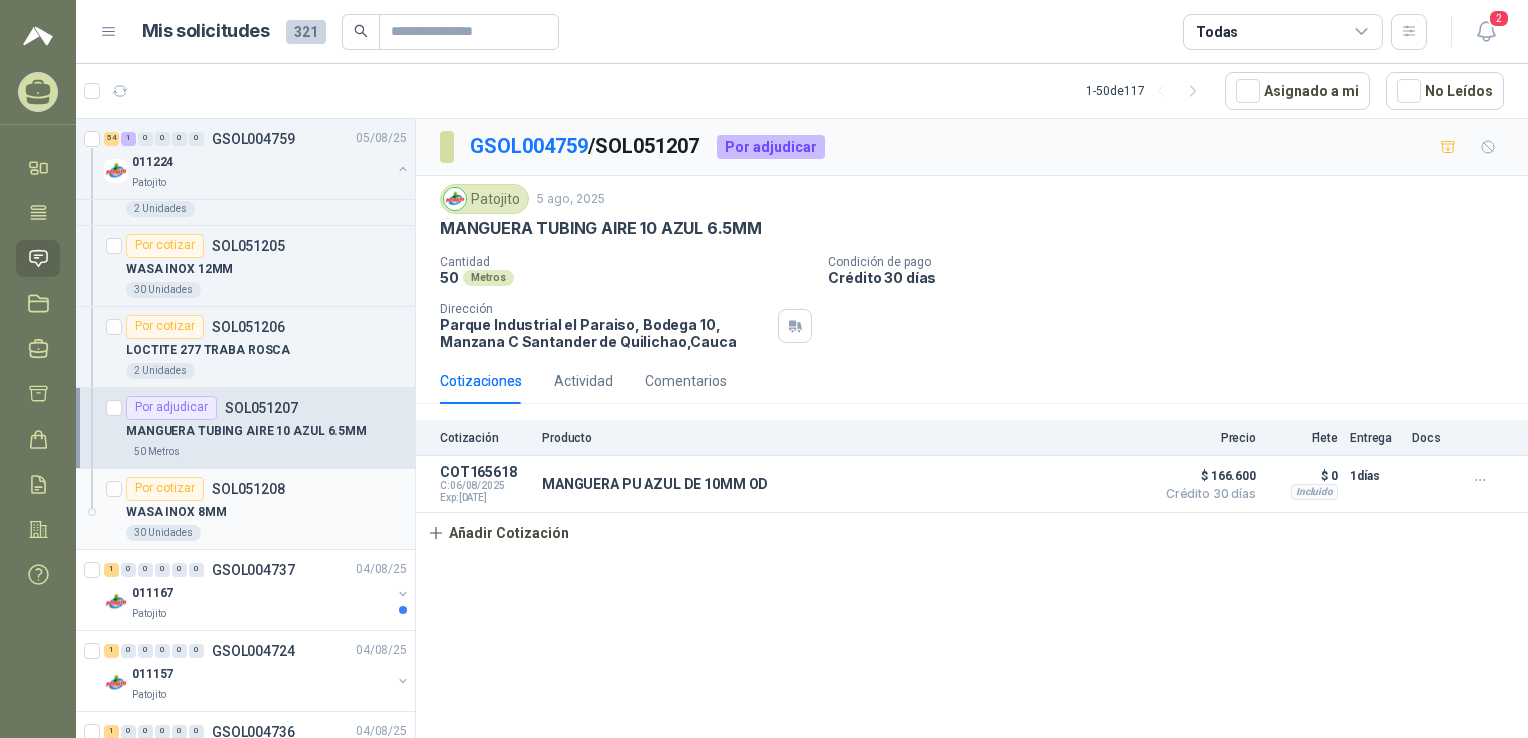 click on "WASA INOX 8MM" at bounding box center [266, 513] 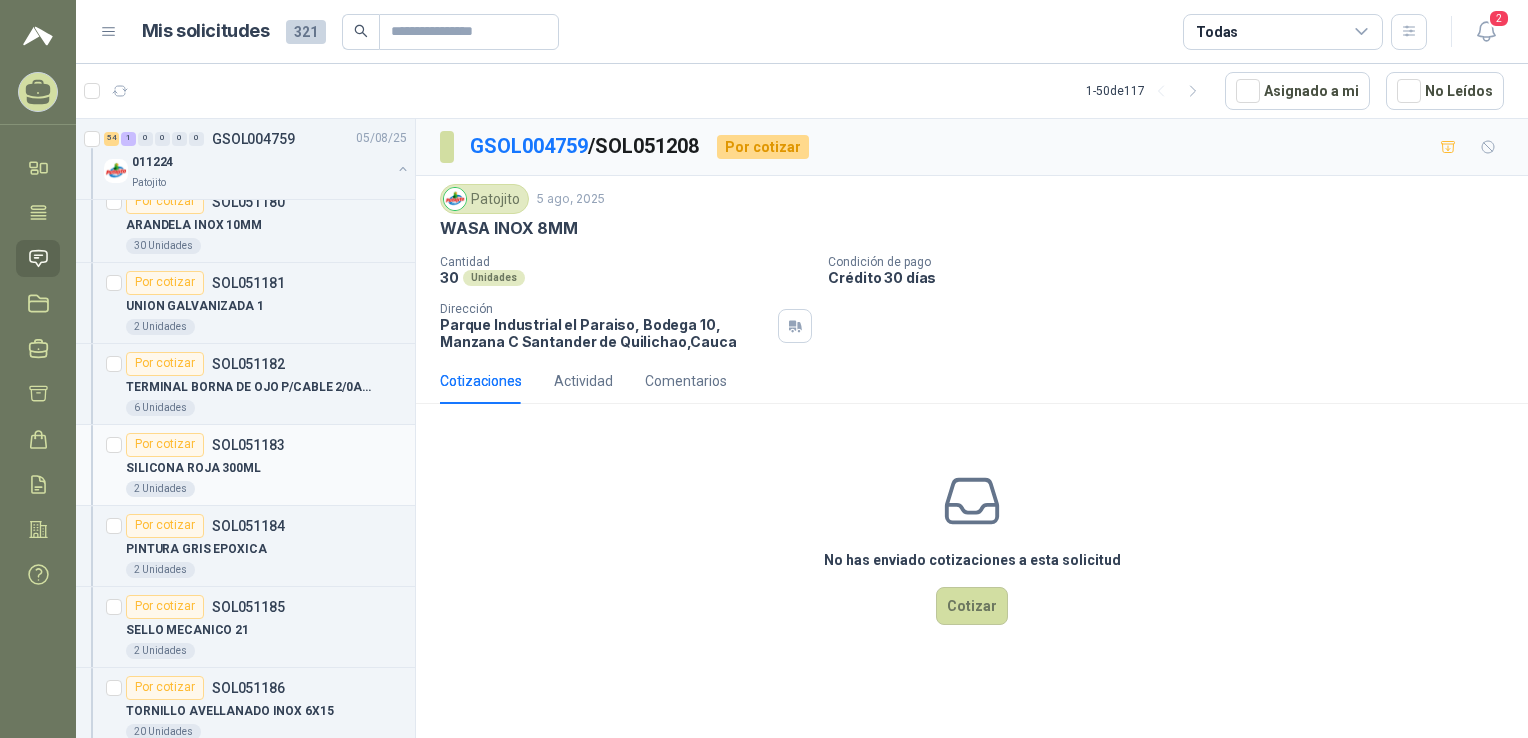 scroll, scrollTop: 2714, scrollLeft: 0, axis: vertical 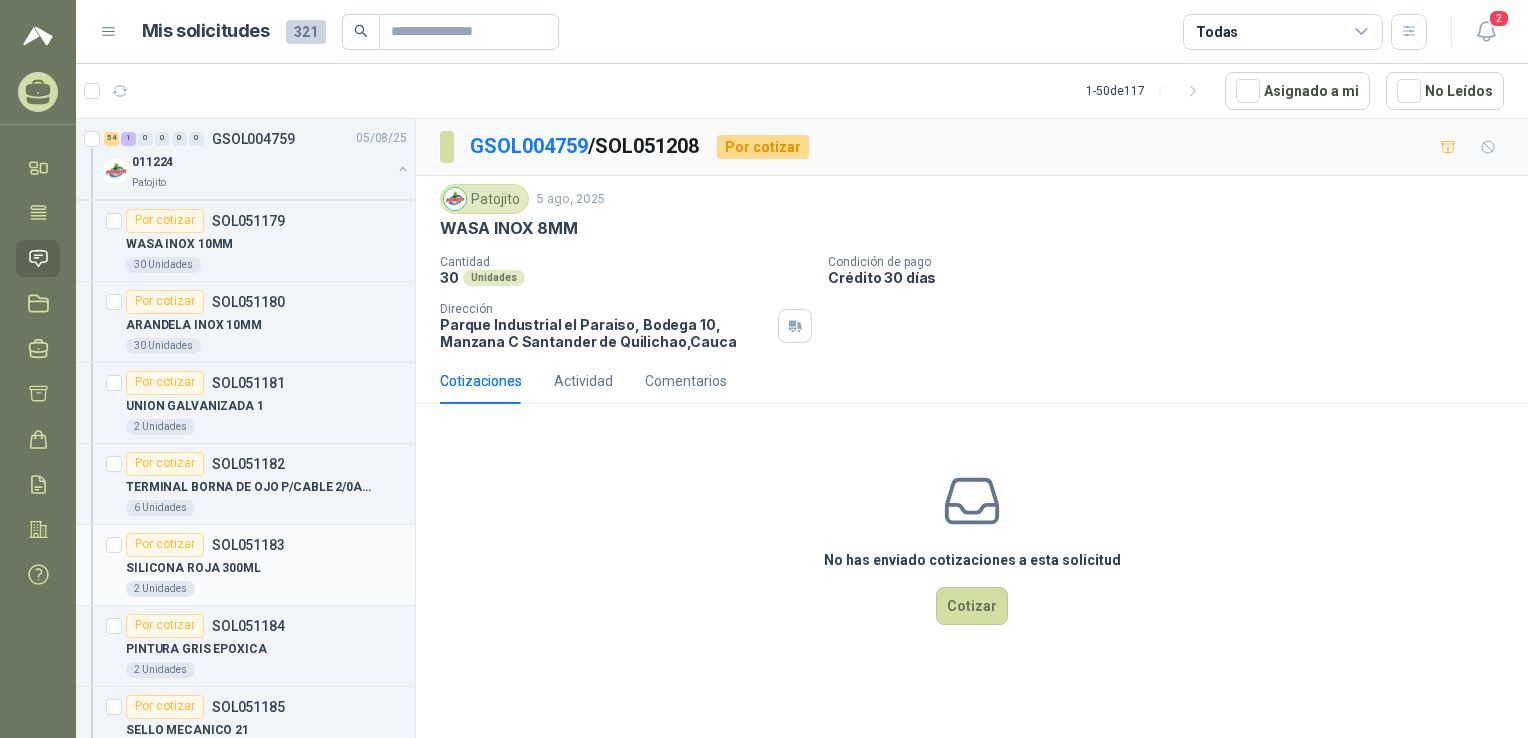 click on "Por cotizar SOL051183" at bounding box center (266, 545) 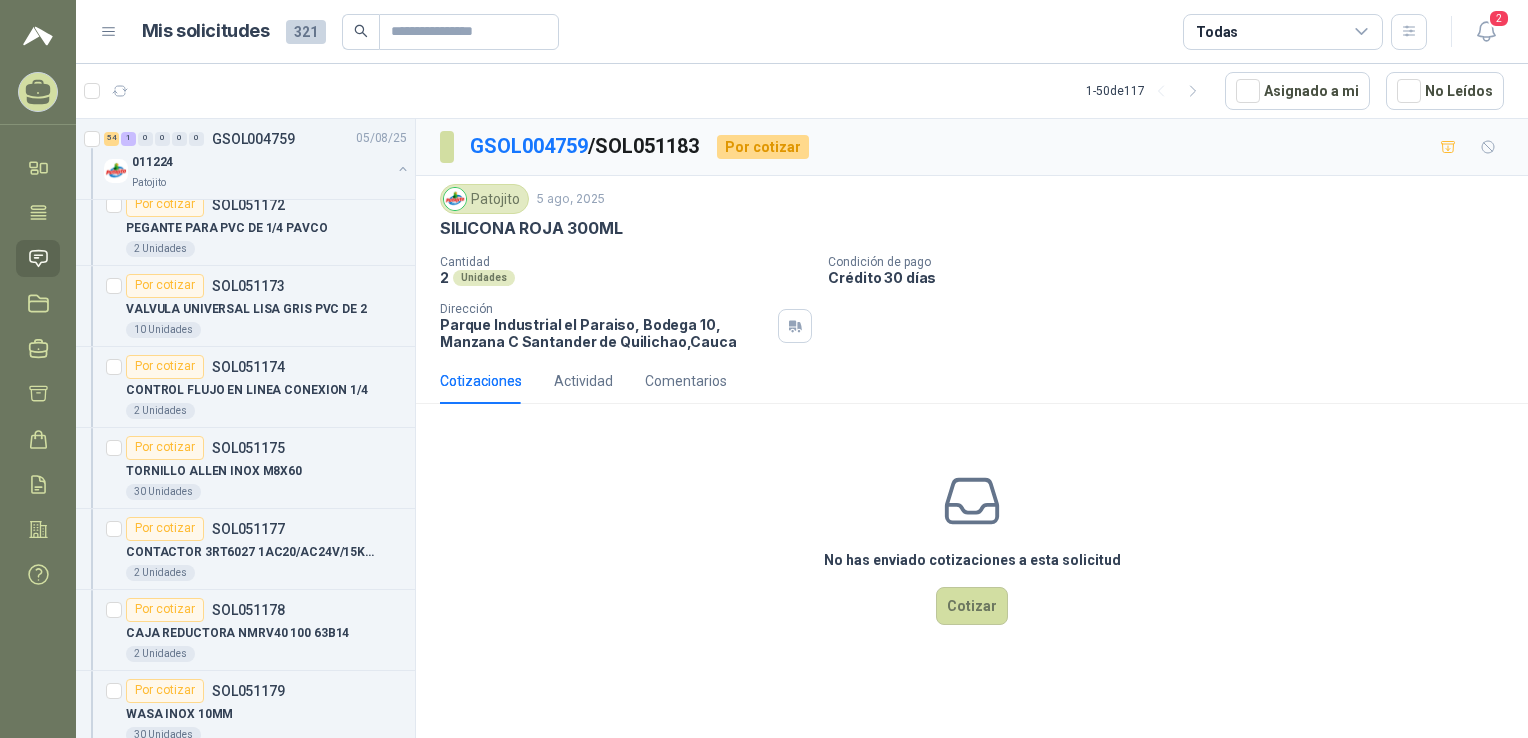 scroll, scrollTop: 2214, scrollLeft: 0, axis: vertical 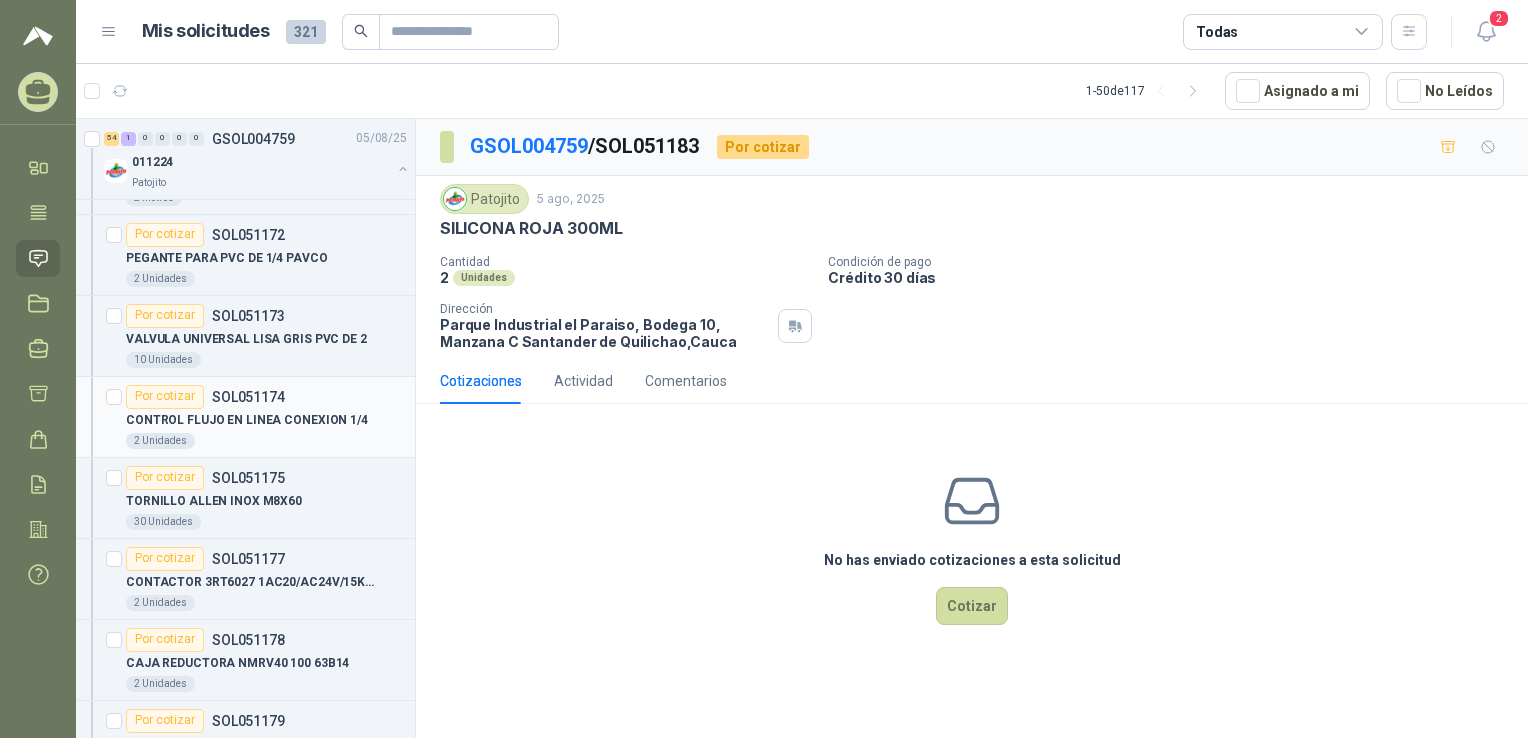 click on "CONTROL FLUJO EN LINEA CONEXION 1/4" at bounding box center (266, 421) 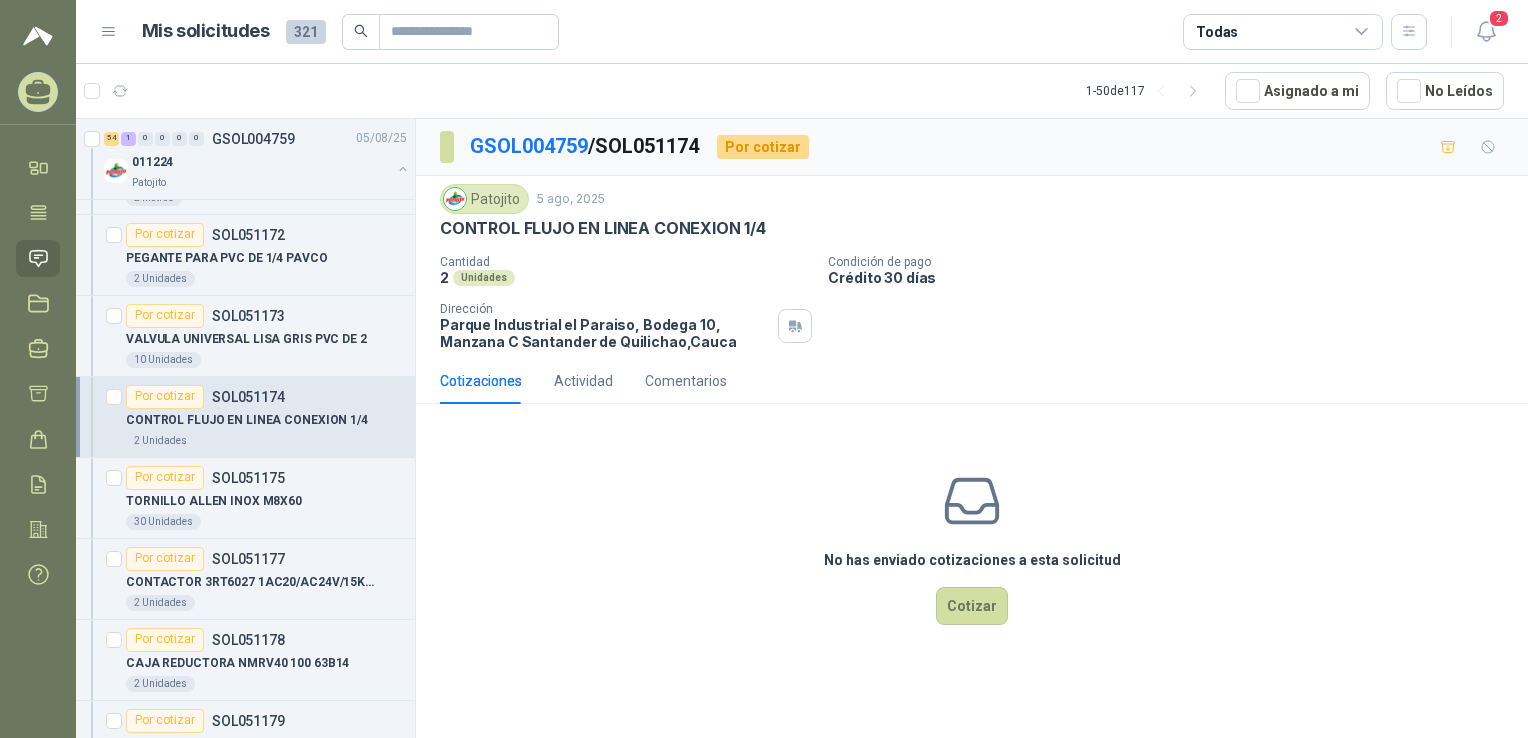 click on "2   Unidades" at bounding box center [266, 441] 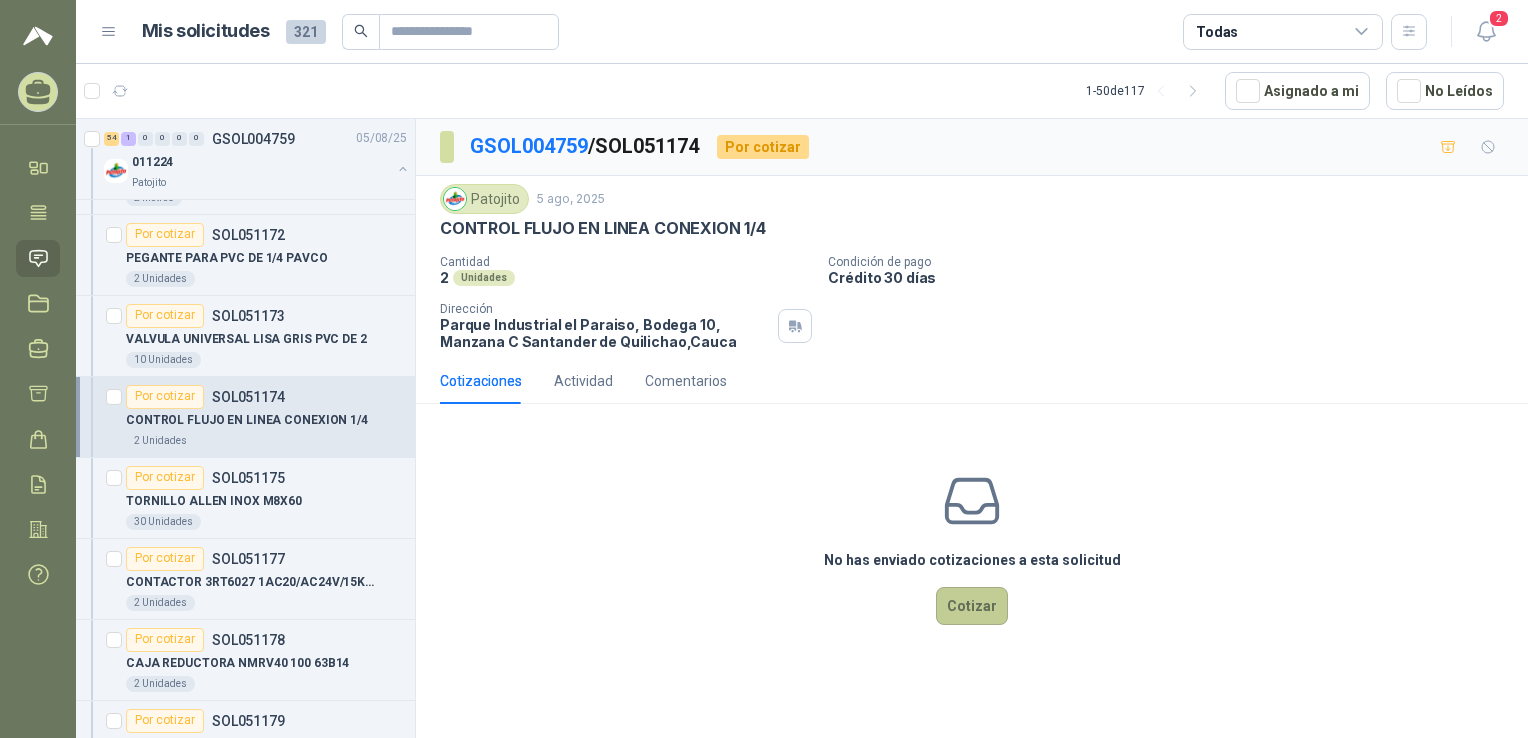 click on "Cotizar" at bounding box center (972, 606) 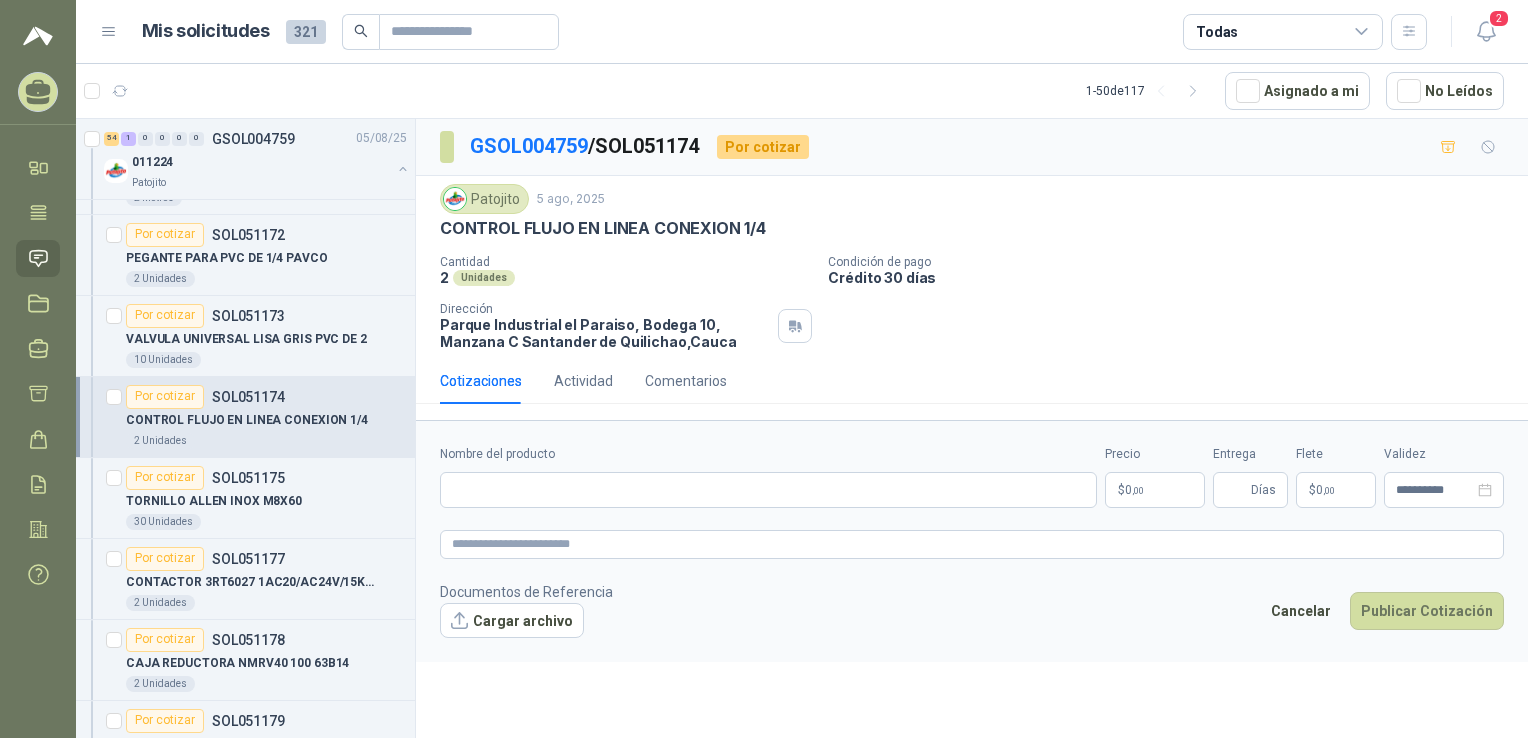 type 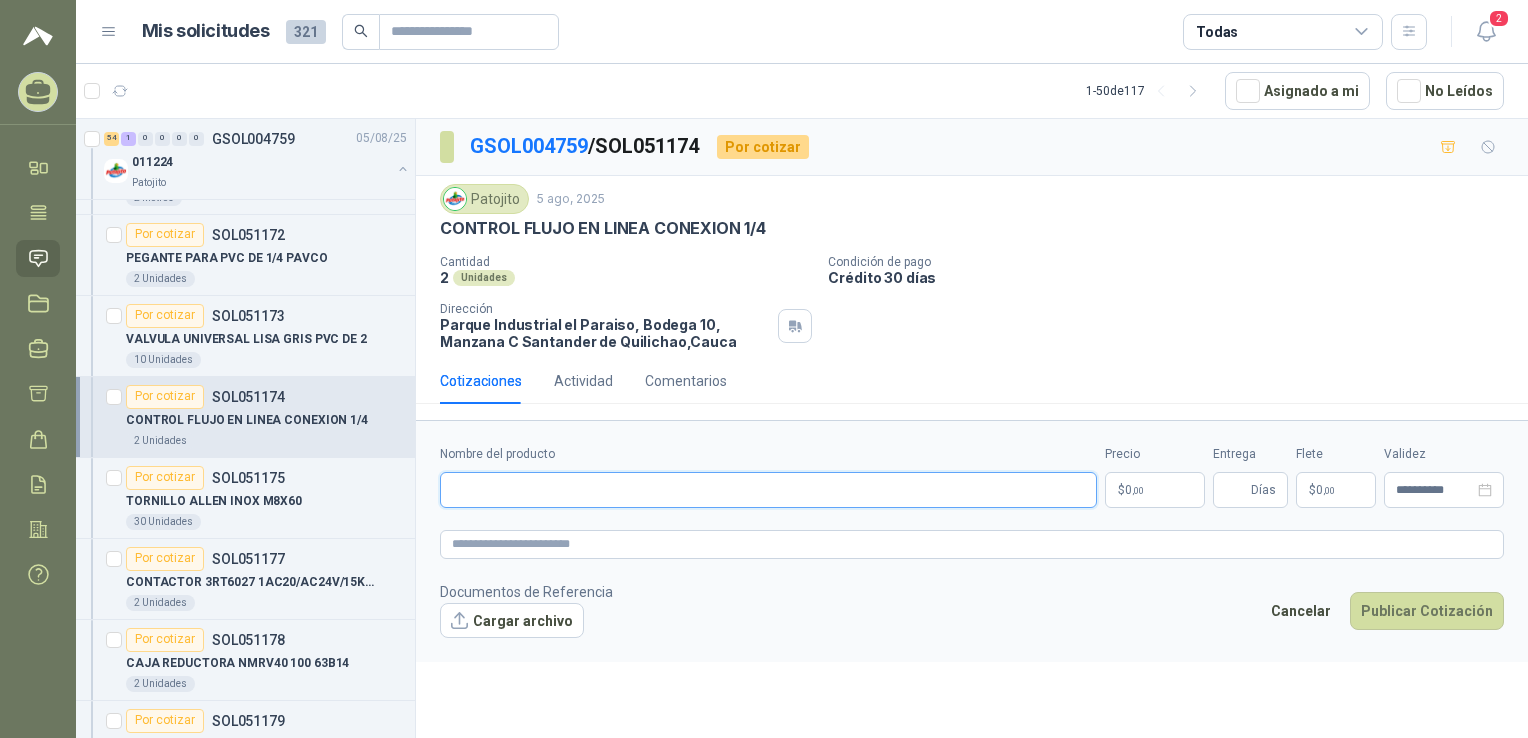 click on "Nombre del producto" at bounding box center [768, 490] 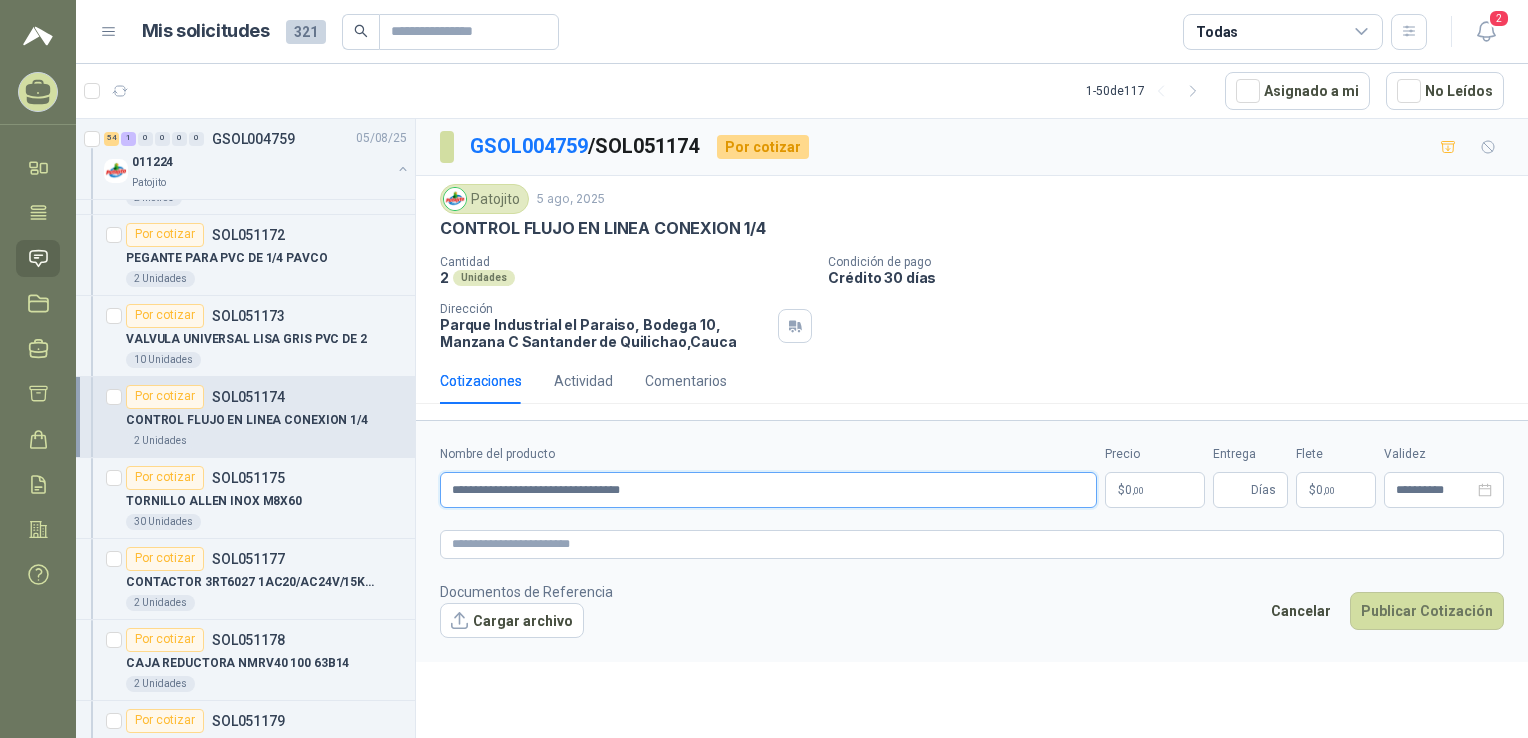 type on "**********" 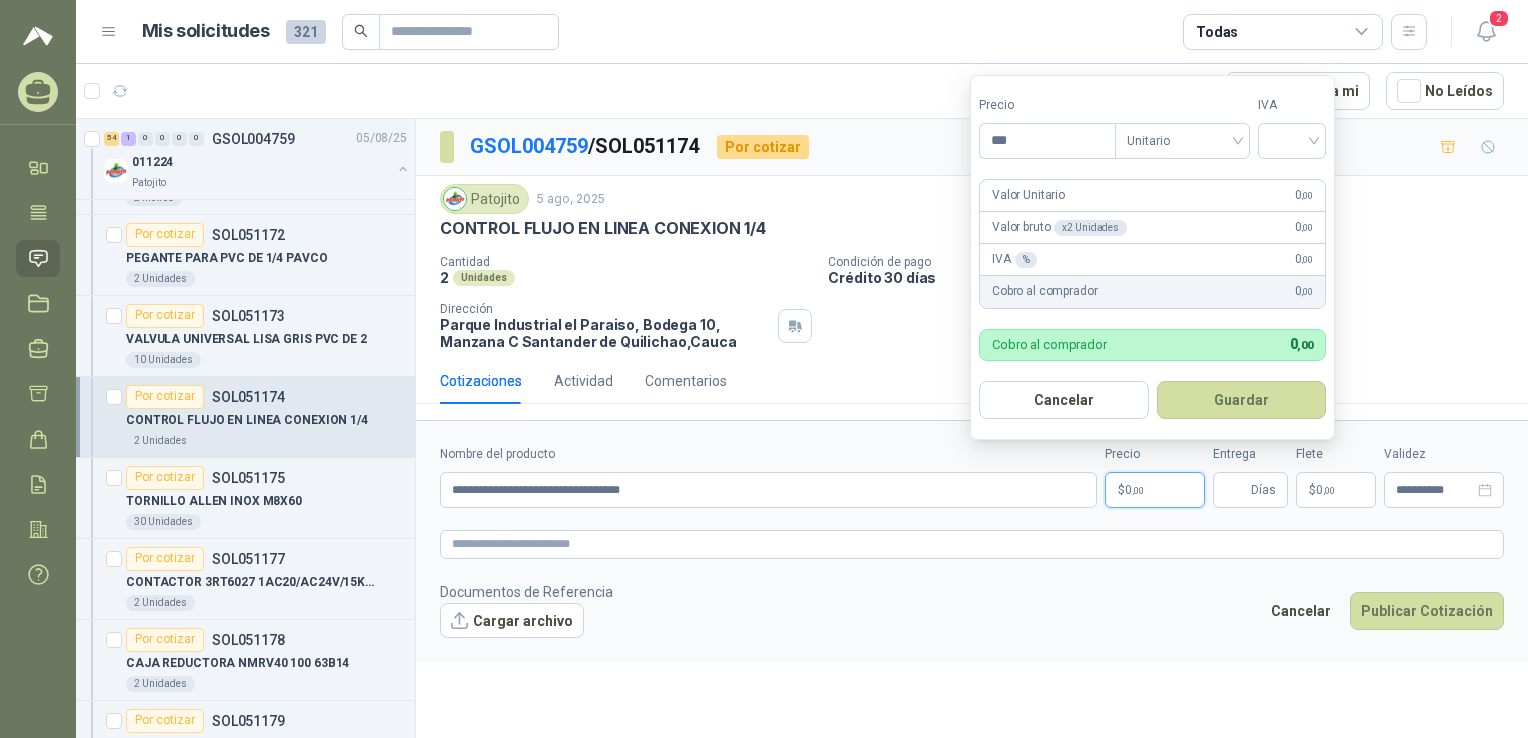 drag, startPoint x: 1145, startPoint y: 498, endPoint x: 1112, endPoint y: 496, distance: 33.06055 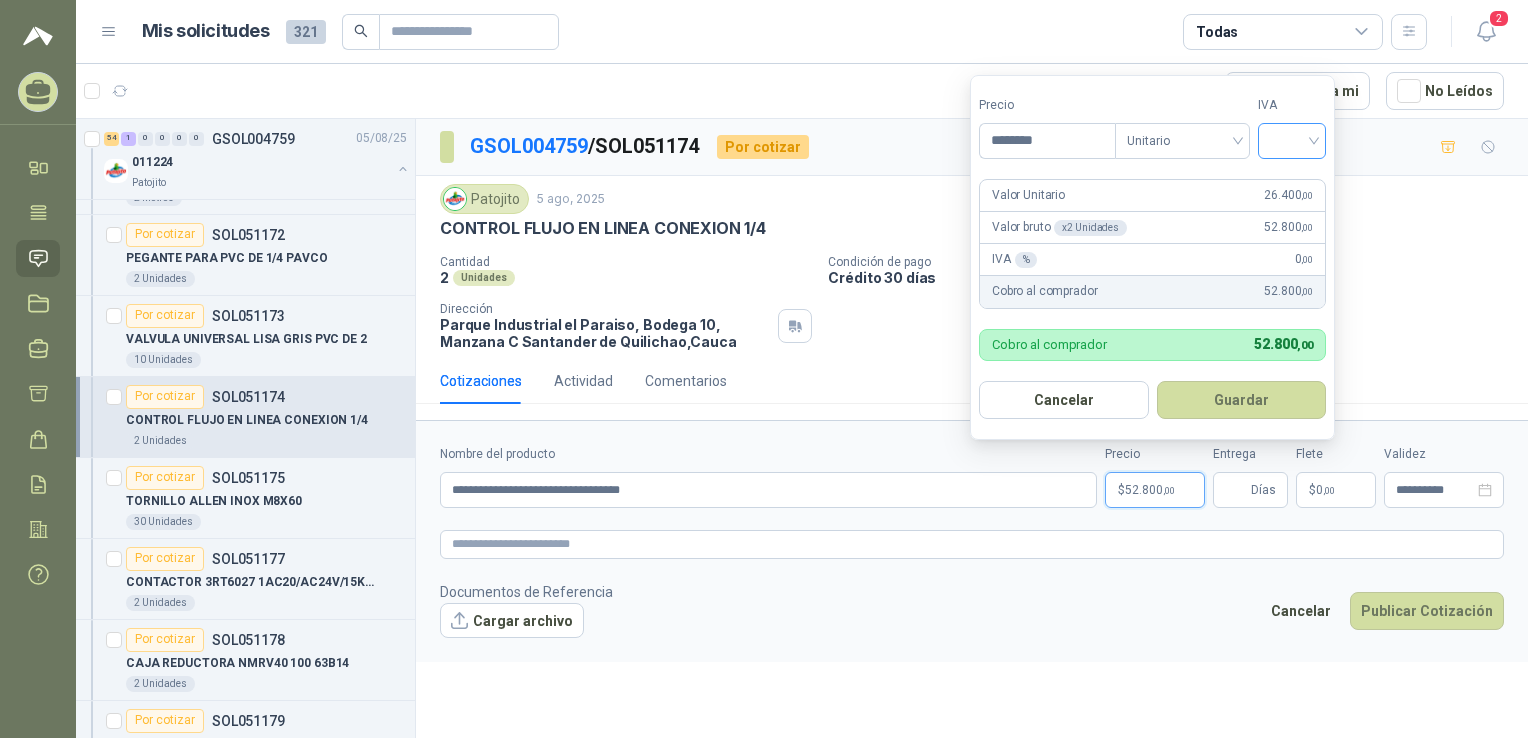 type on "********" 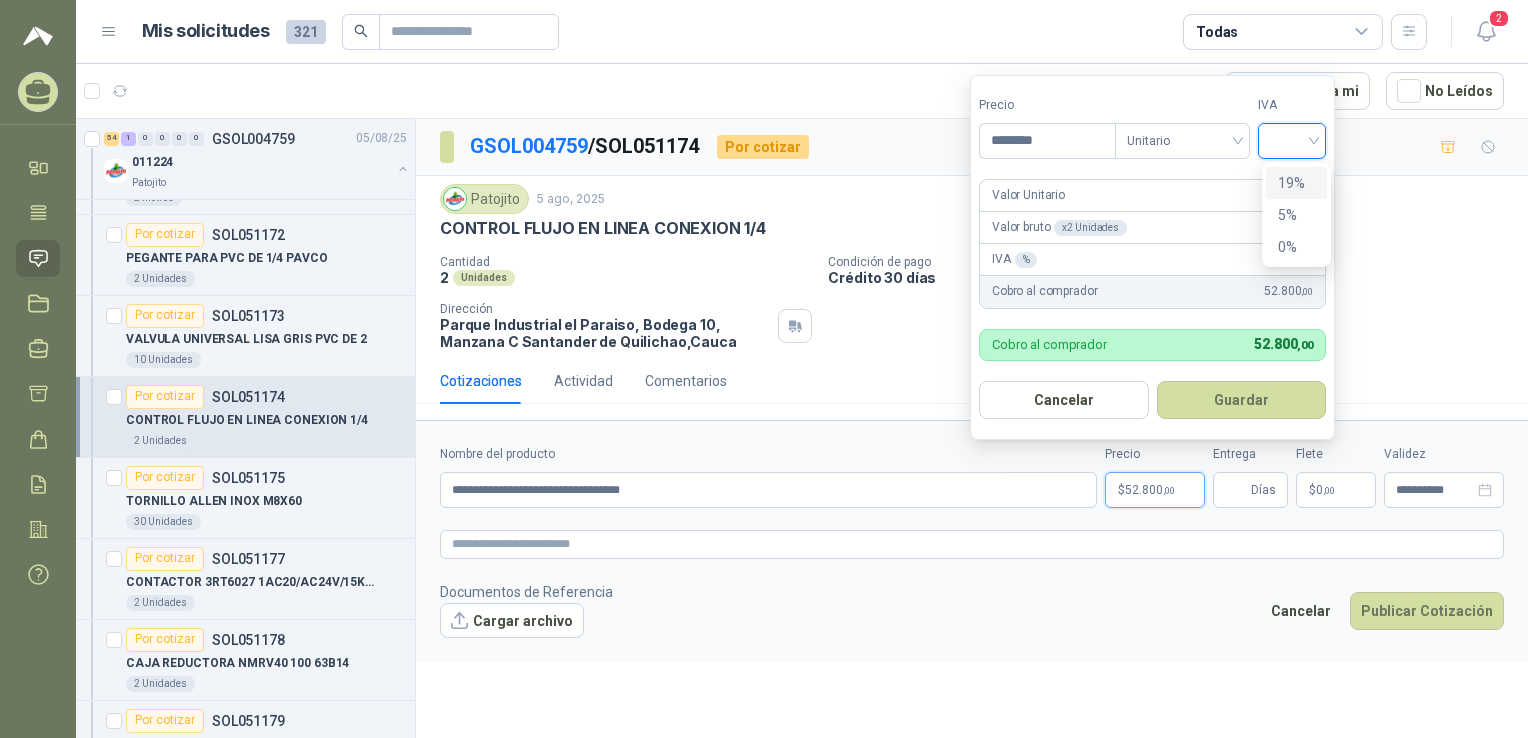 click on "19%" at bounding box center (1296, 183) 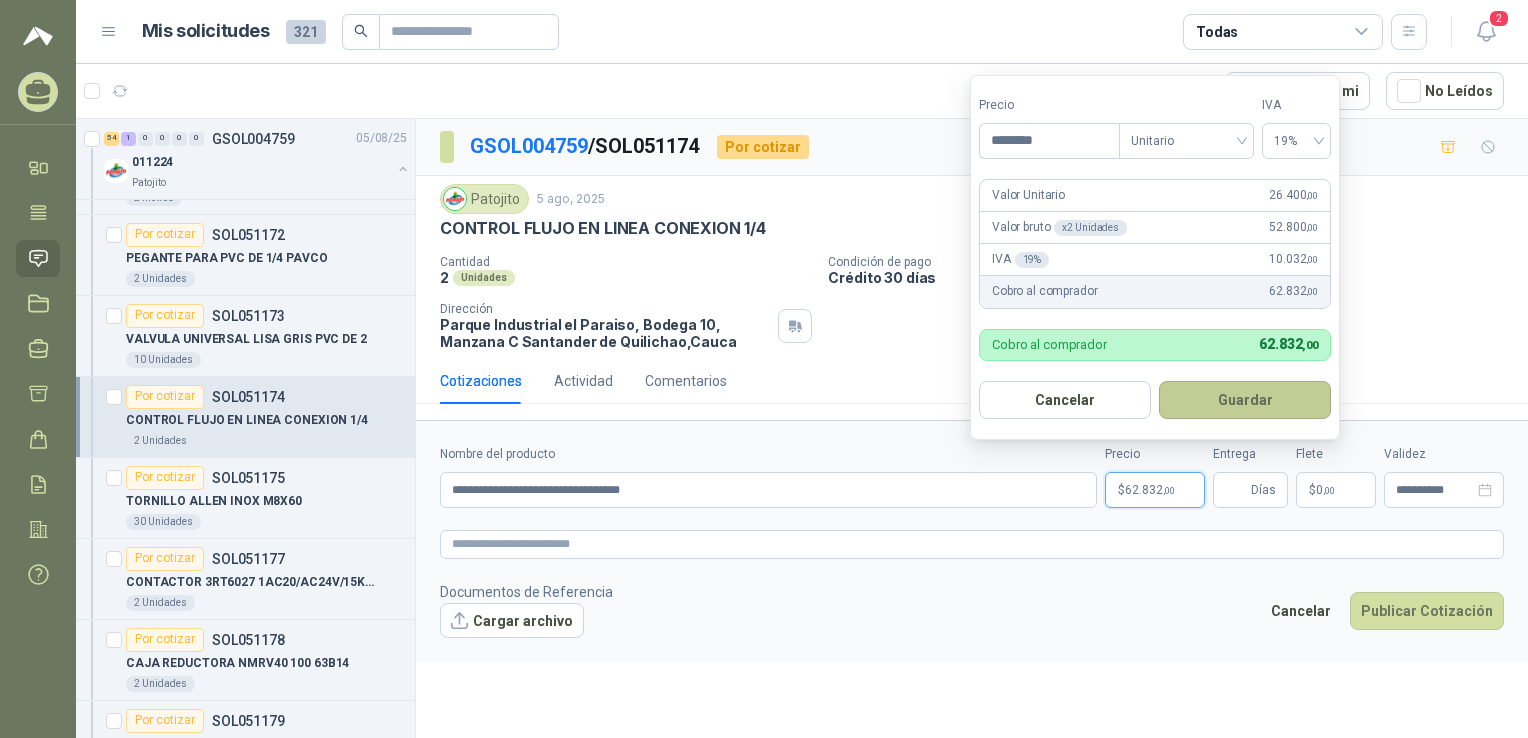 click on "Guardar" at bounding box center (1245, 400) 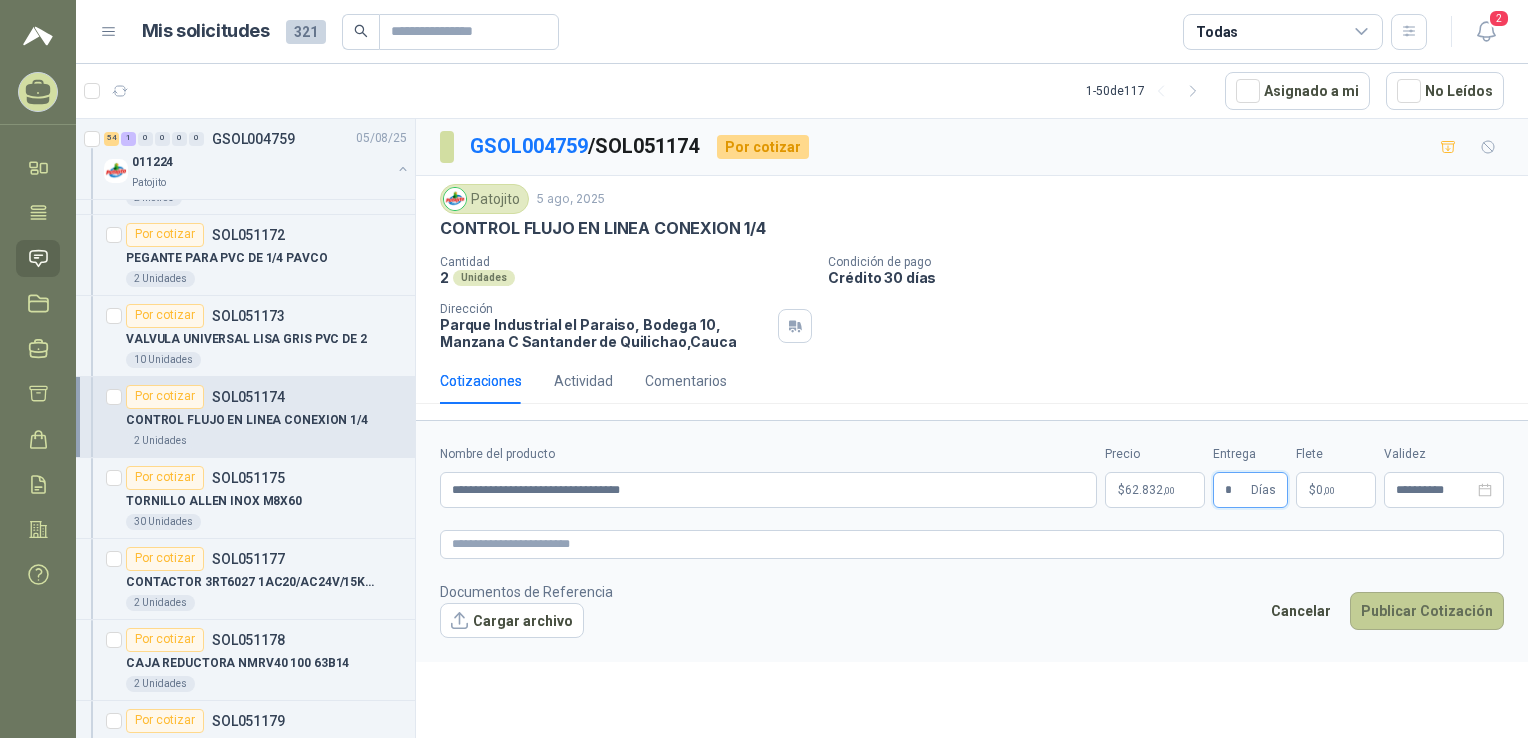 type on "*" 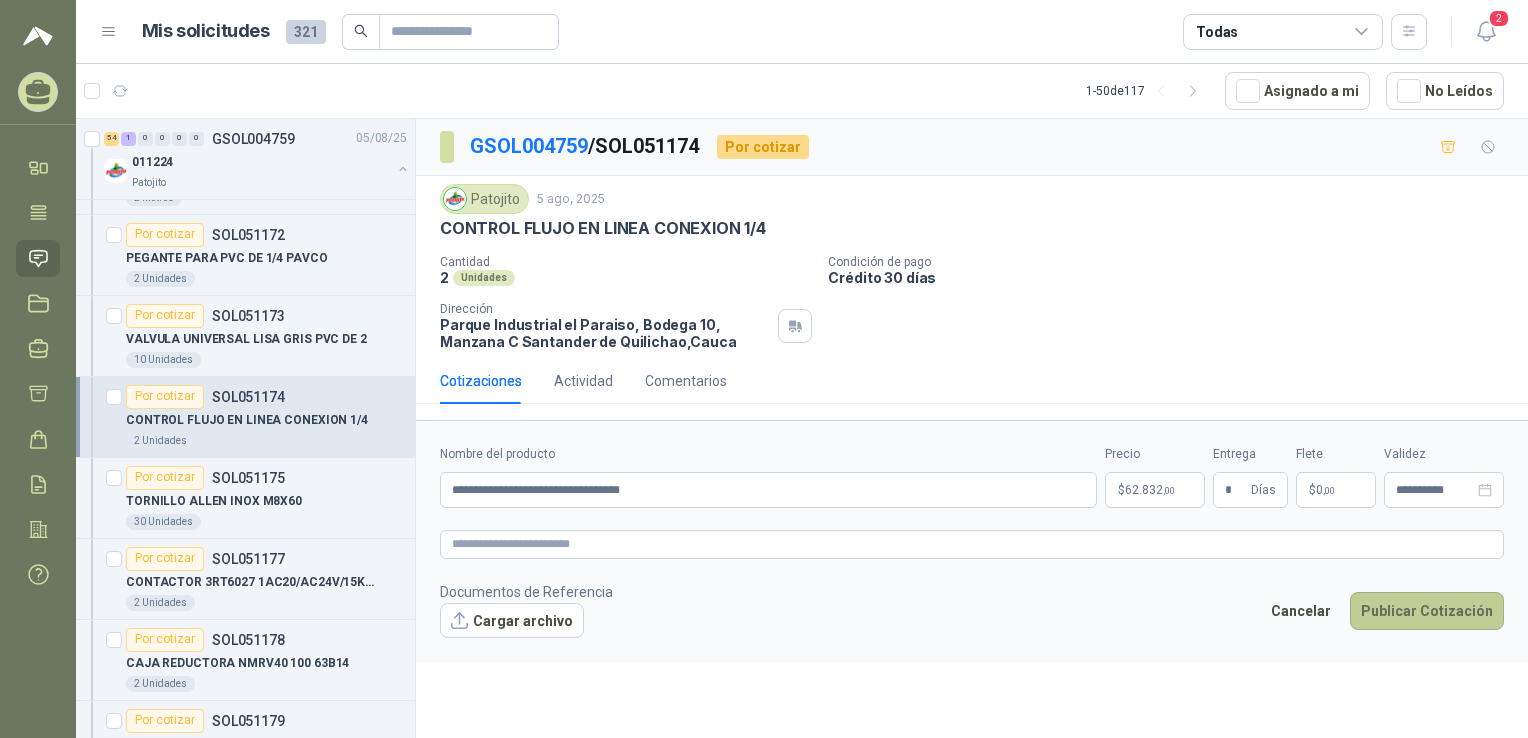 click on "Publicar Cotización" at bounding box center (1427, 611) 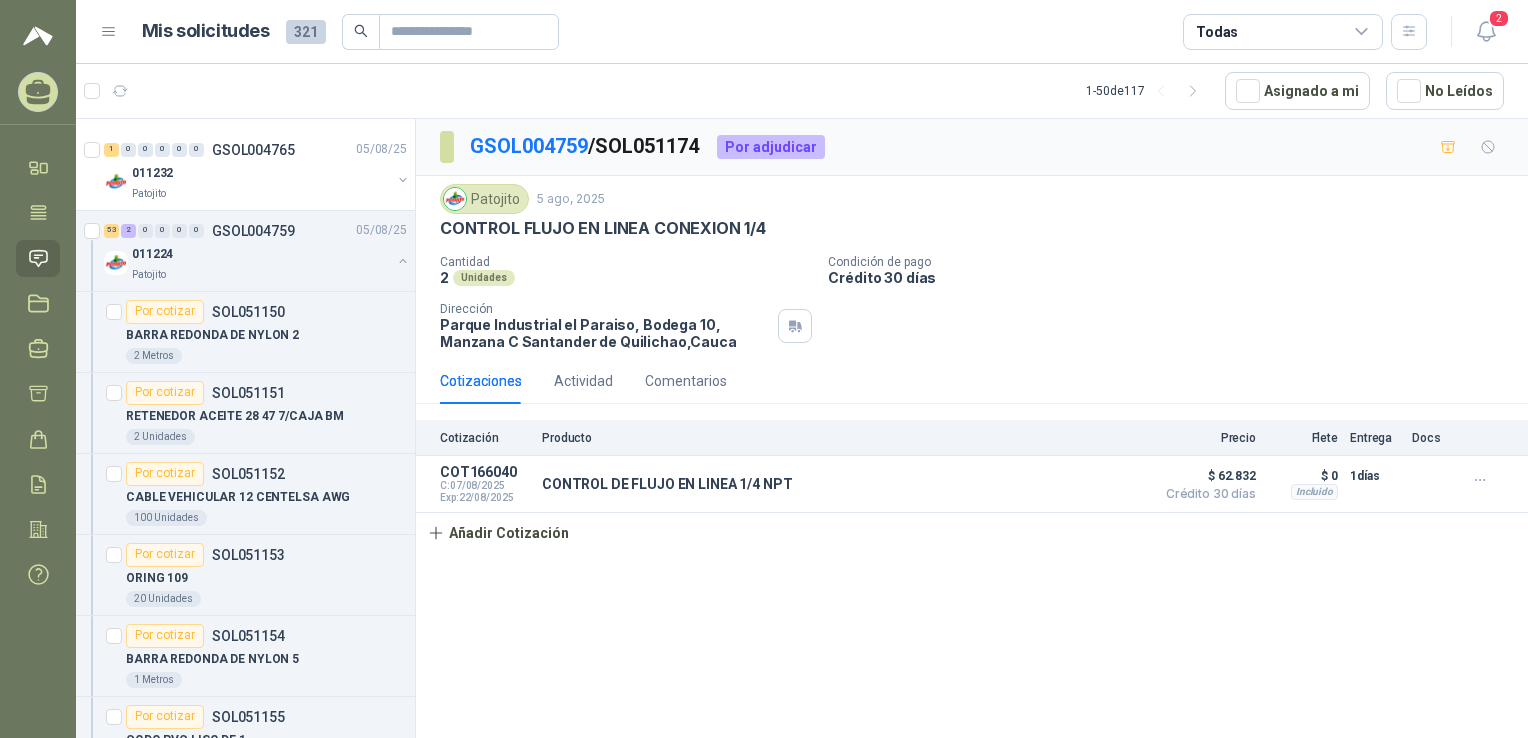 scroll, scrollTop: 514, scrollLeft: 0, axis: vertical 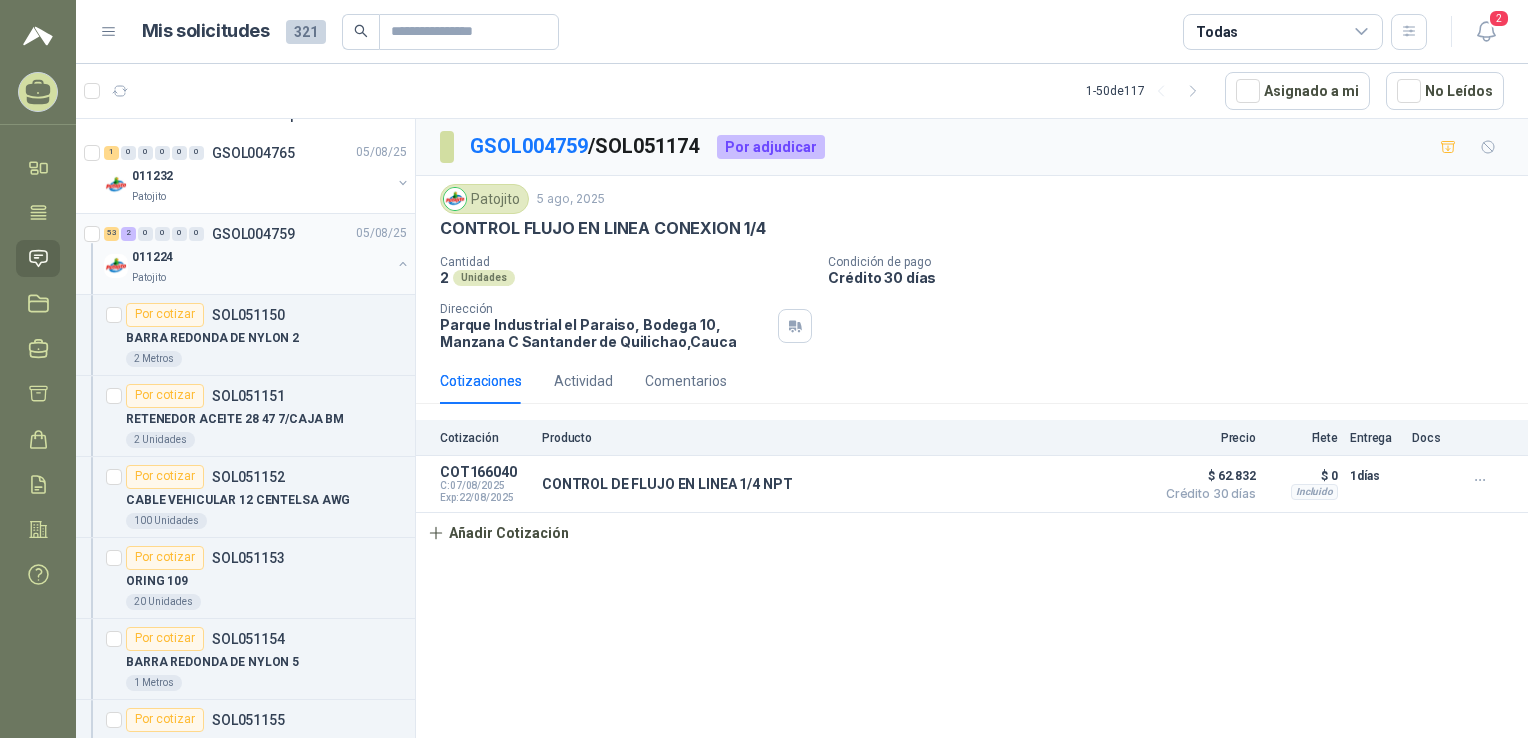 click on "011224" at bounding box center [261, 258] 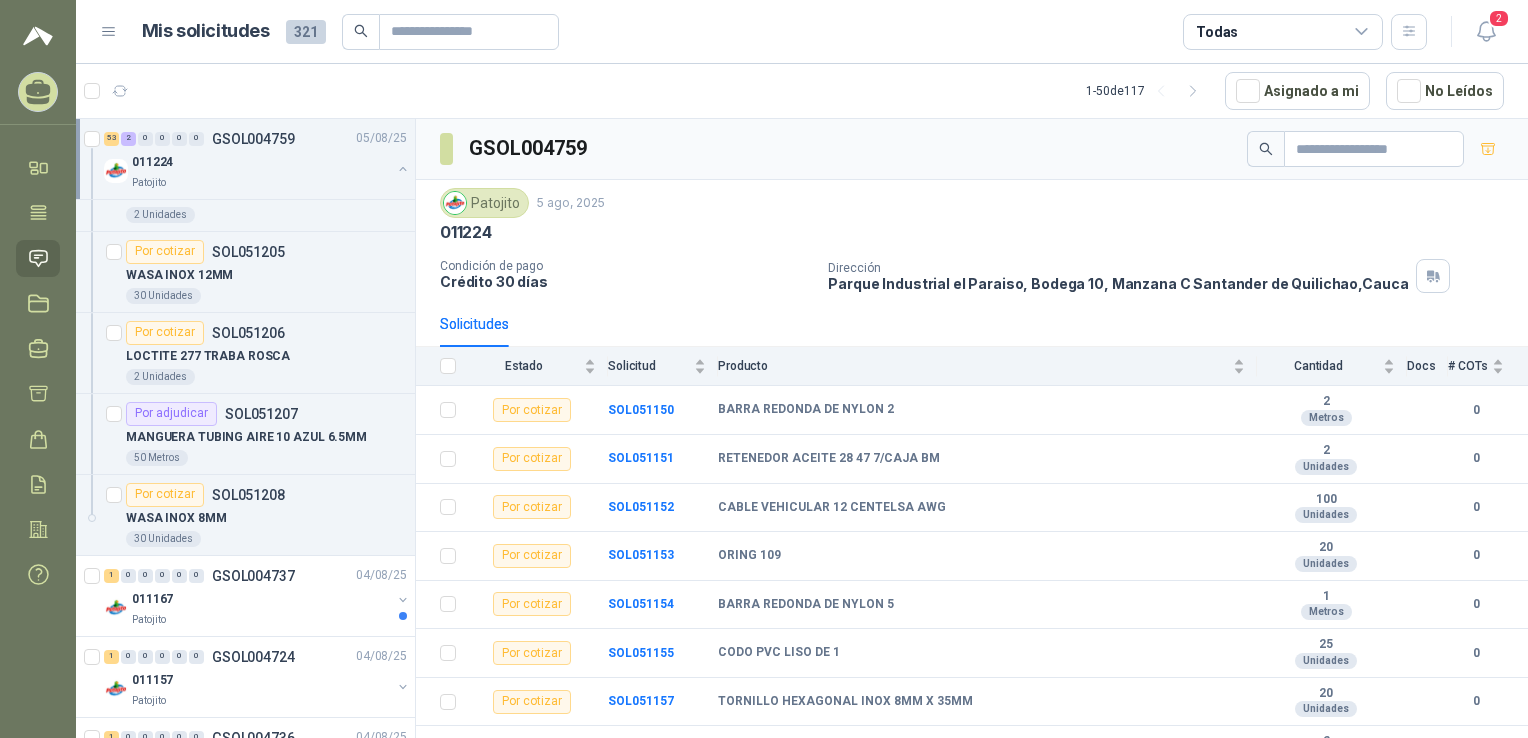 scroll, scrollTop: 4974, scrollLeft: 0, axis: vertical 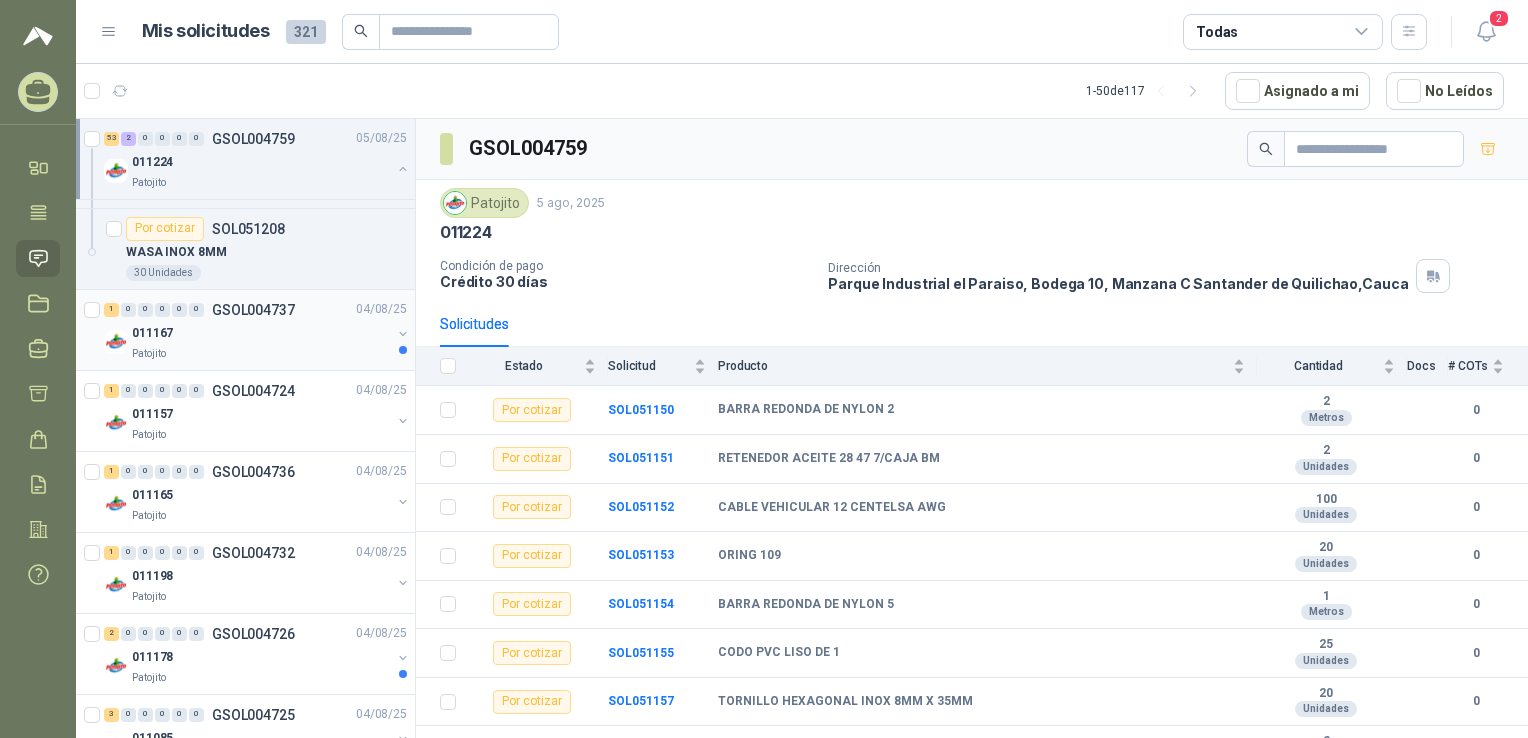 click on "Patojito" at bounding box center [261, 354] 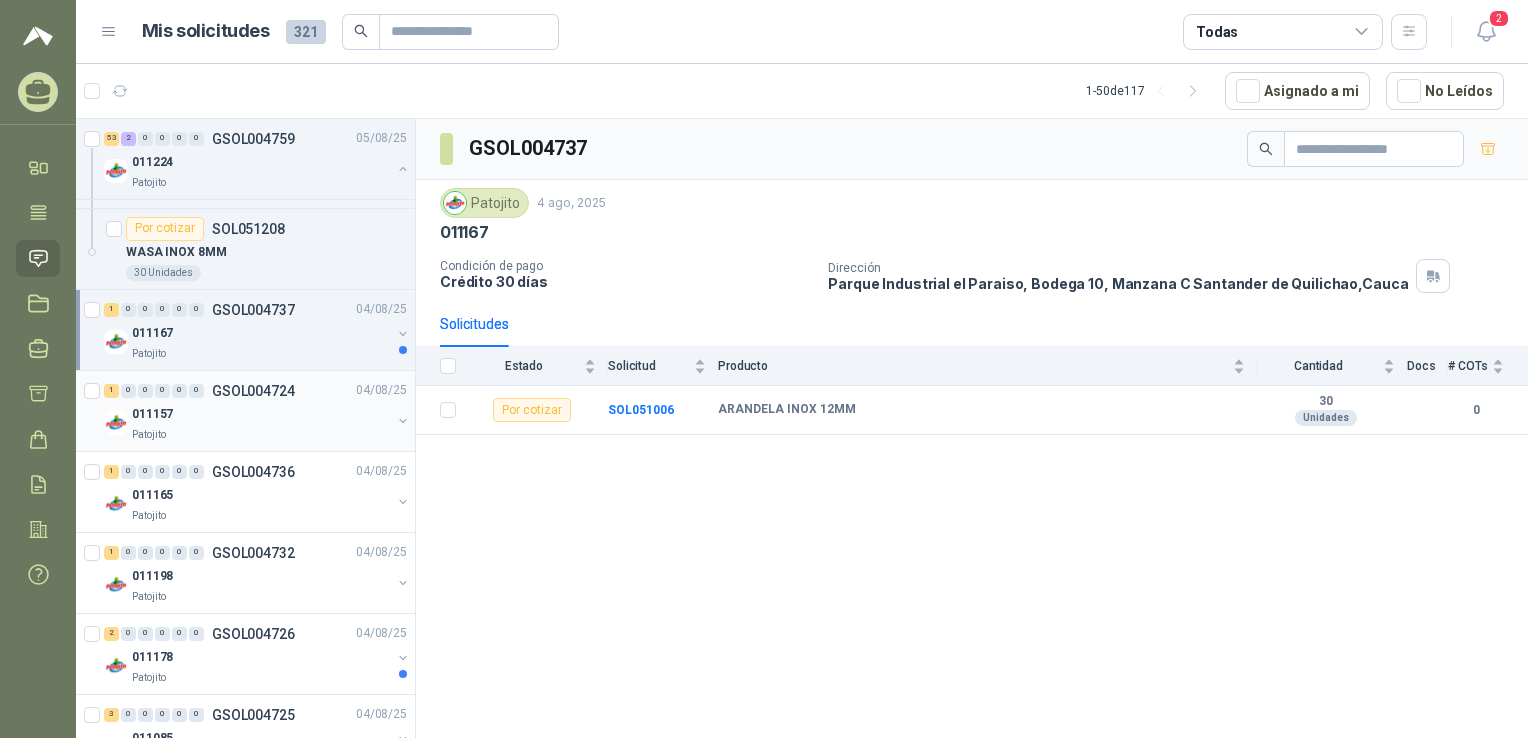 click on "011157" at bounding box center (261, 415) 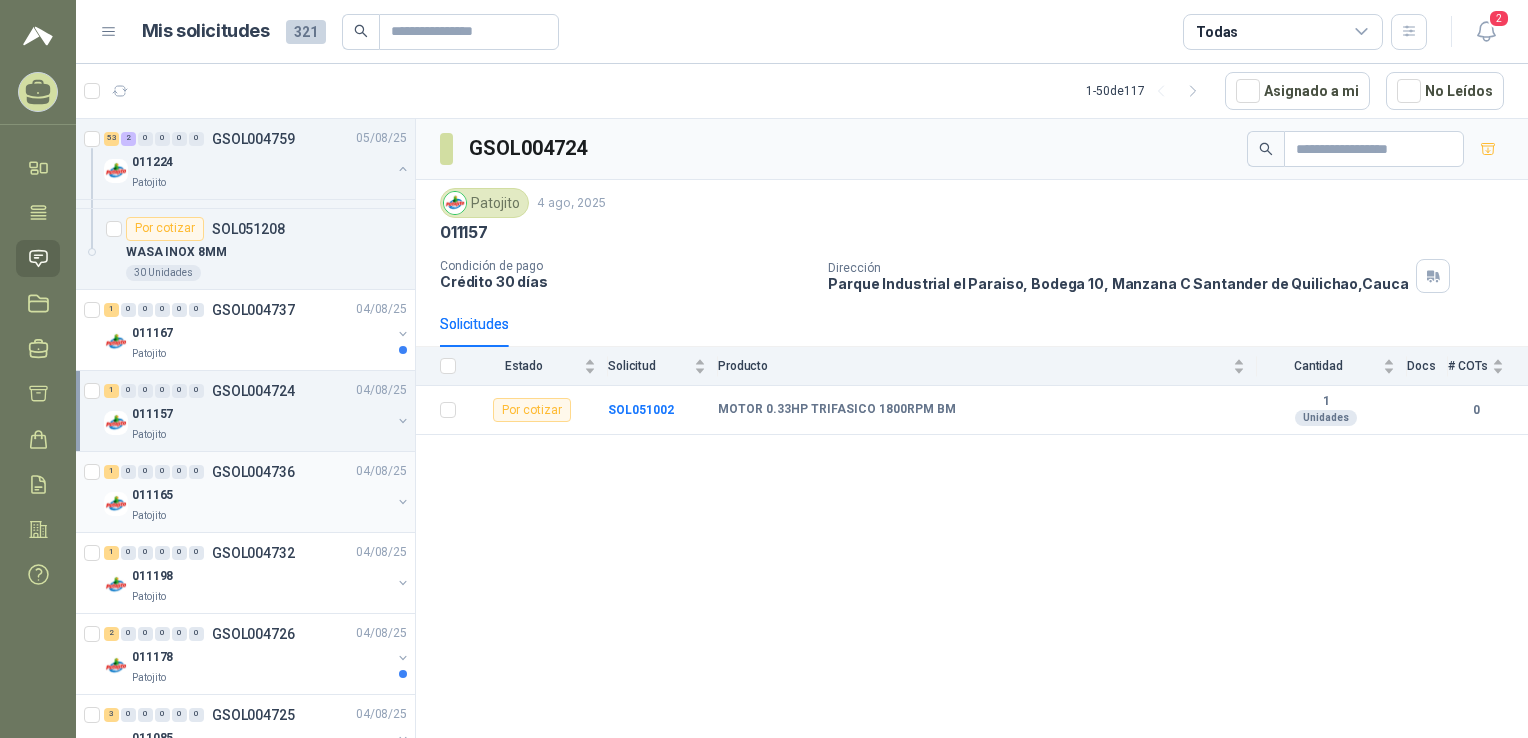 click on "GSOL004736" at bounding box center (253, 472) 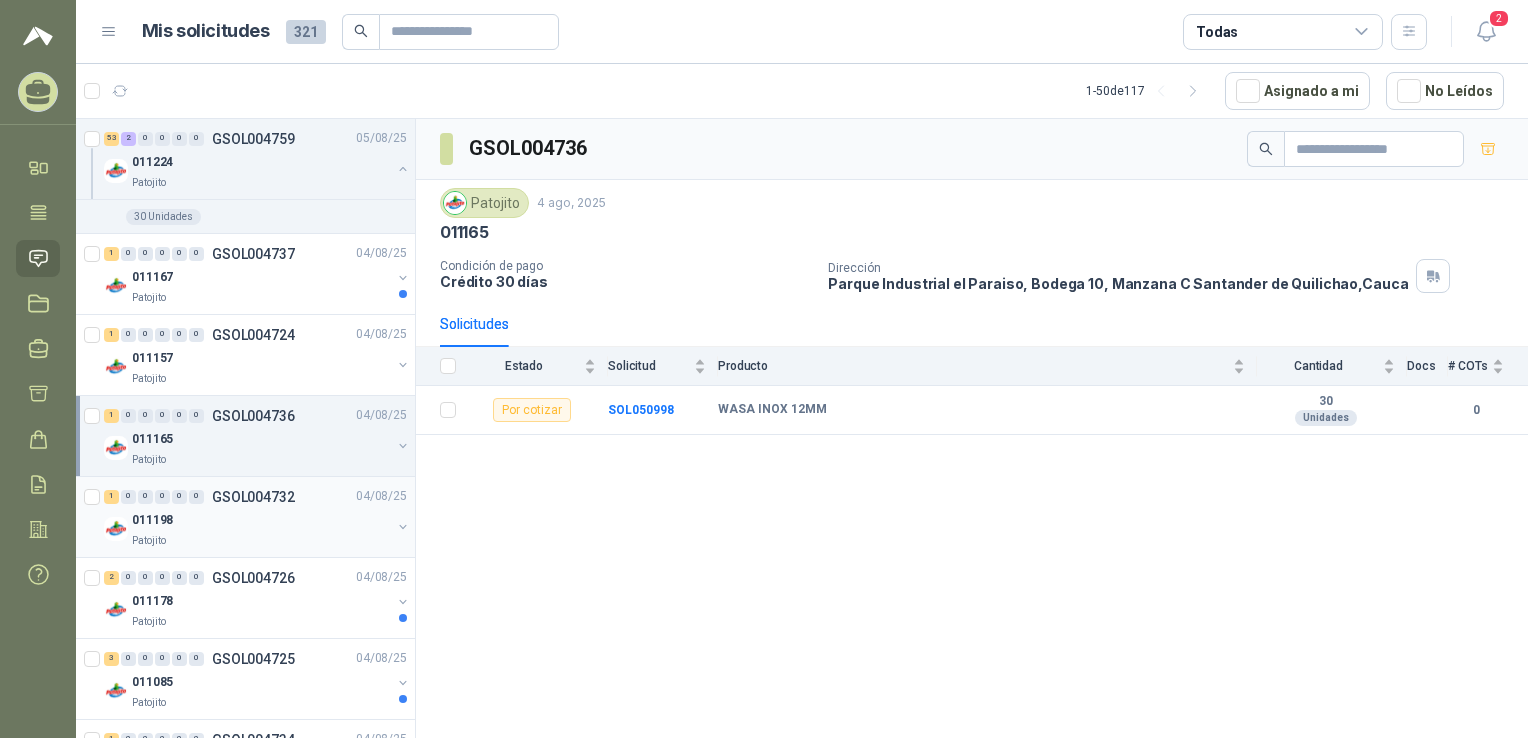 scroll, scrollTop: 5074, scrollLeft: 0, axis: vertical 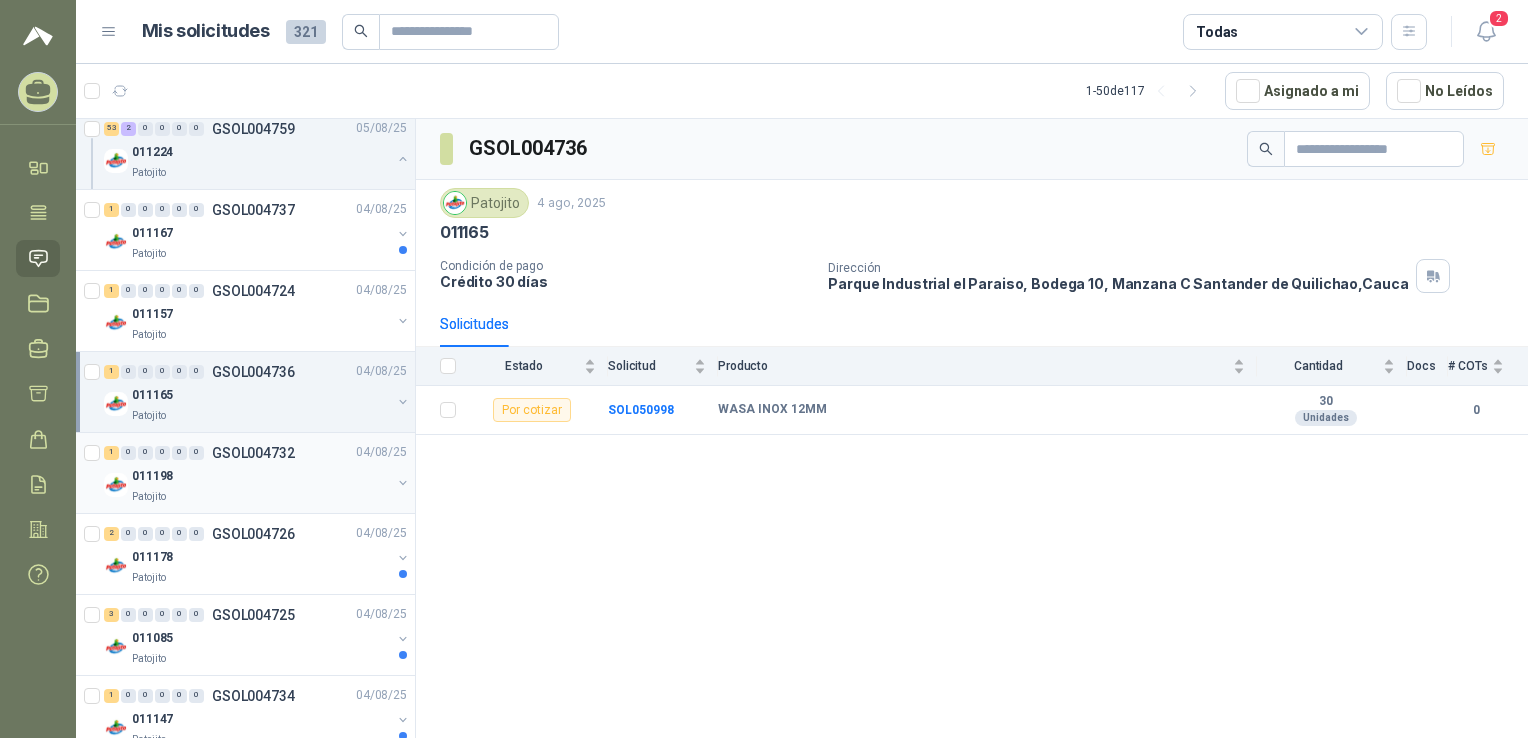 click on "1   0   0   0   0   0   GSOL004732 04/08/25" at bounding box center (257, 453) 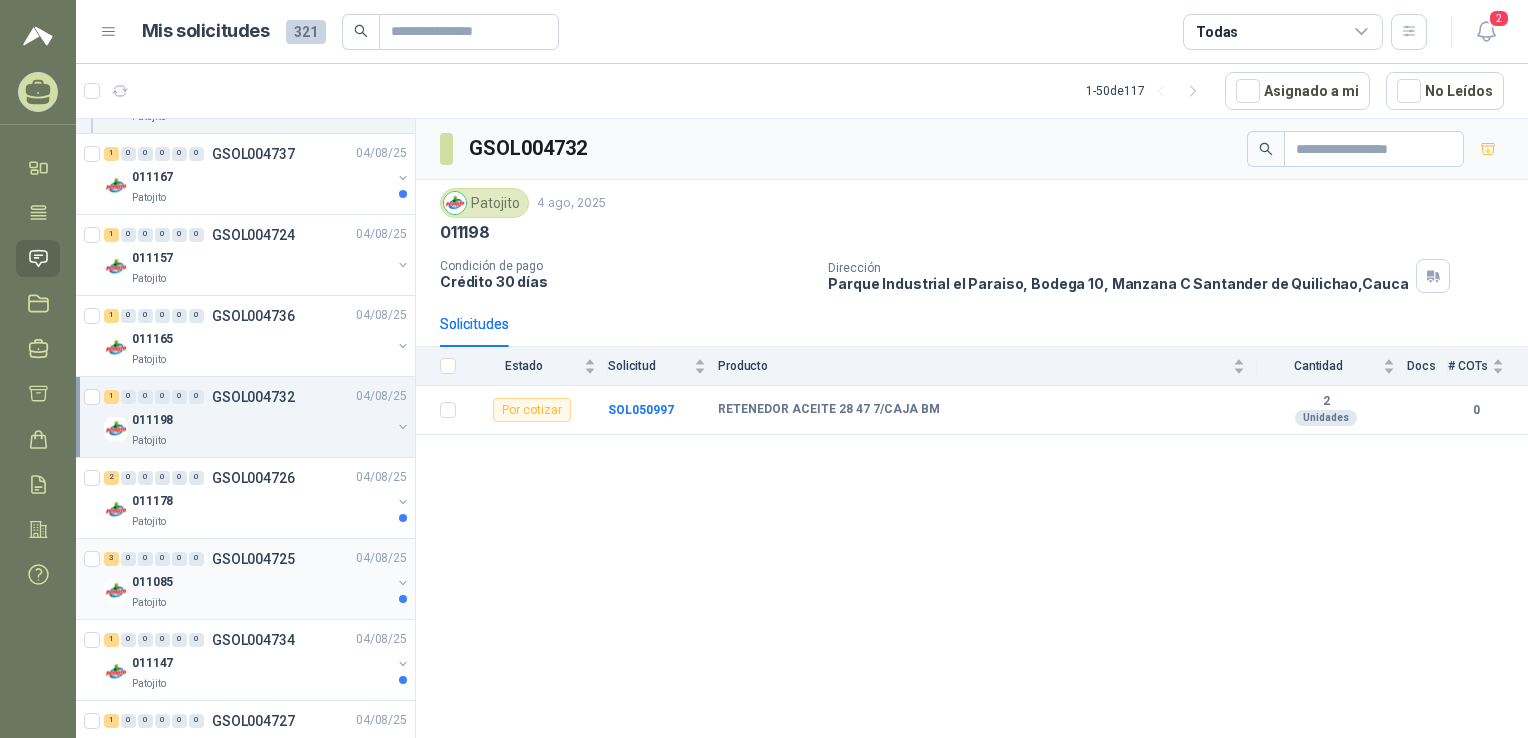 scroll, scrollTop: 5174, scrollLeft: 0, axis: vertical 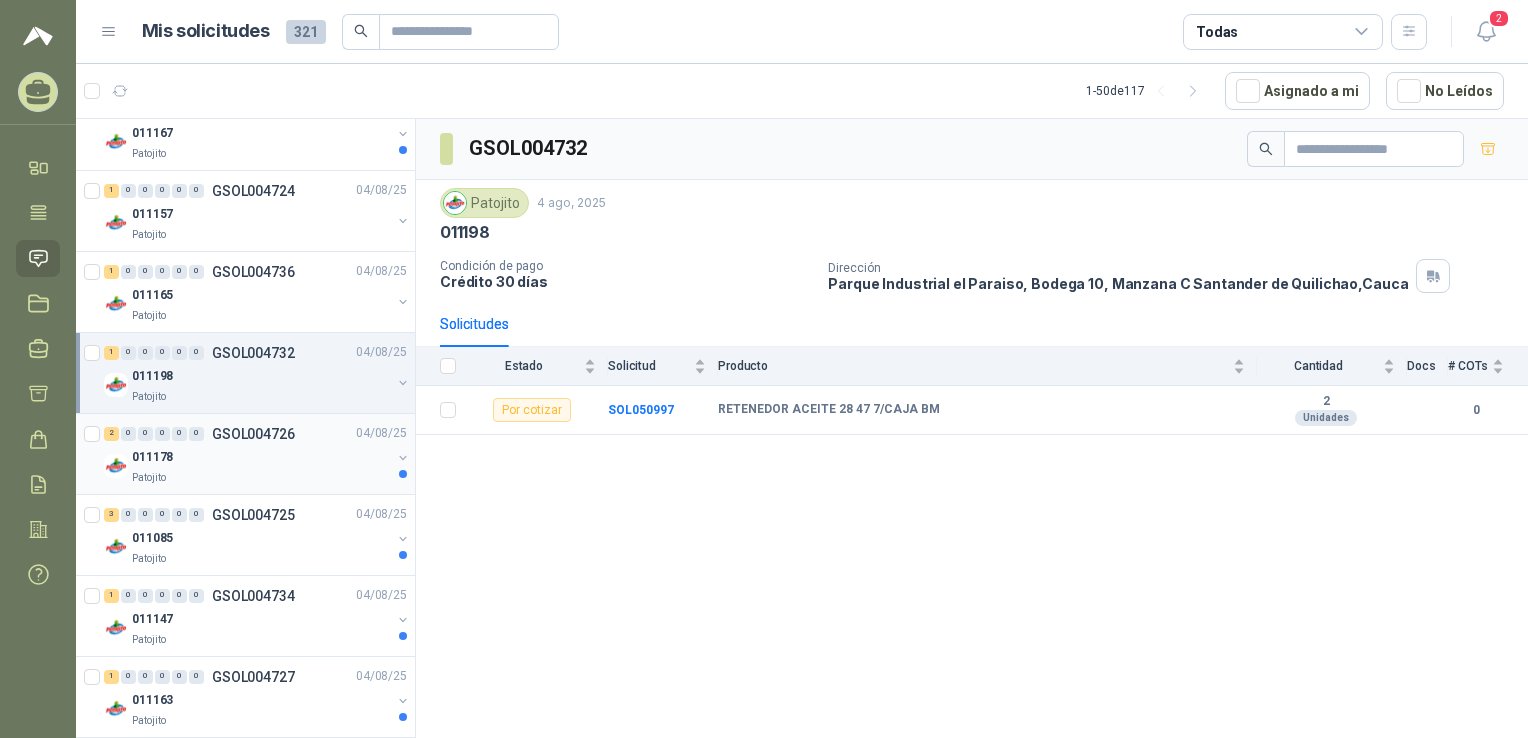 click on "2   0   0   0   0   0   GSOL004726 04/08/25" at bounding box center (257, 434) 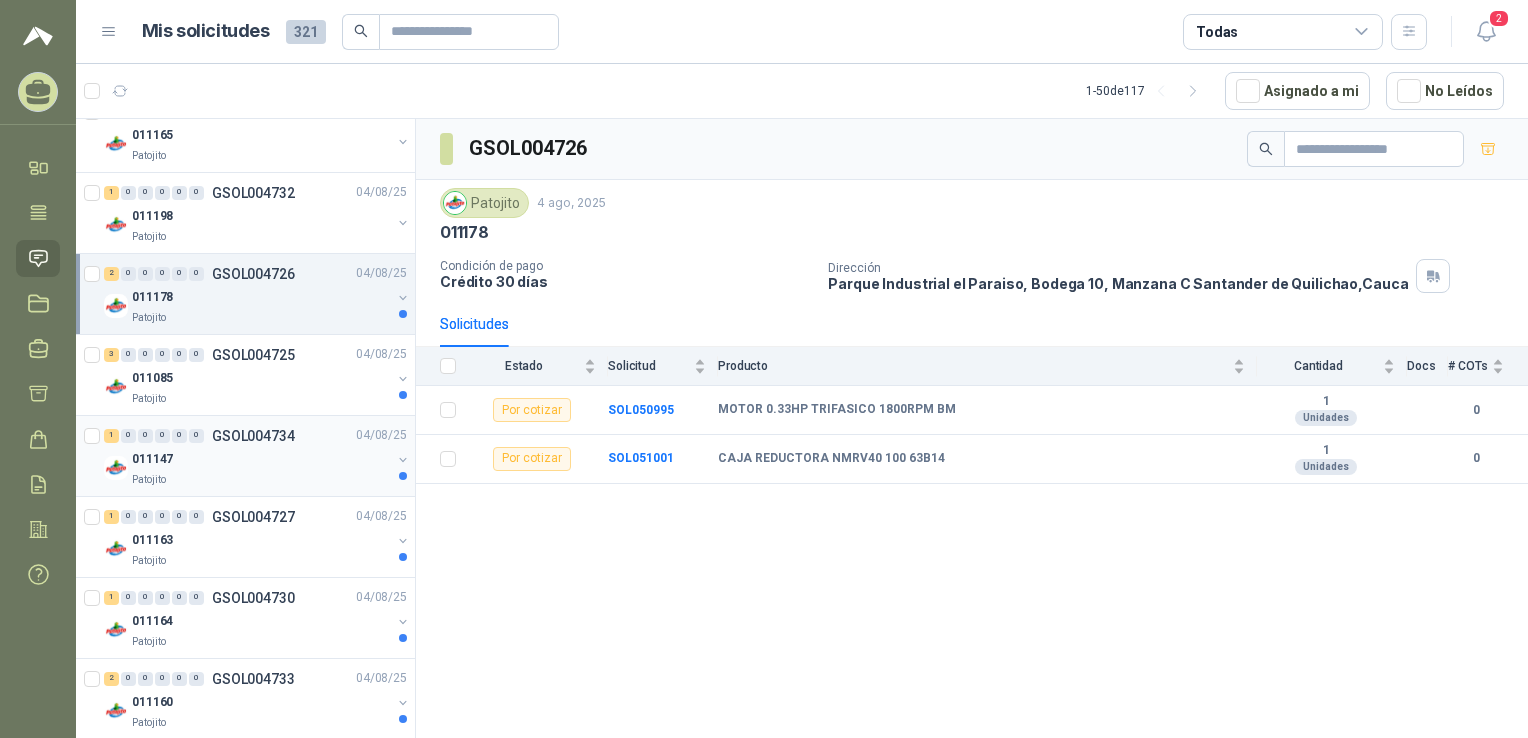 scroll, scrollTop: 5374, scrollLeft: 0, axis: vertical 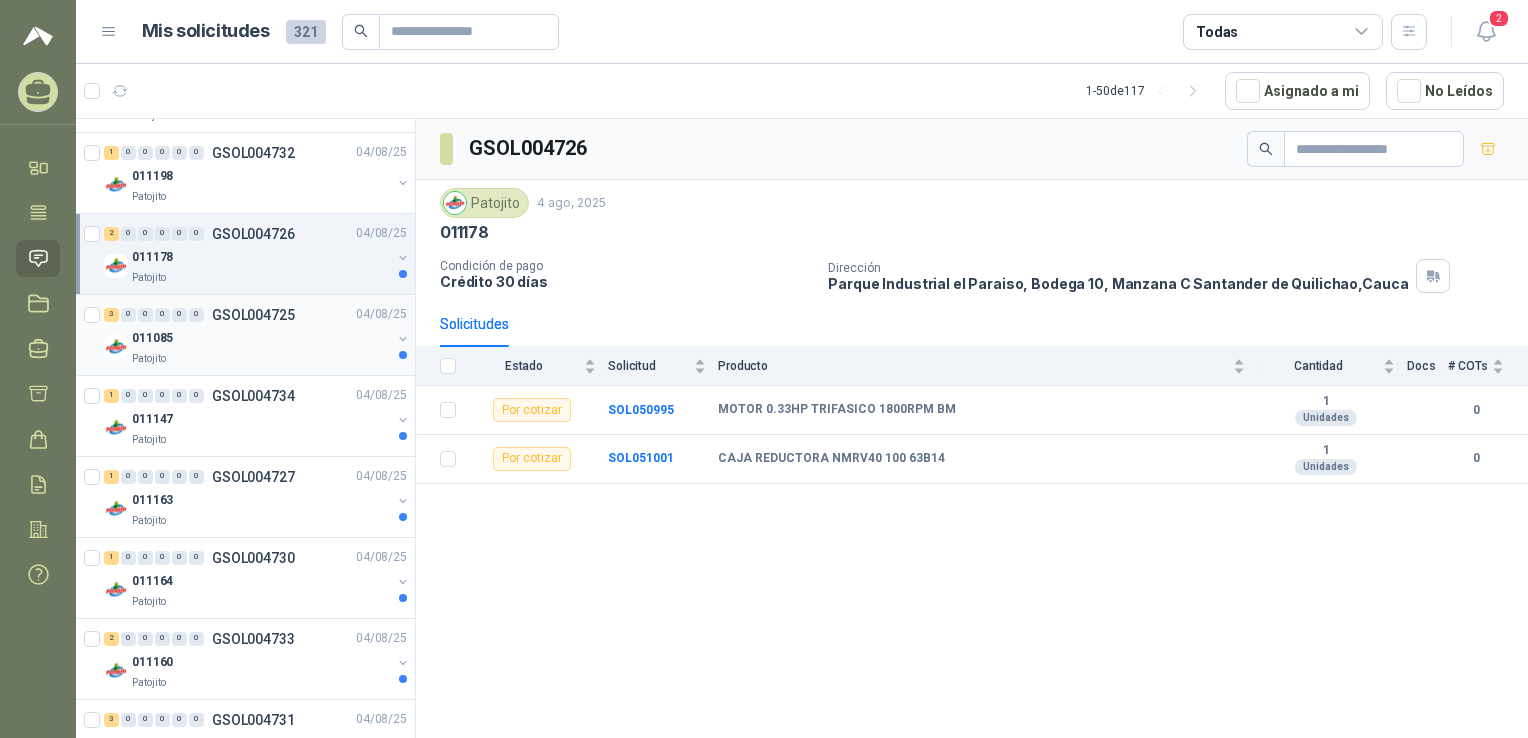 click on "Patojito" at bounding box center [261, 359] 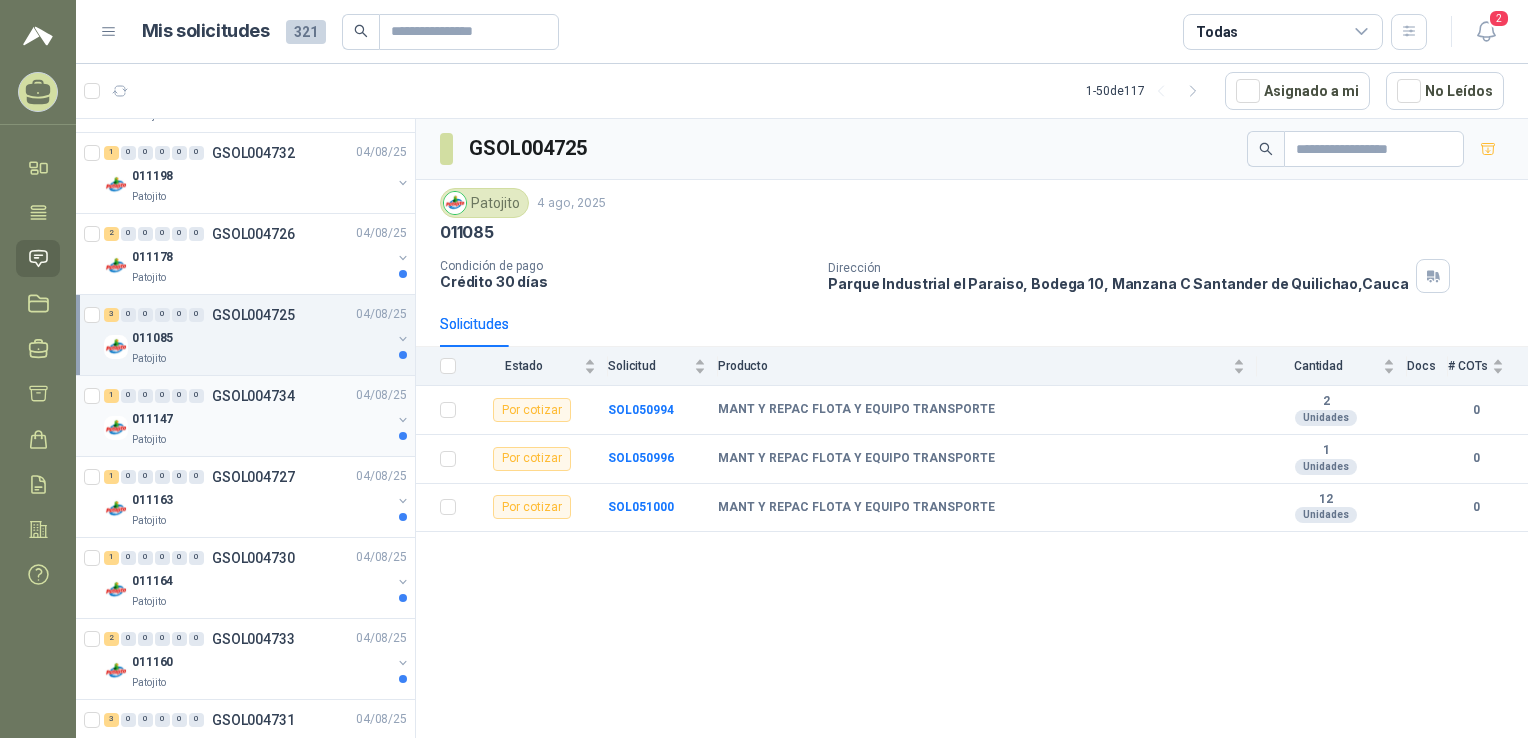 click on "1   0   0   0   0   0   GSOL004734 04/08/25   011147 Patojito" at bounding box center [245, 416] 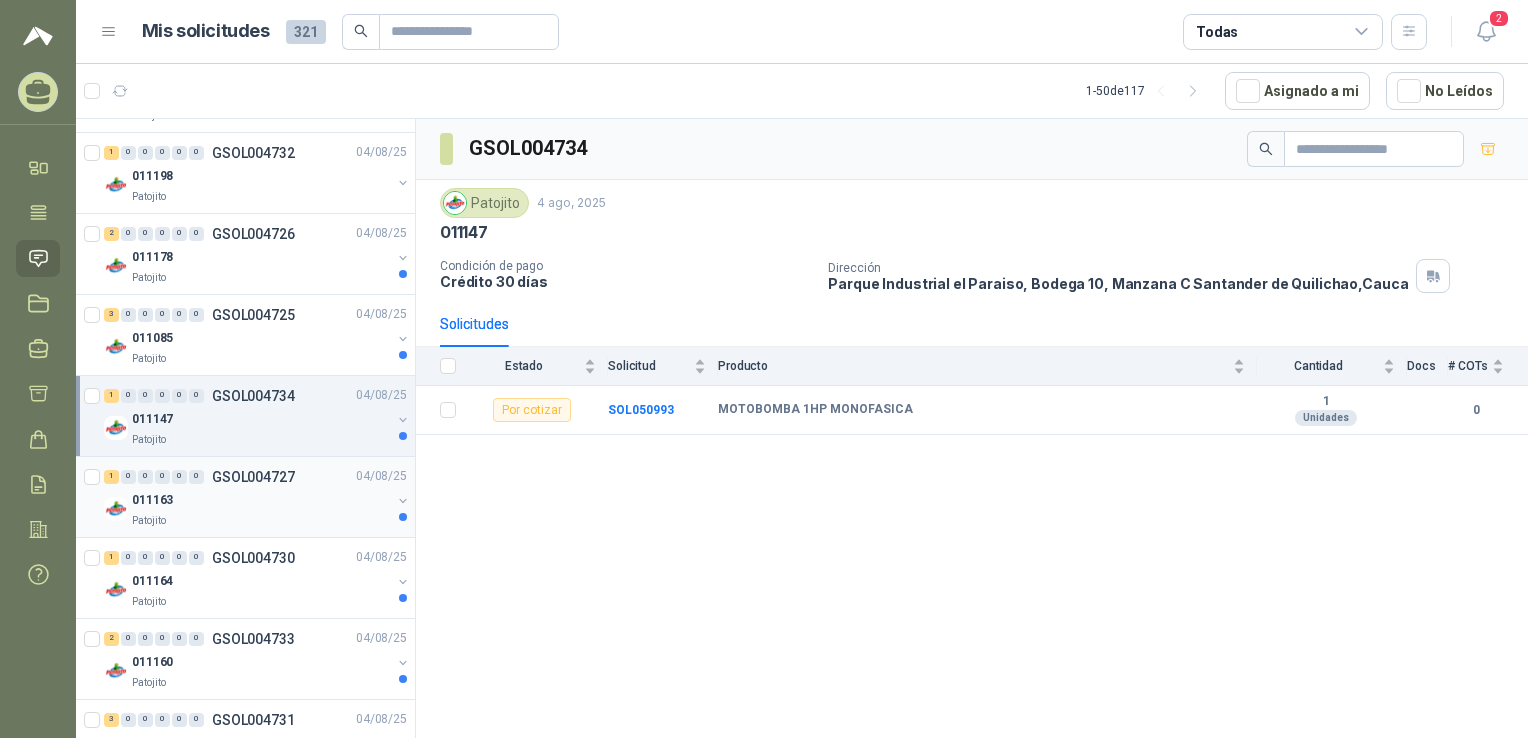 click on "011163" at bounding box center [261, 501] 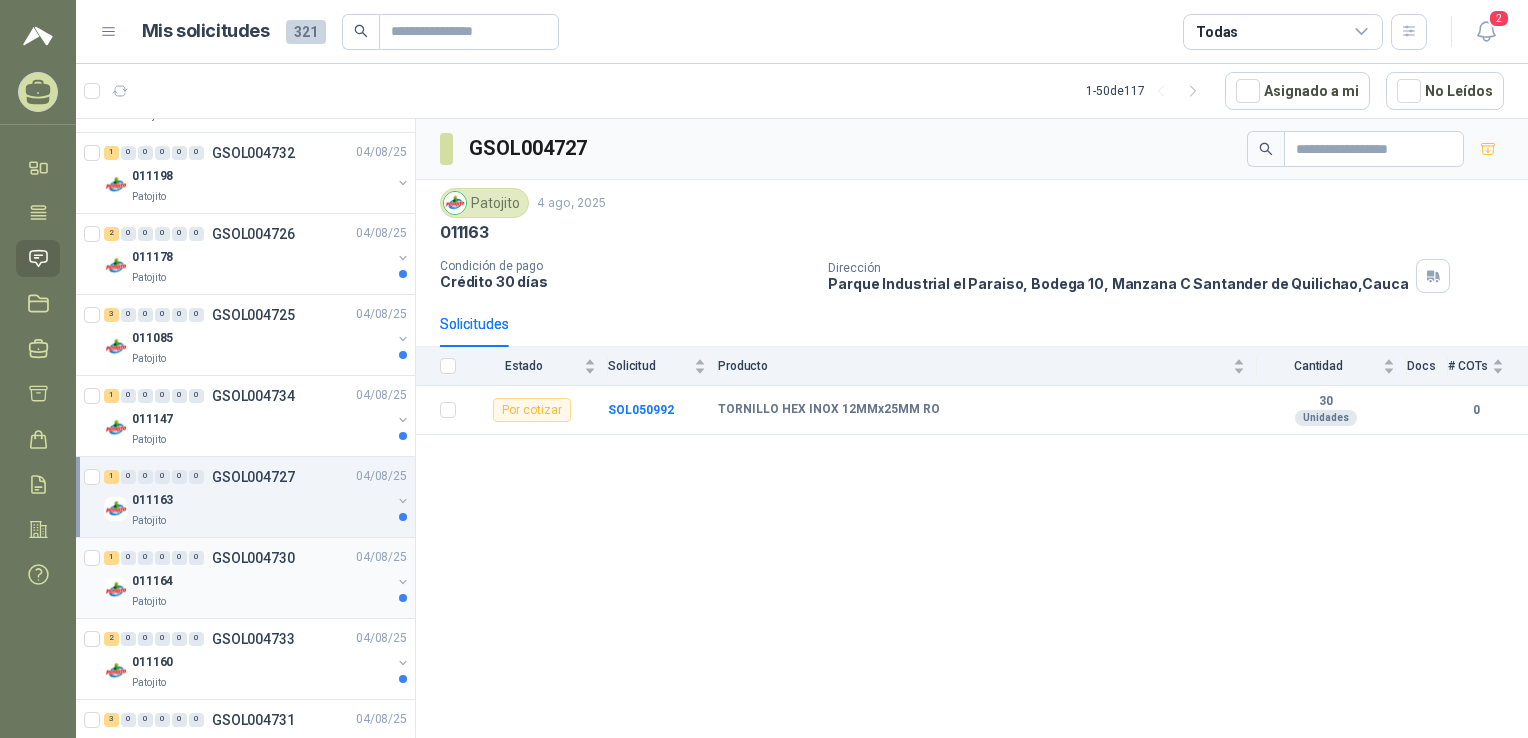 click on "011164" at bounding box center [261, 582] 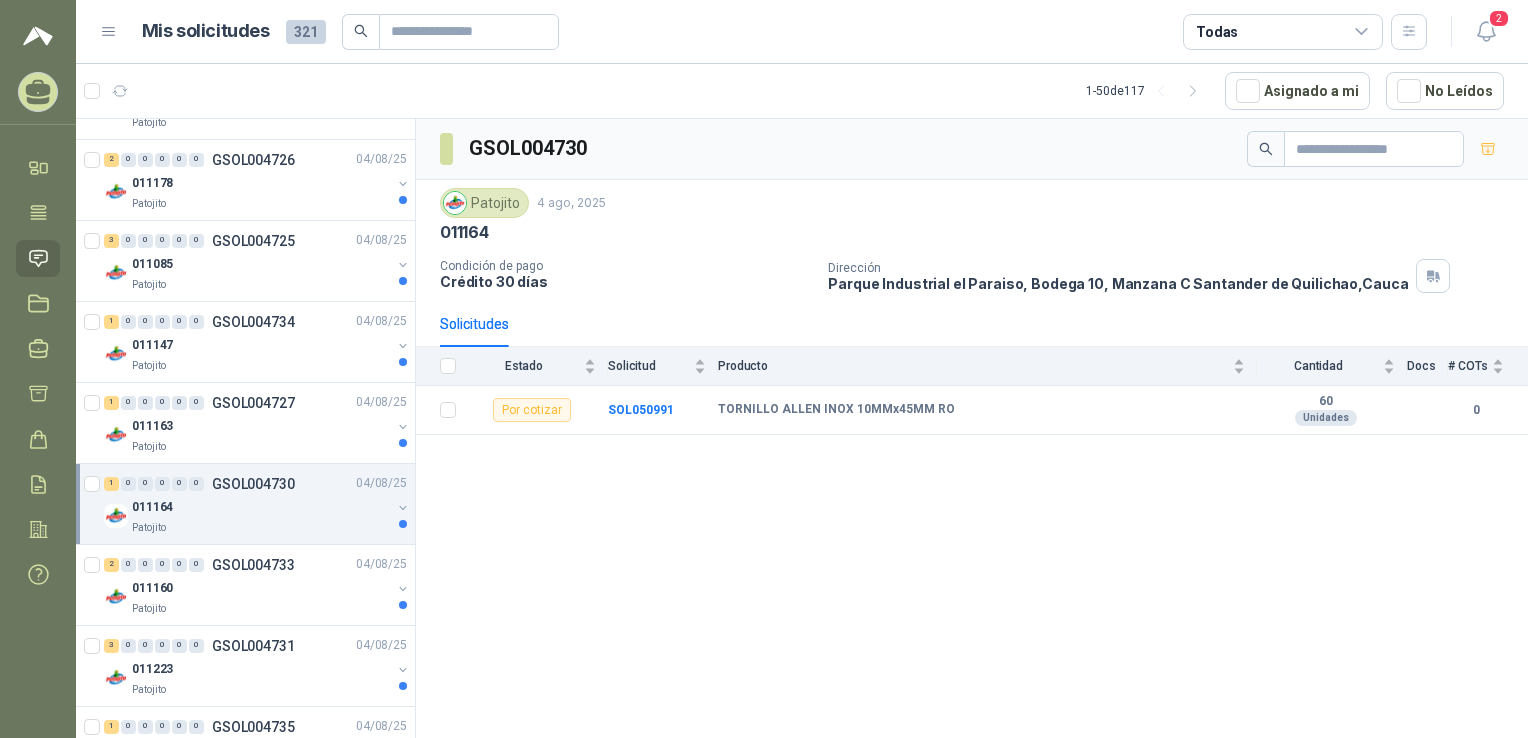scroll, scrollTop: 5574, scrollLeft: 0, axis: vertical 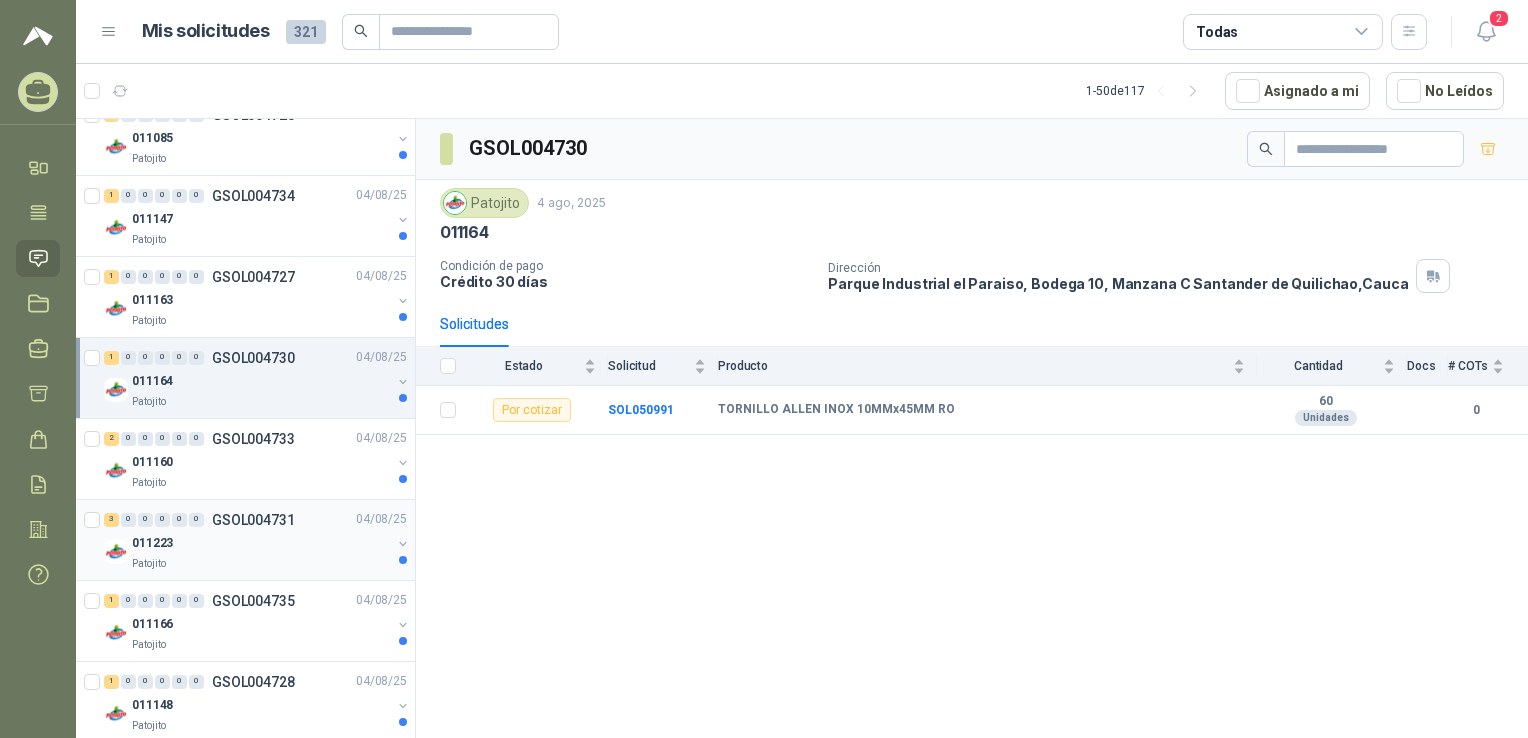 click on "3   0   0   0   0   0   GSOL004731 04/08/25   011223 Patojito" at bounding box center [245, 540] 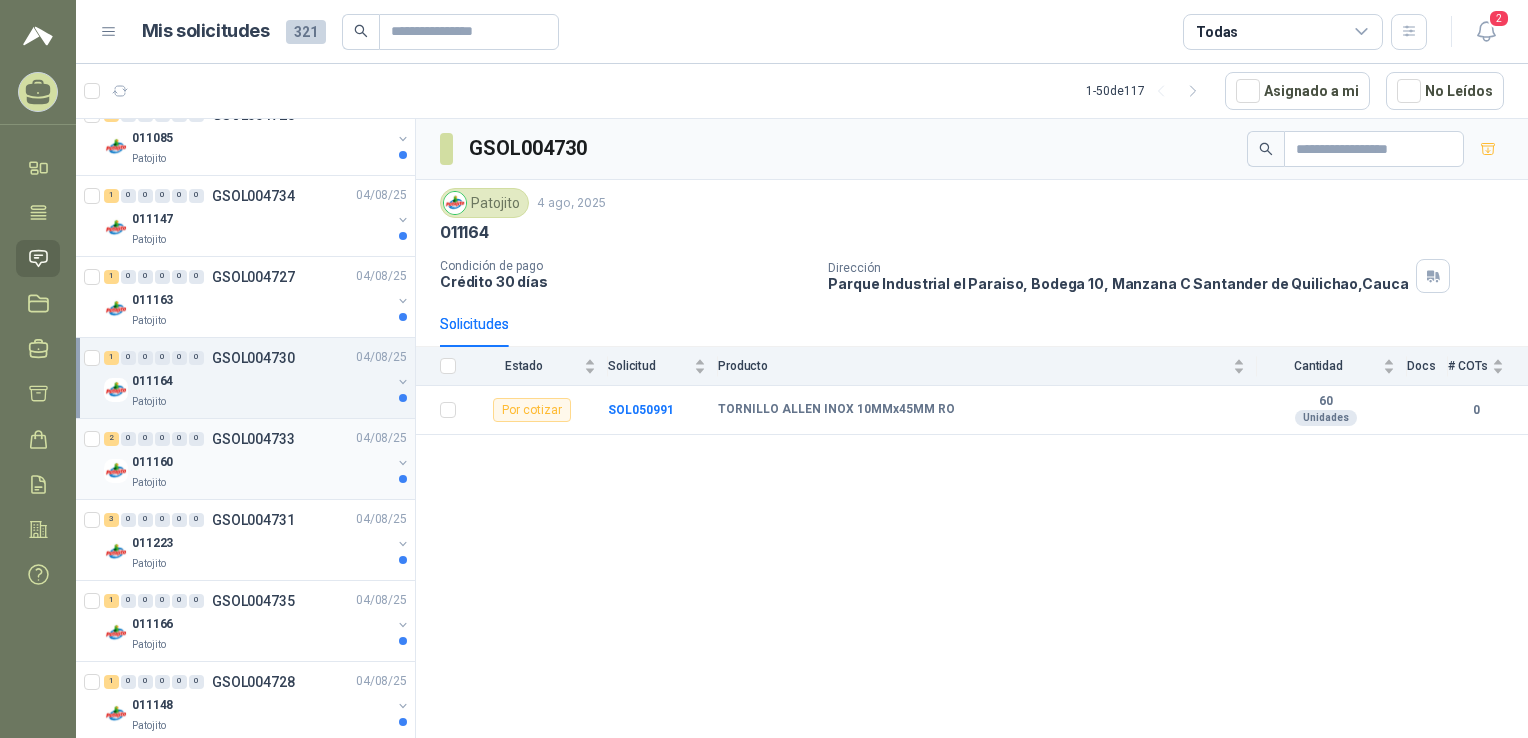 click on "Patojito" at bounding box center [261, 483] 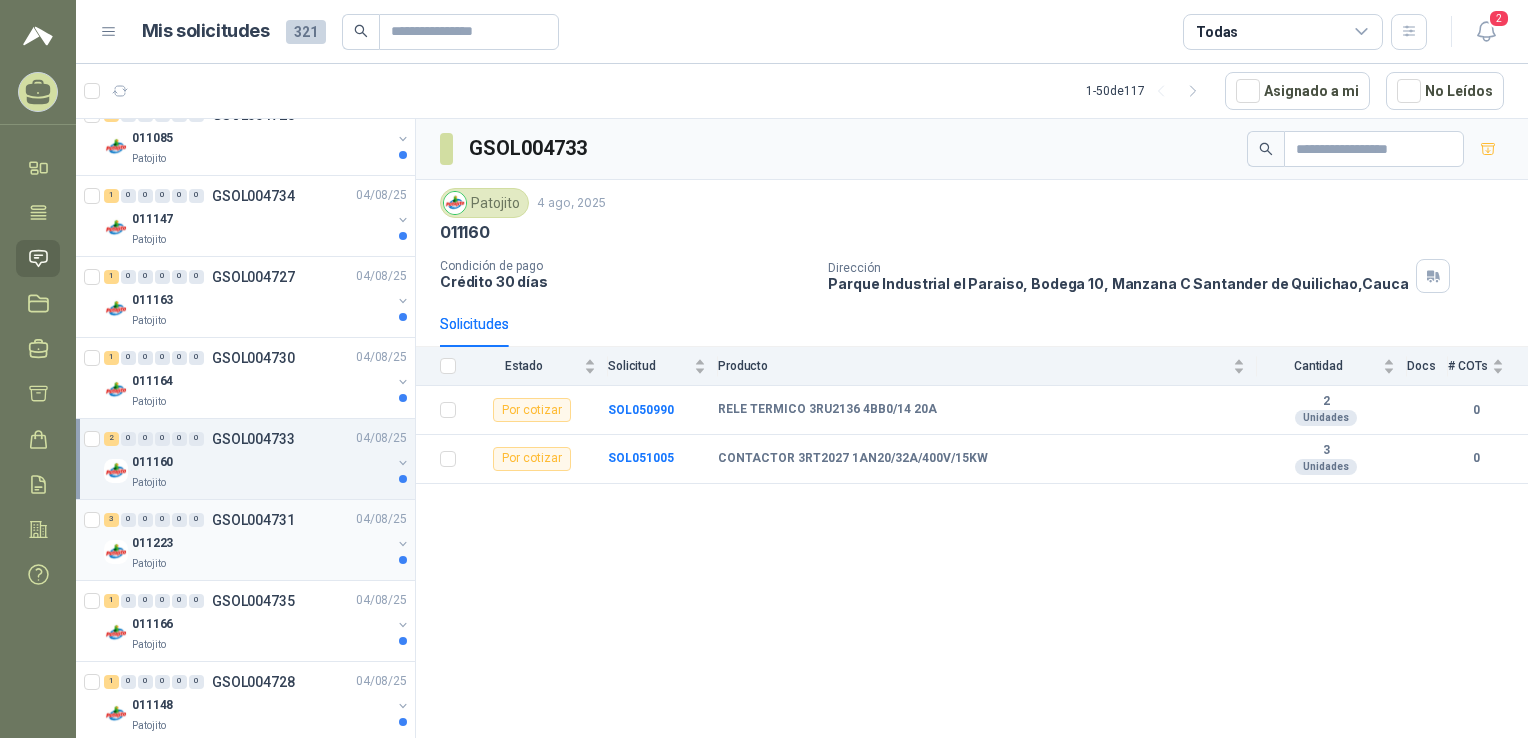 click on "Patojito" at bounding box center (261, 564) 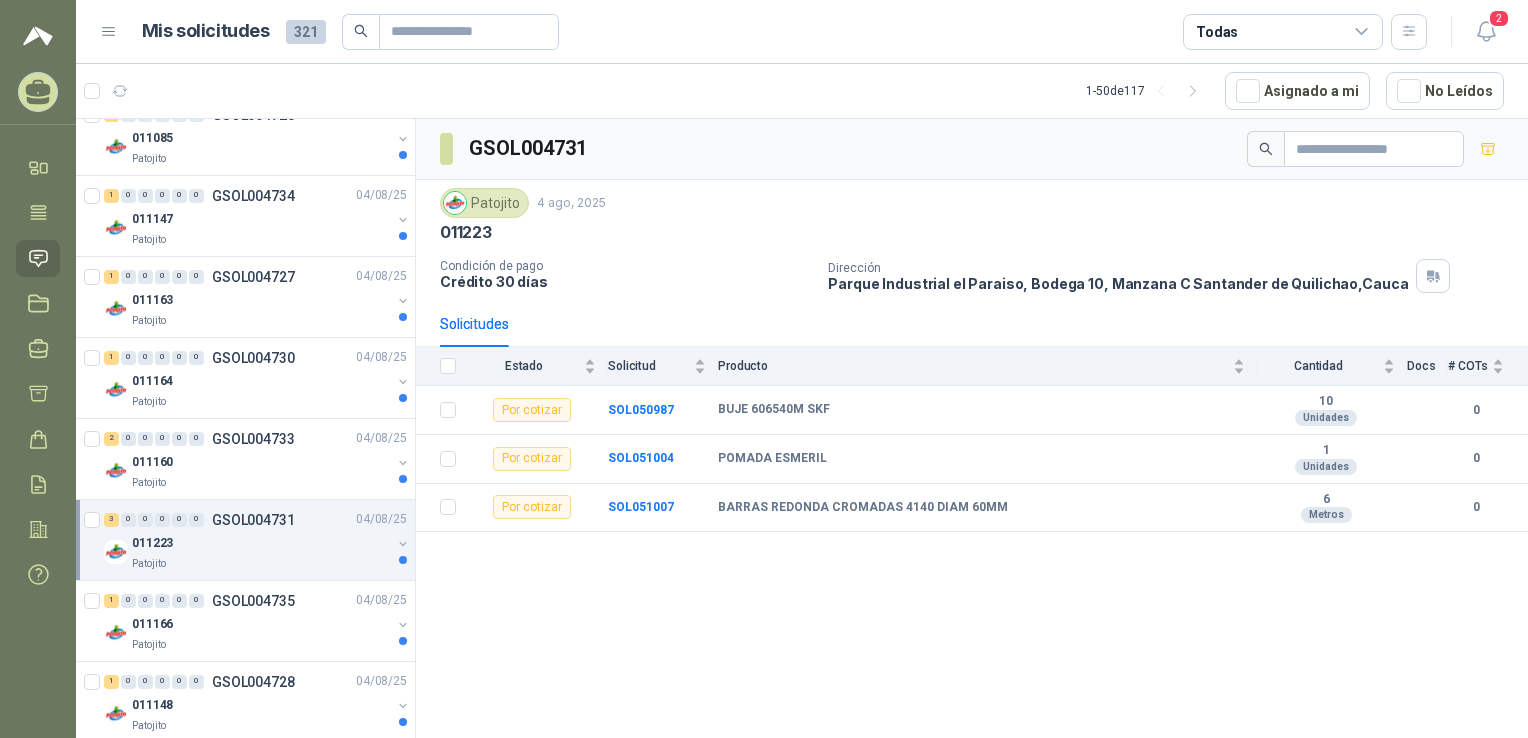 scroll, scrollTop: 5674, scrollLeft: 0, axis: vertical 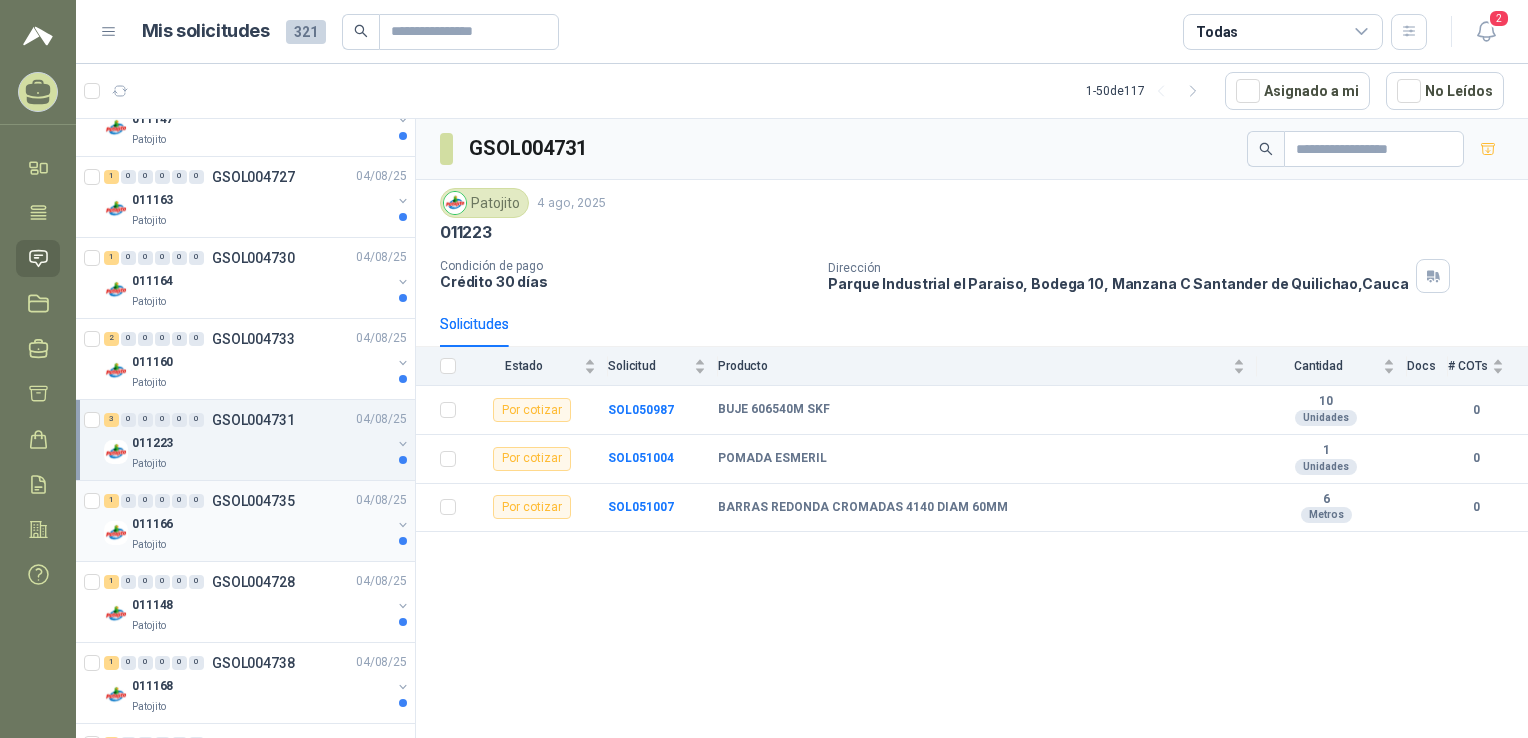 click on "Patojito" at bounding box center (261, 545) 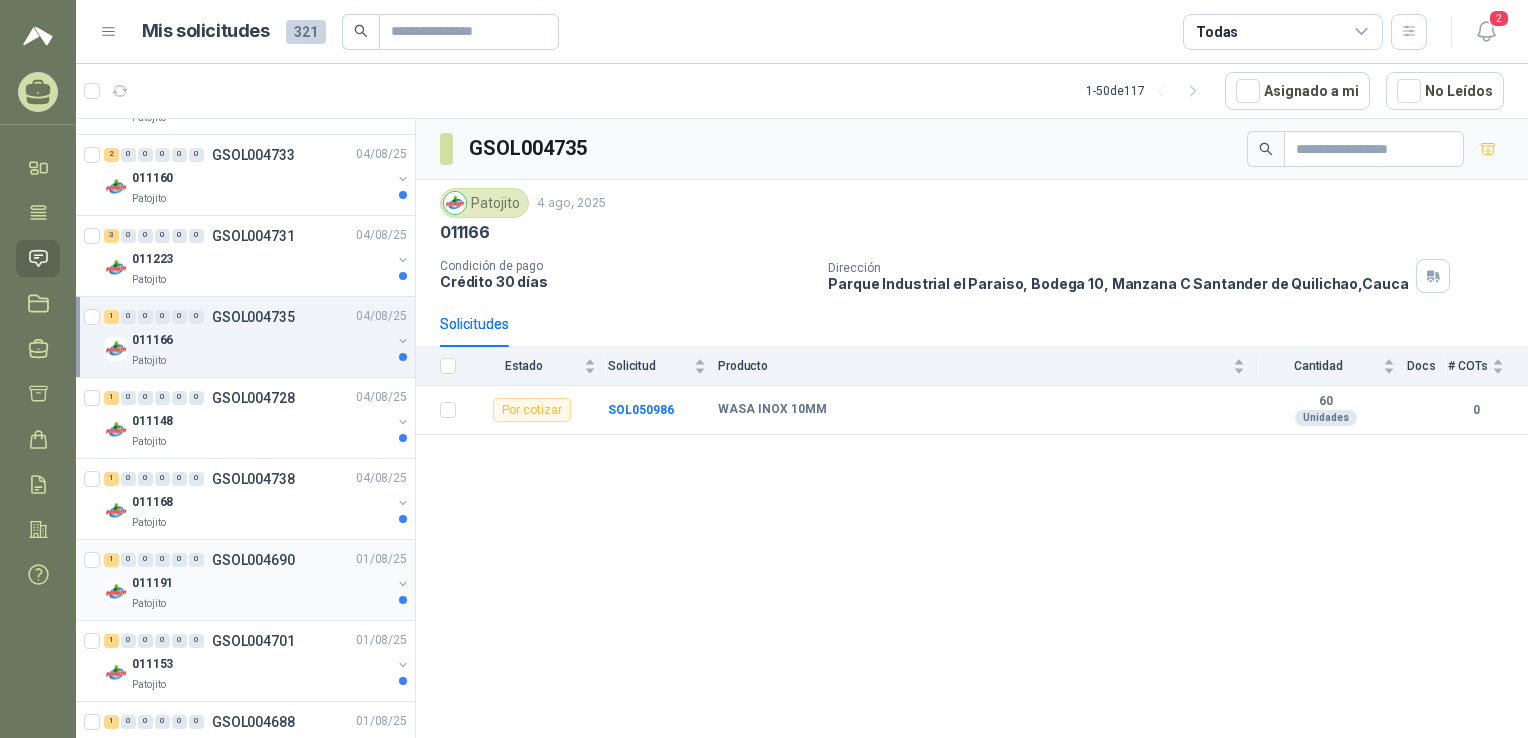 scroll, scrollTop: 5874, scrollLeft: 0, axis: vertical 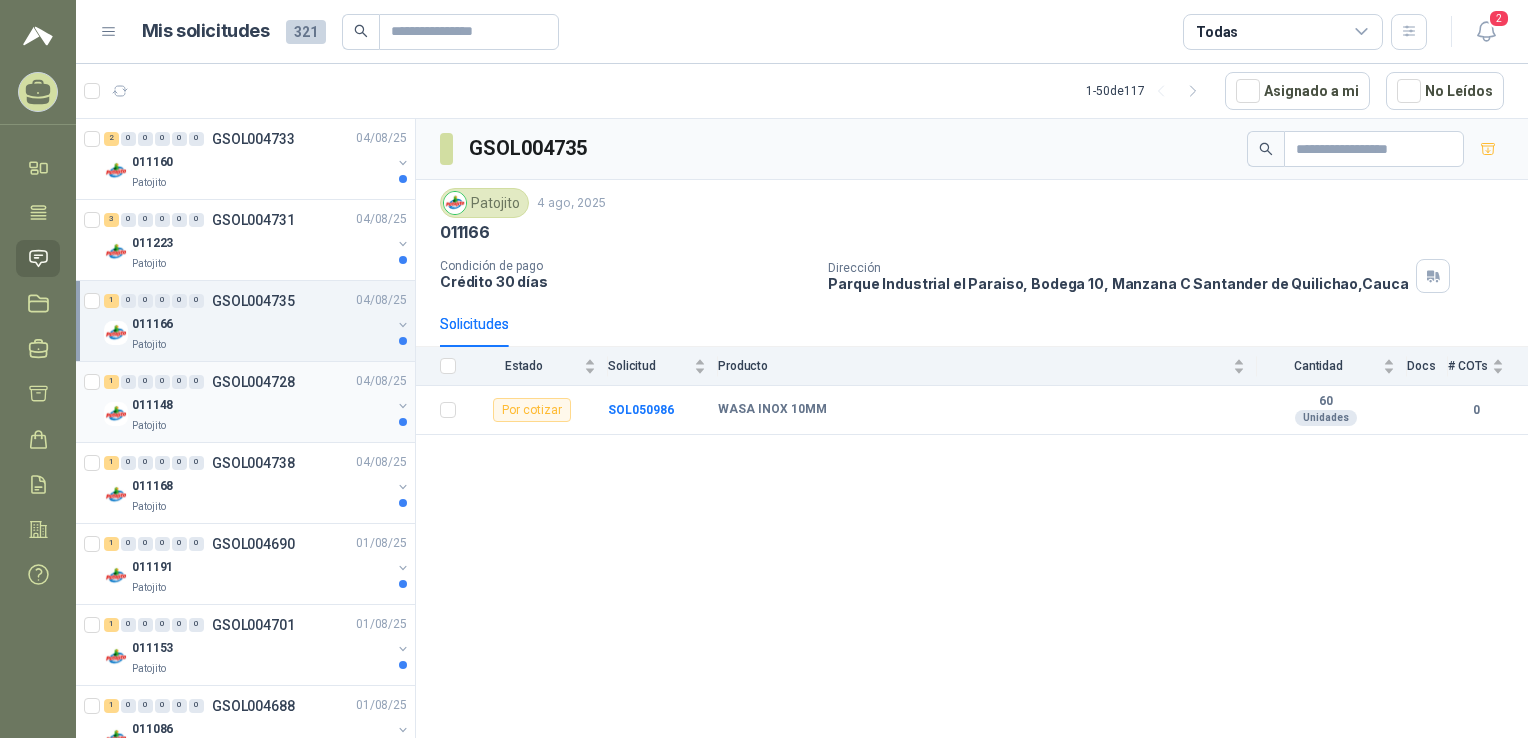 click on "011148" at bounding box center [261, 406] 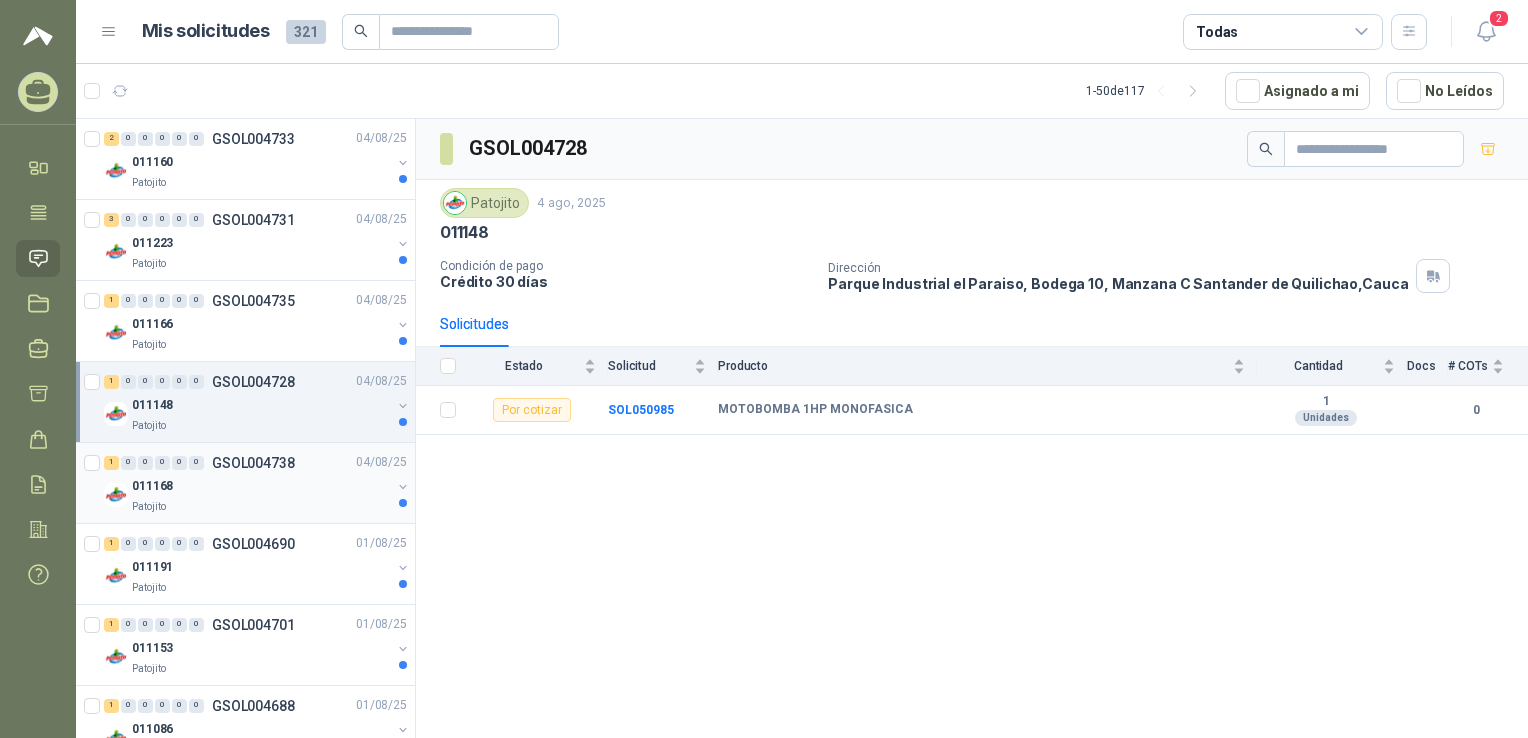 click on "011168" at bounding box center (261, 487) 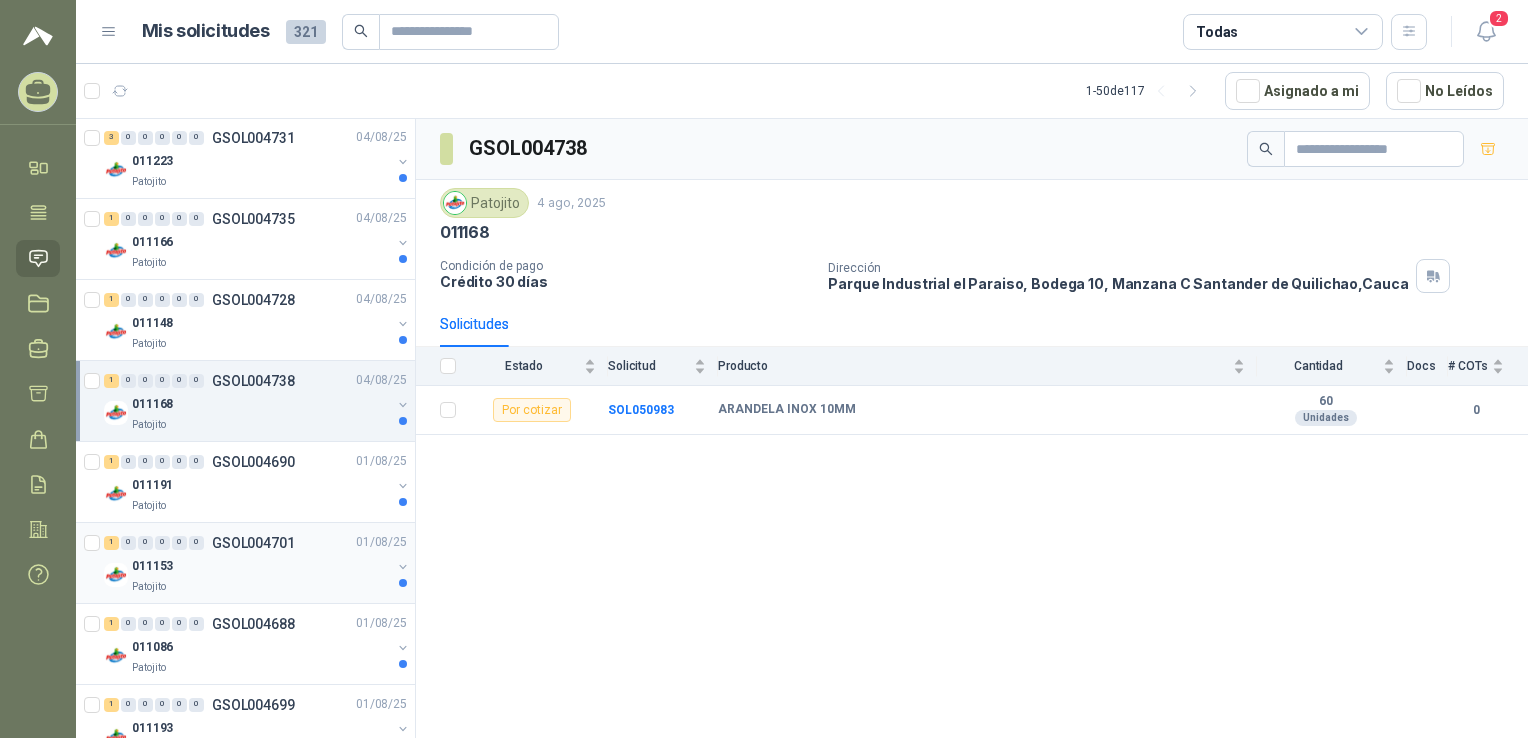 scroll, scrollTop: 5974, scrollLeft: 0, axis: vertical 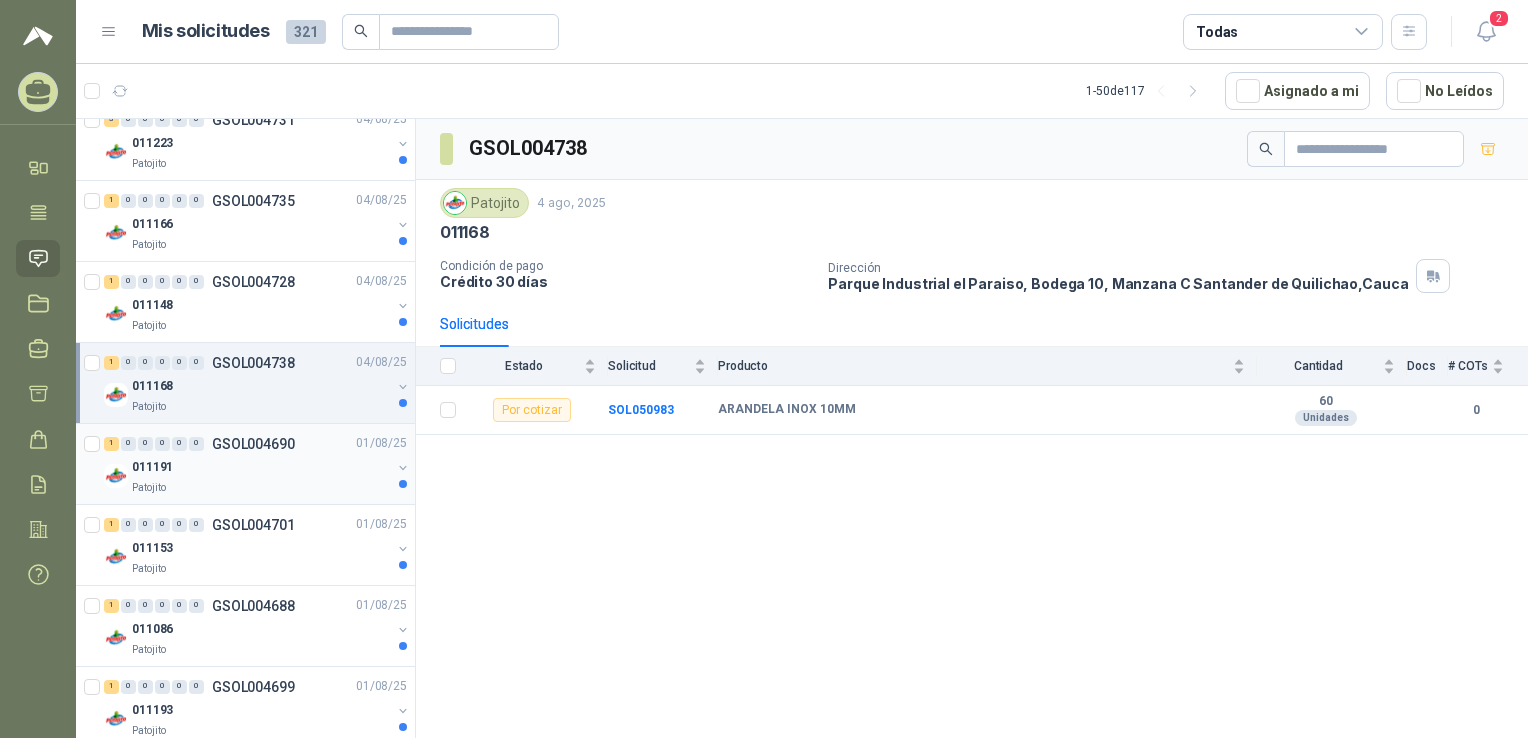 click on "011191" at bounding box center (261, 468) 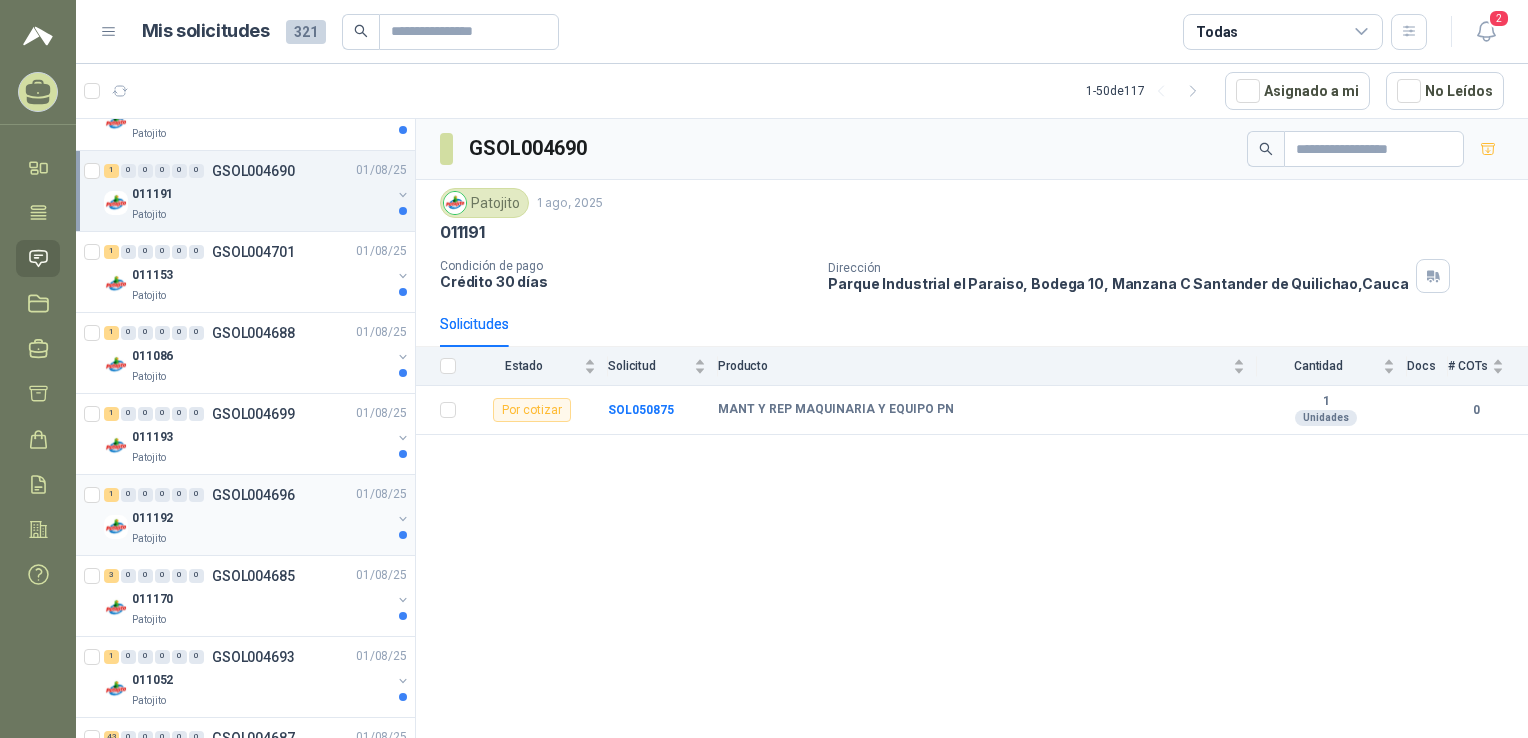 scroll, scrollTop: 6274, scrollLeft: 0, axis: vertical 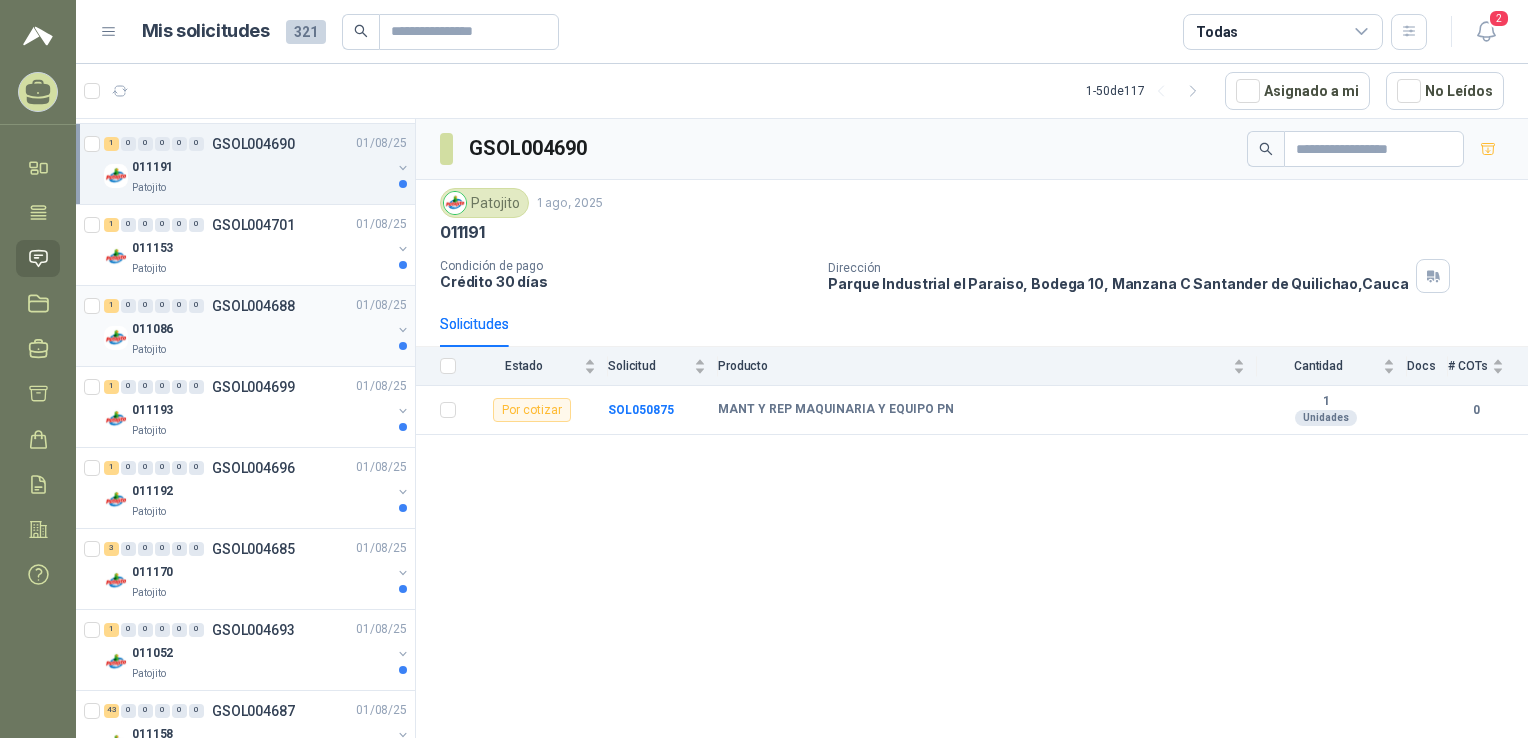 click on "1   0   0   0   0   0   GSOL004688 [DATE]" at bounding box center (257, 306) 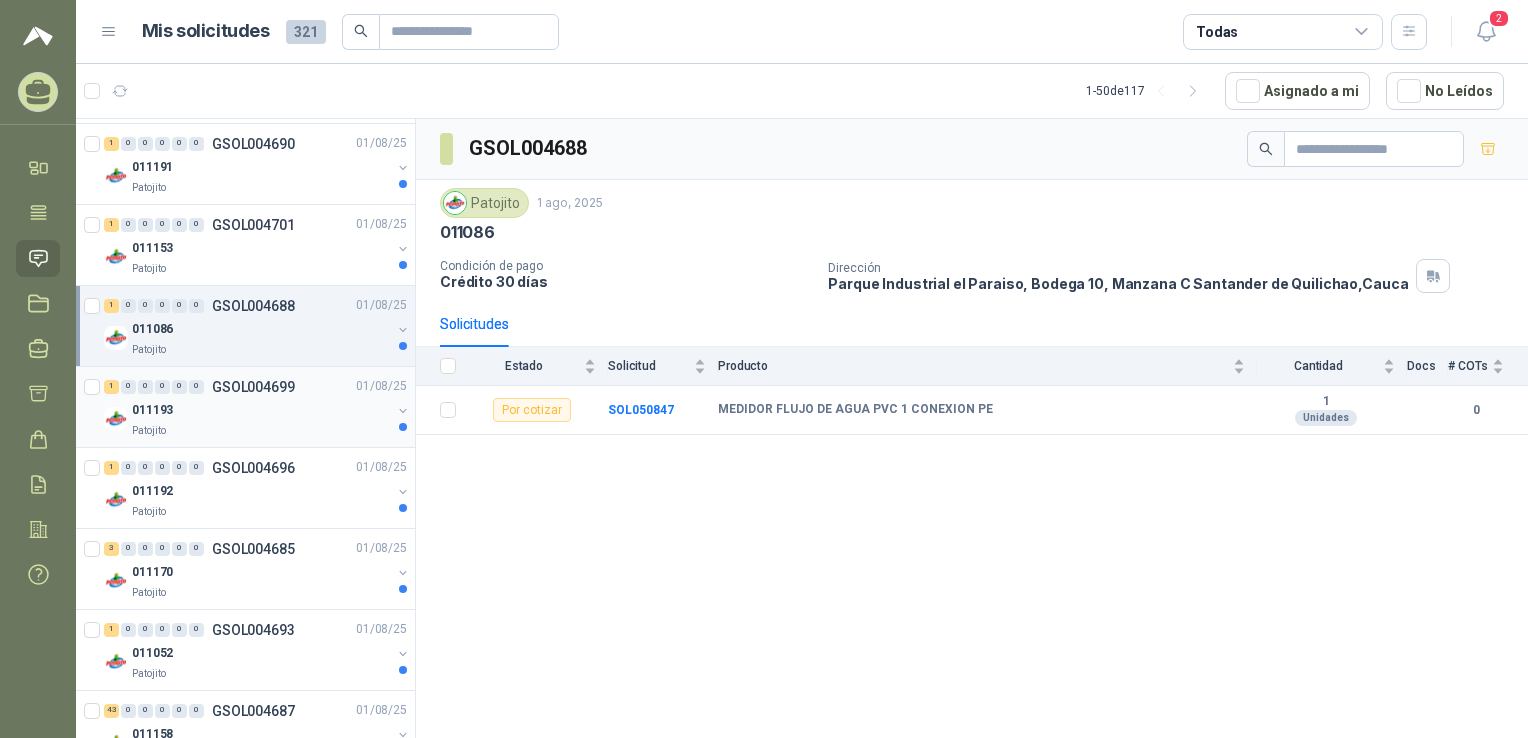 click on "1   0   0   0   0   0   GSOL004699 01/08/25" at bounding box center (257, 387) 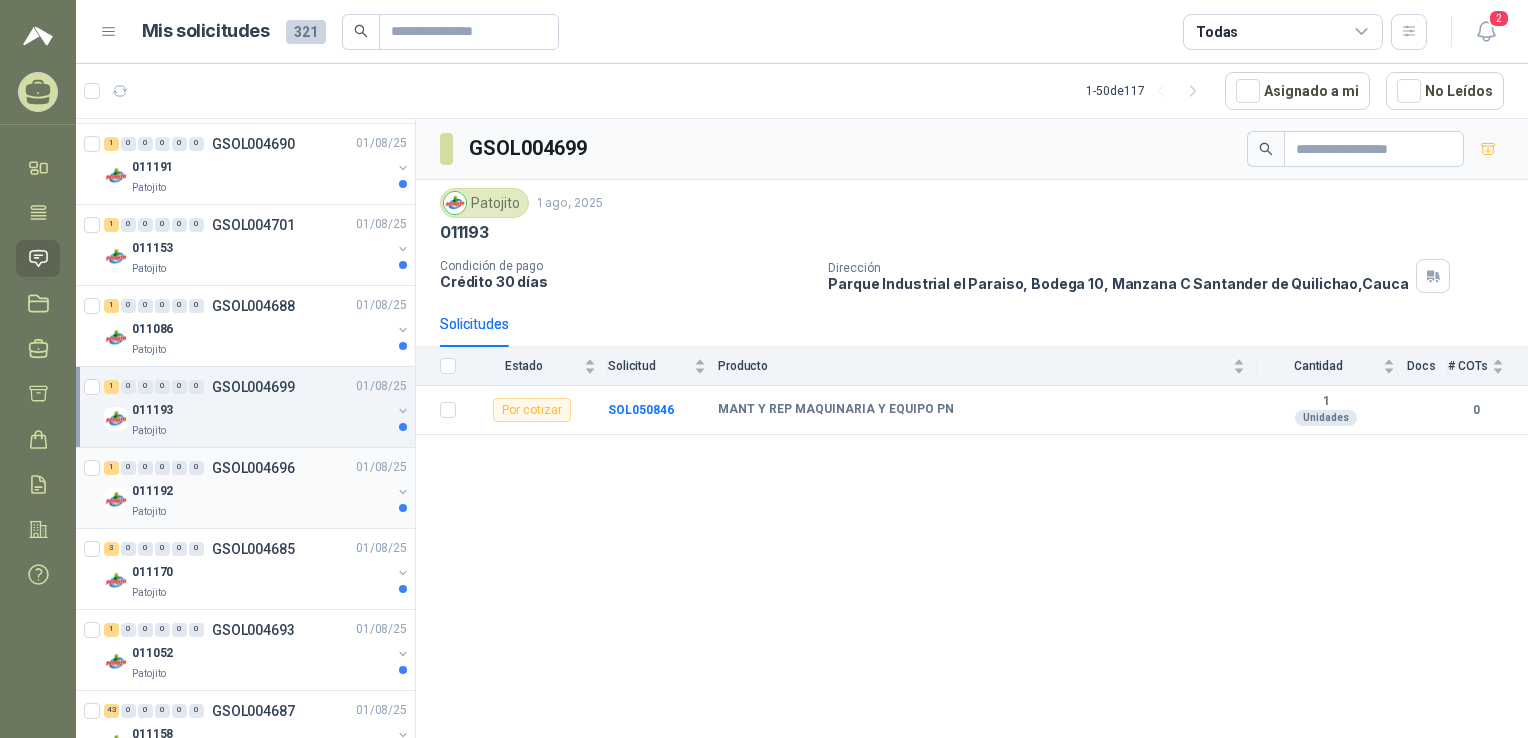 click on "Patojito" at bounding box center [261, 512] 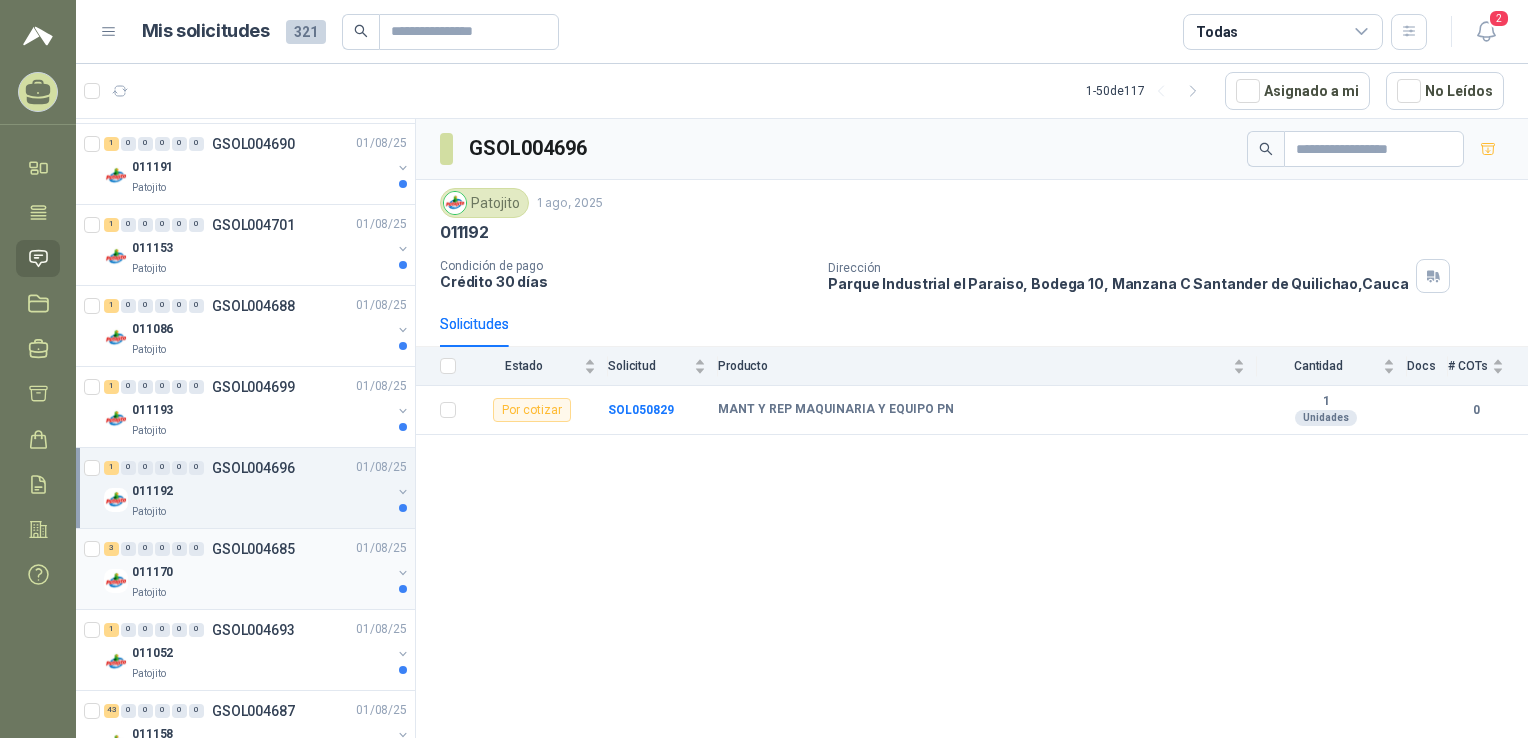 click on "011170" at bounding box center [261, 573] 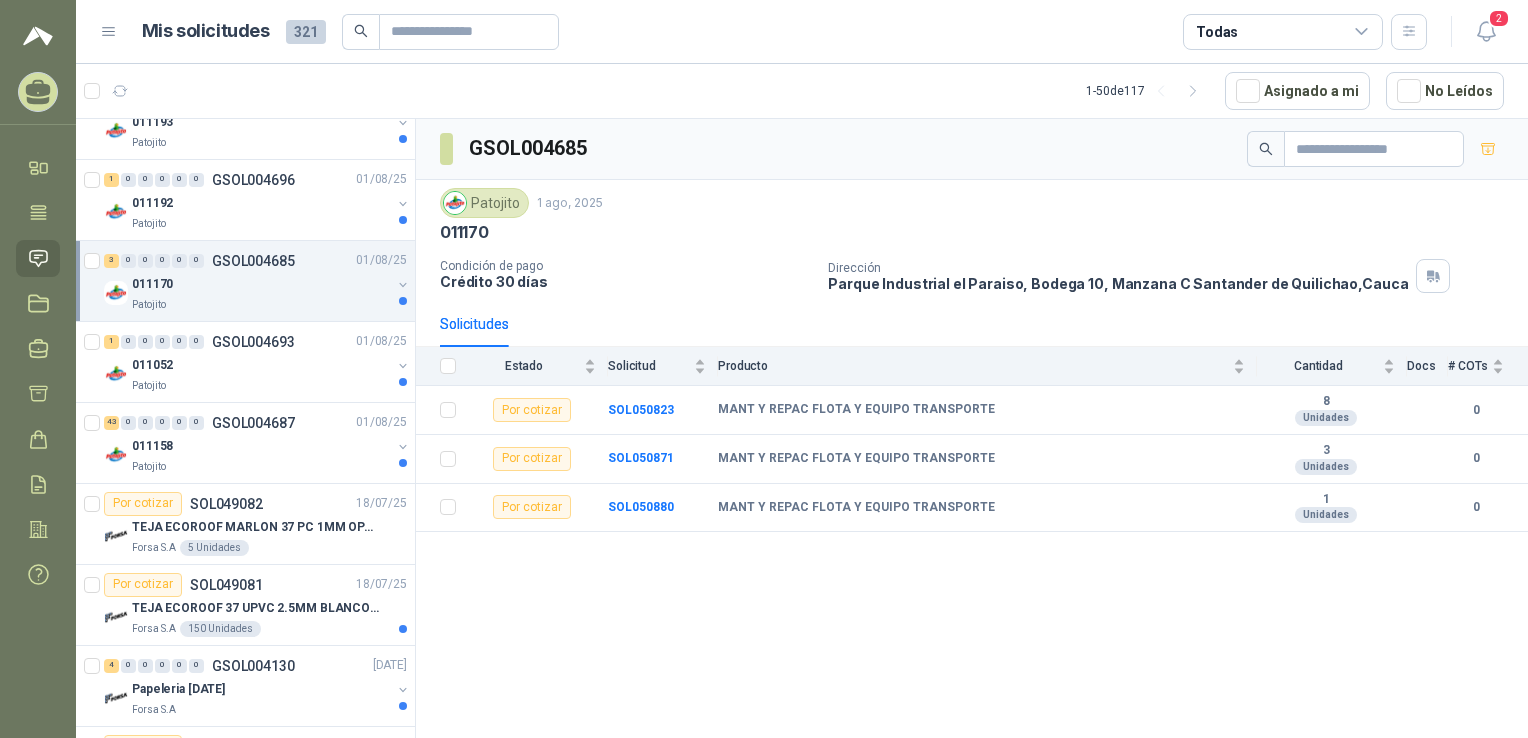 scroll, scrollTop: 6574, scrollLeft: 0, axis: vertical 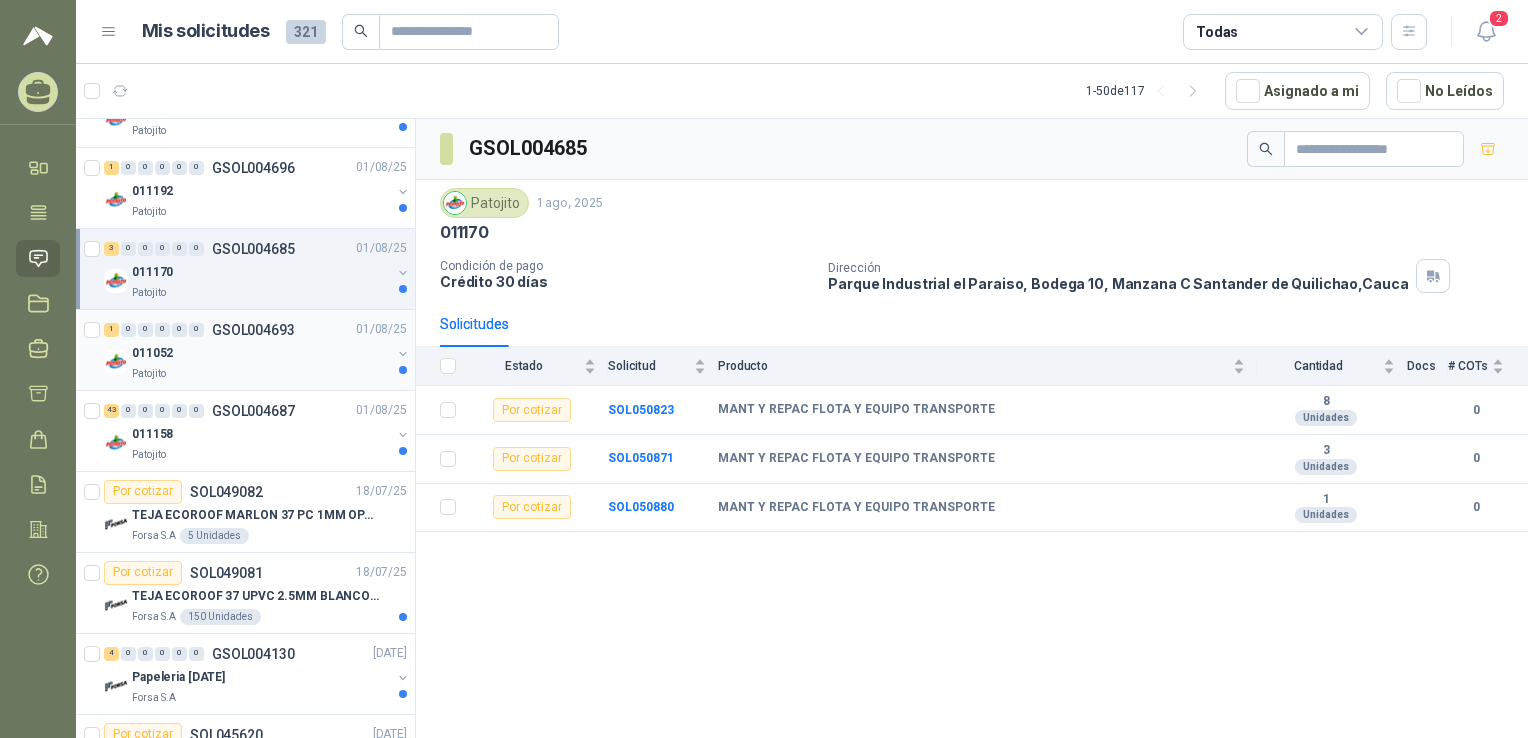 click on "011052" at bounding box center (261, 354) 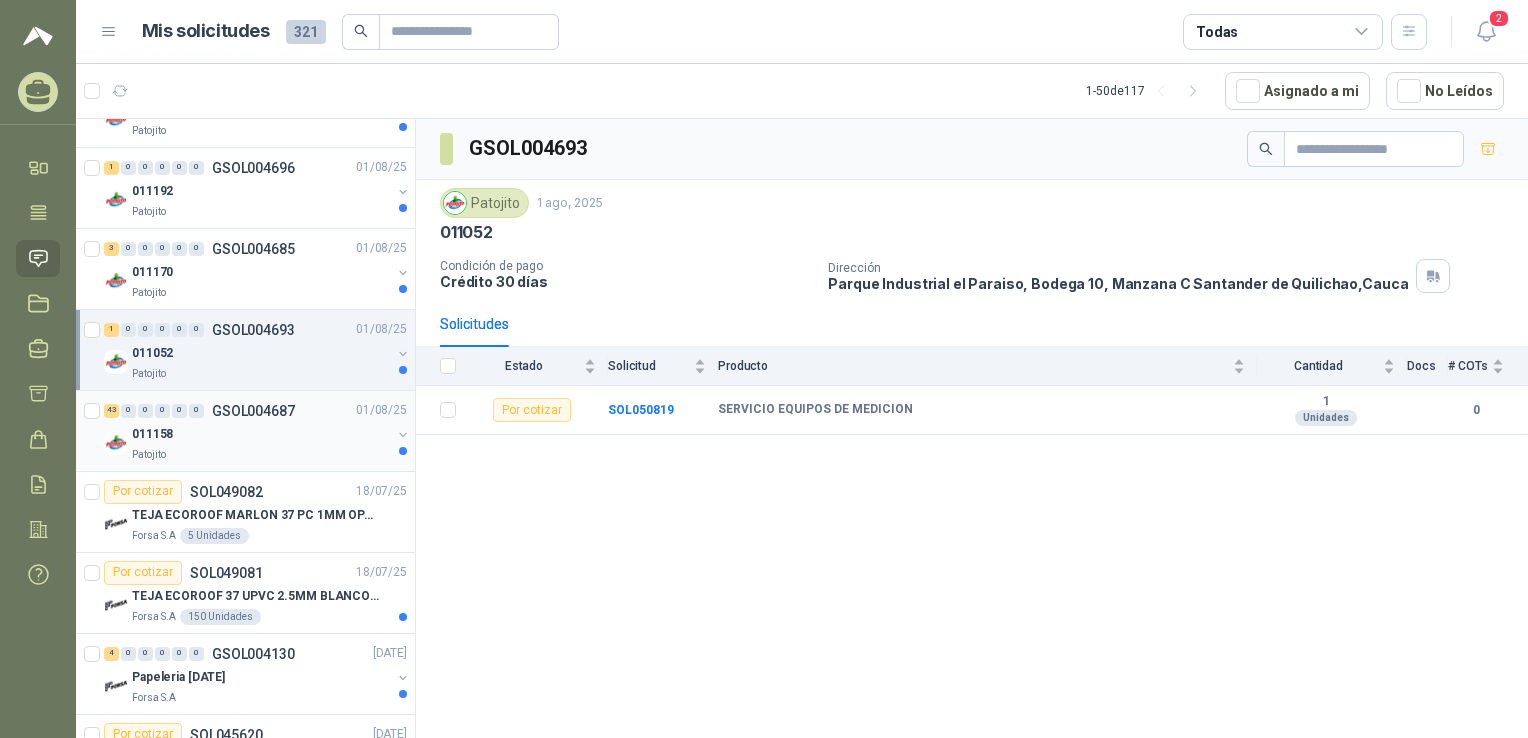 click on "011158" at bounding box center (261, 435) 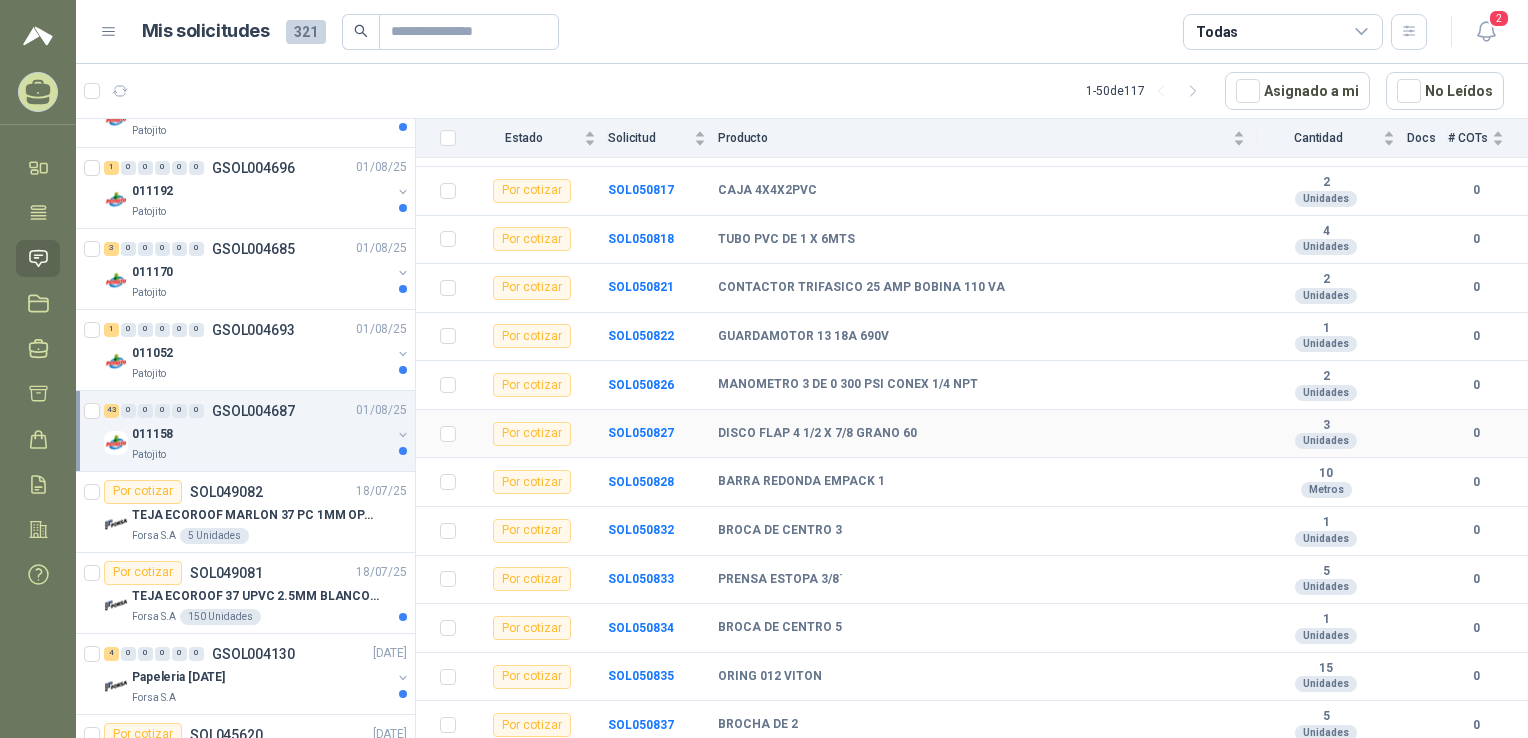 scroll, scrollTop: 300, scrollLeft: 0, axis: vertical 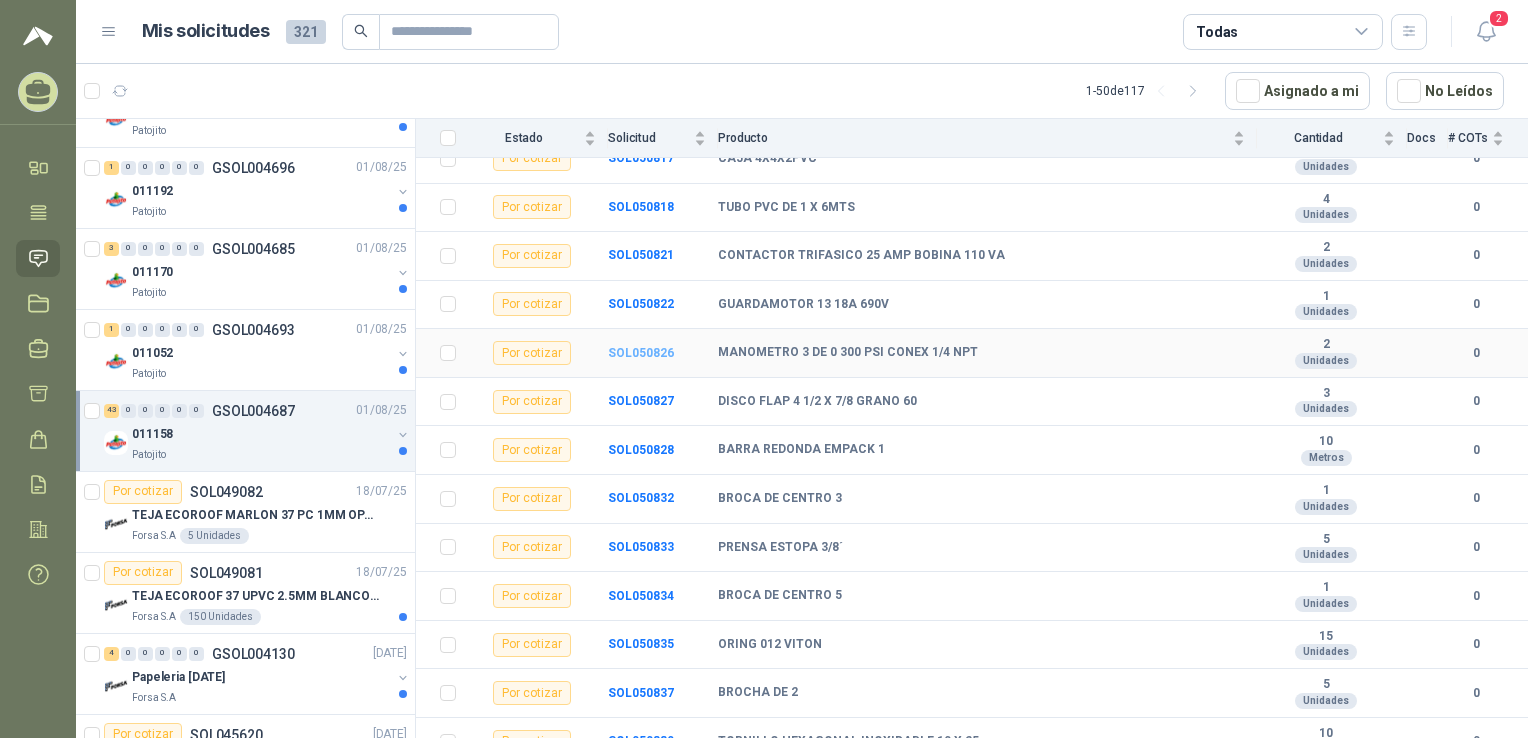 click on "SOL050826" at bounding box center (641, 353) 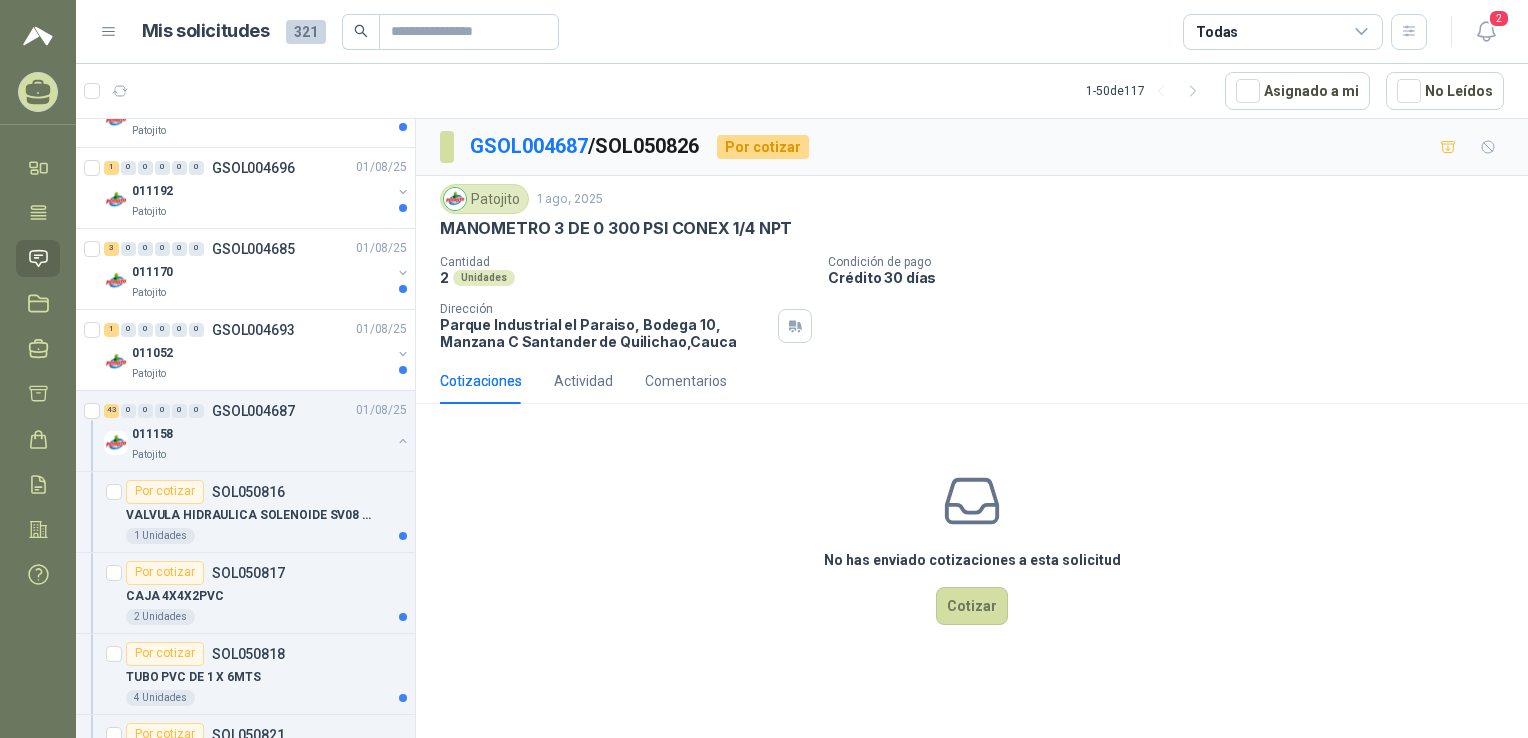 click on "No has enviado cotizaciones a esta solicitud Cotizar" at bounding box center (972, 547) 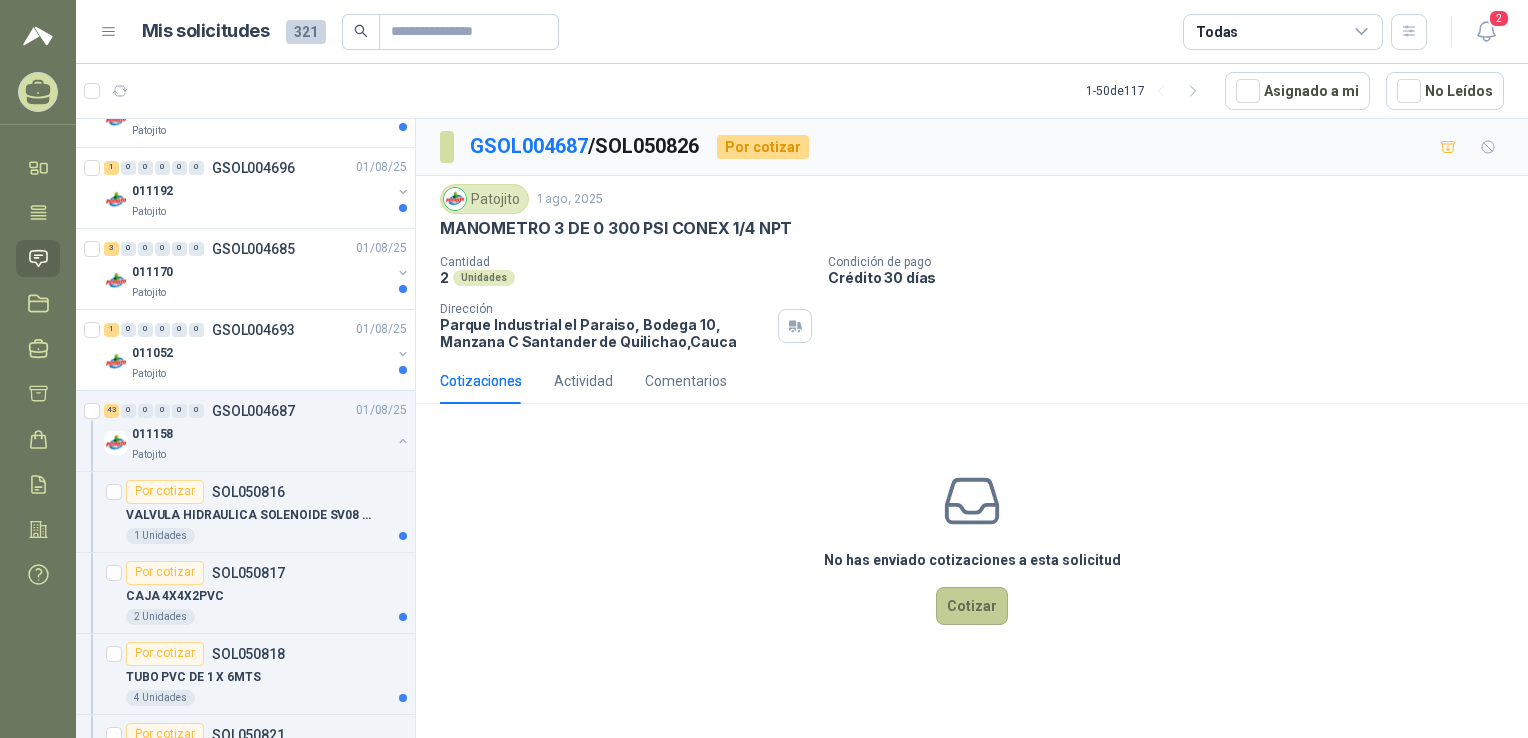 click on "Cotizar" at bounding box center [972, 606] 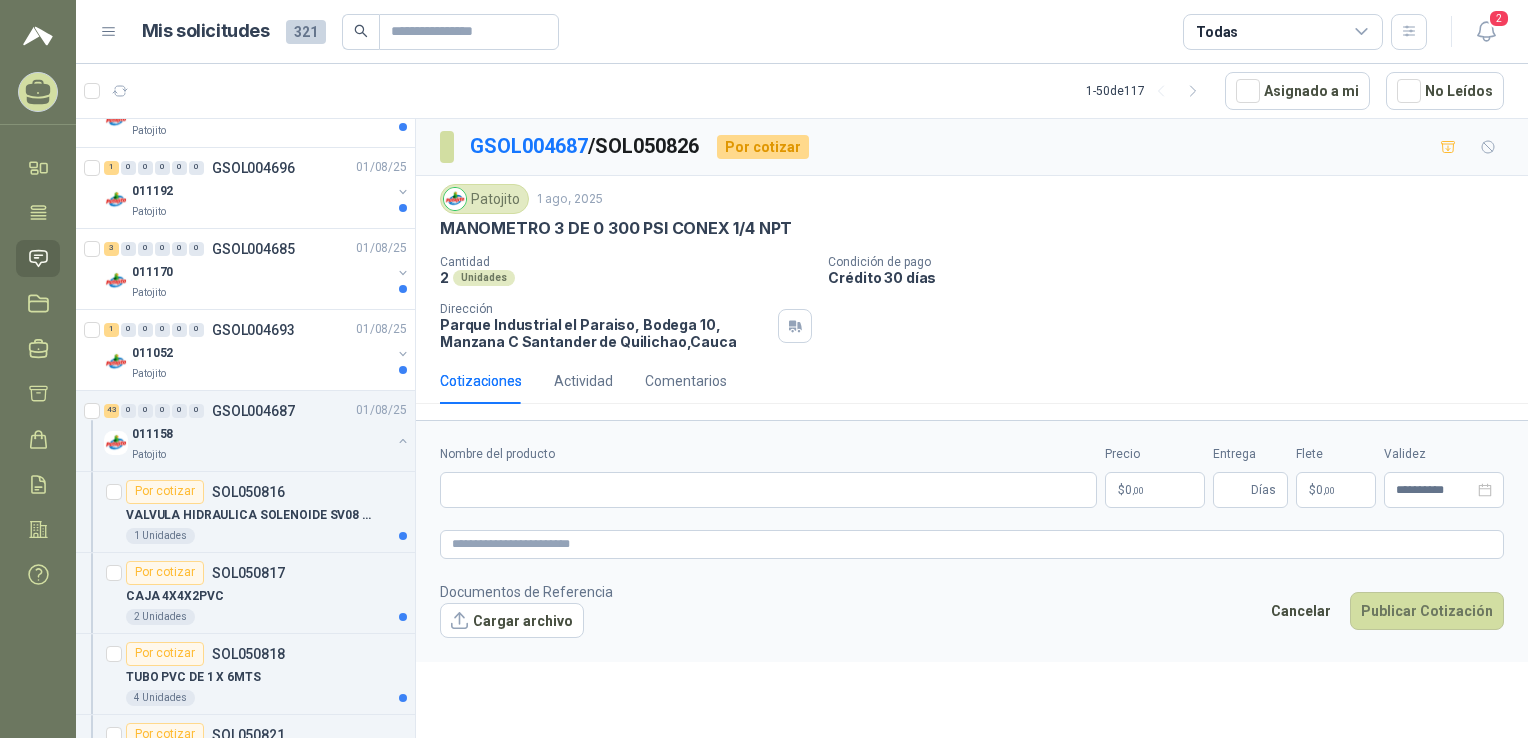 type 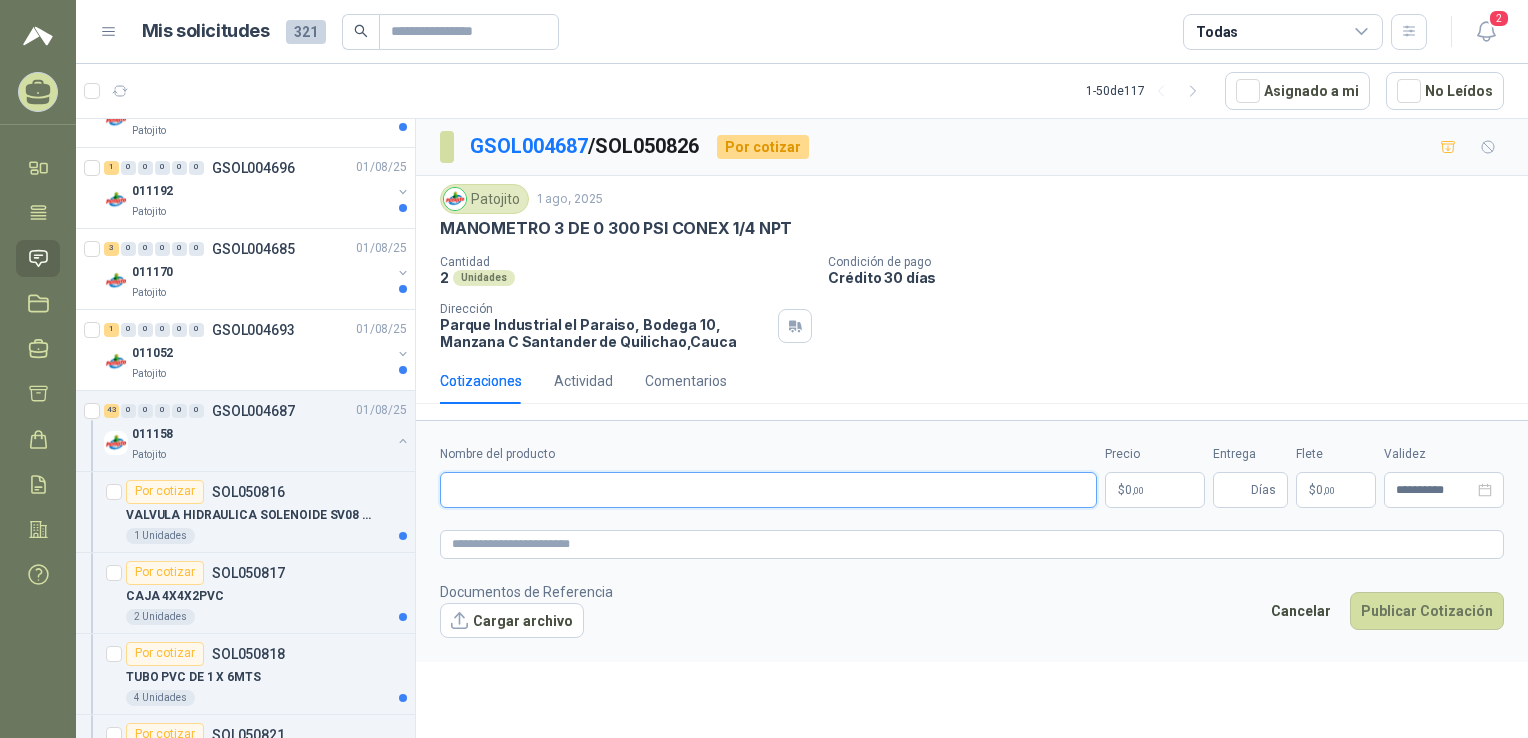 click on "Nombre del producto" at bounding box center [768, 490] 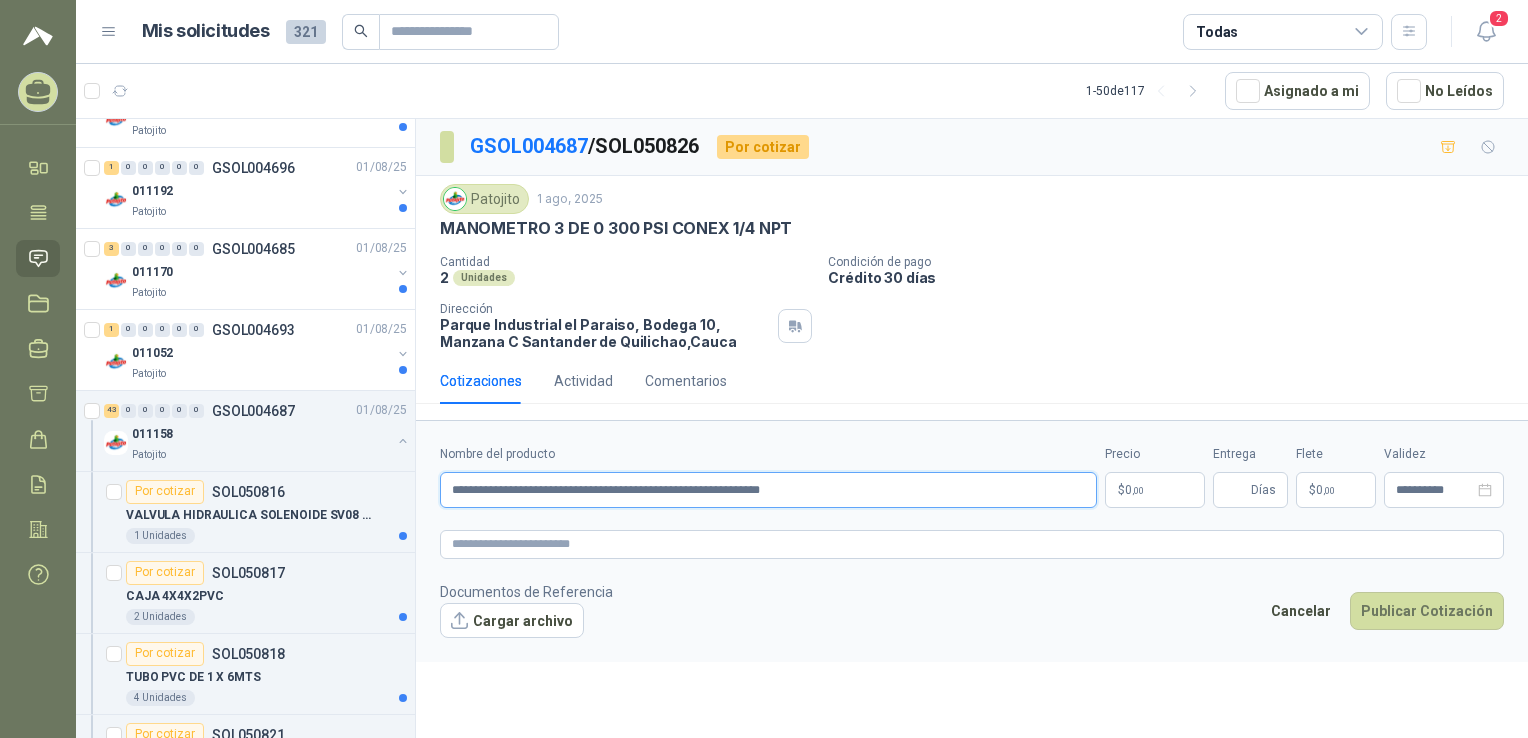 click on "**********" at bounding box center (768, 490) 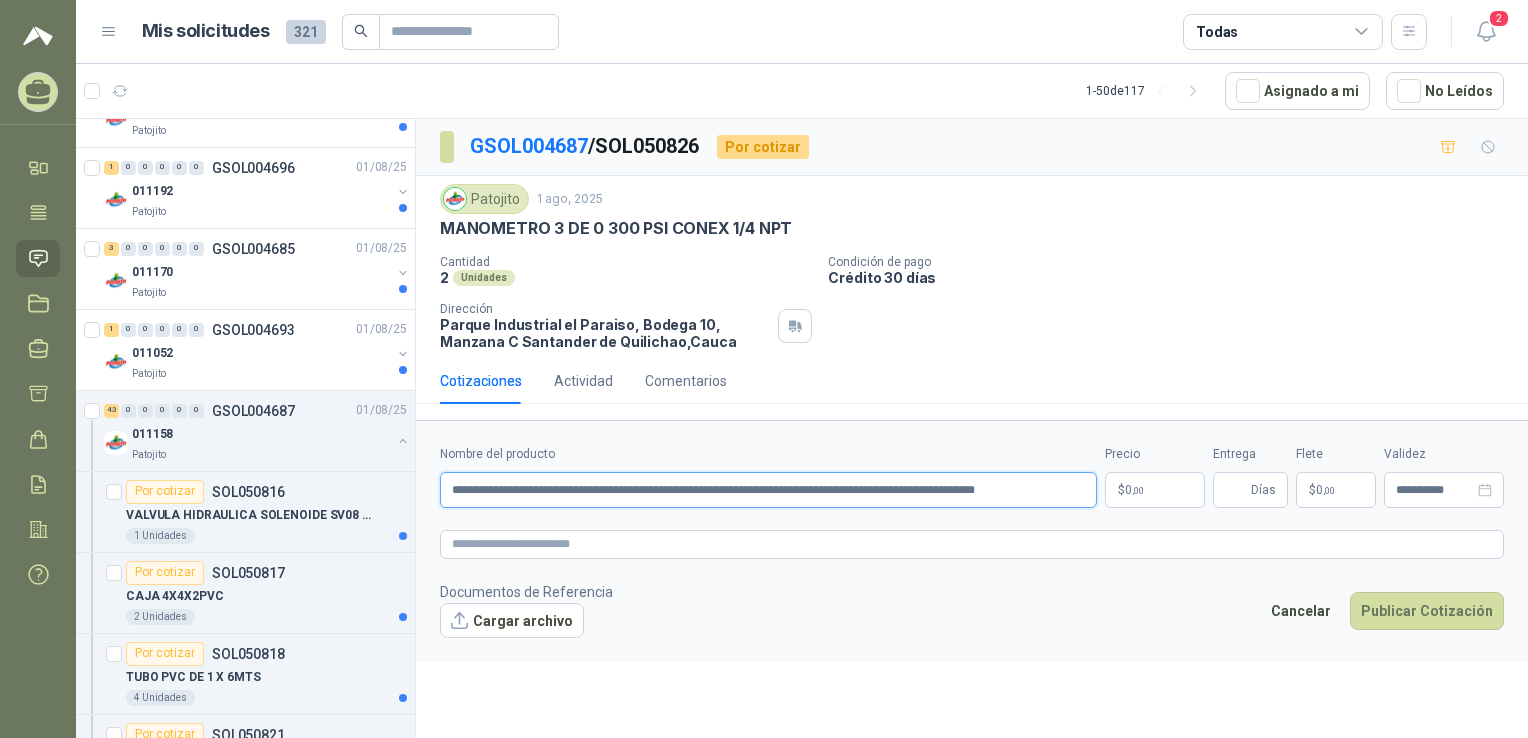 scroll, scrollTop: 0, scrollLeft: 42, axis: horizontal 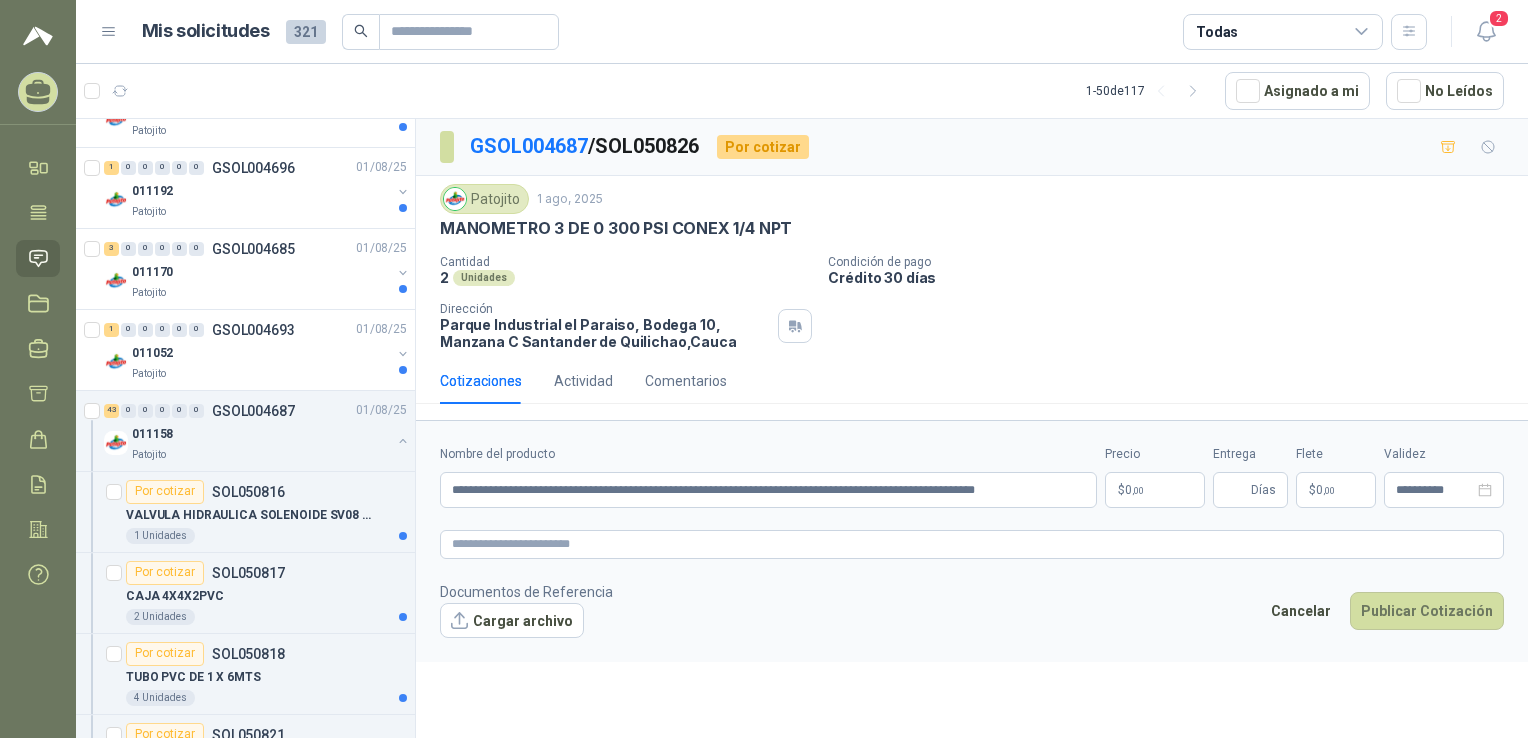 click on "$  0 ,00" at bounding box center [1155, 490] 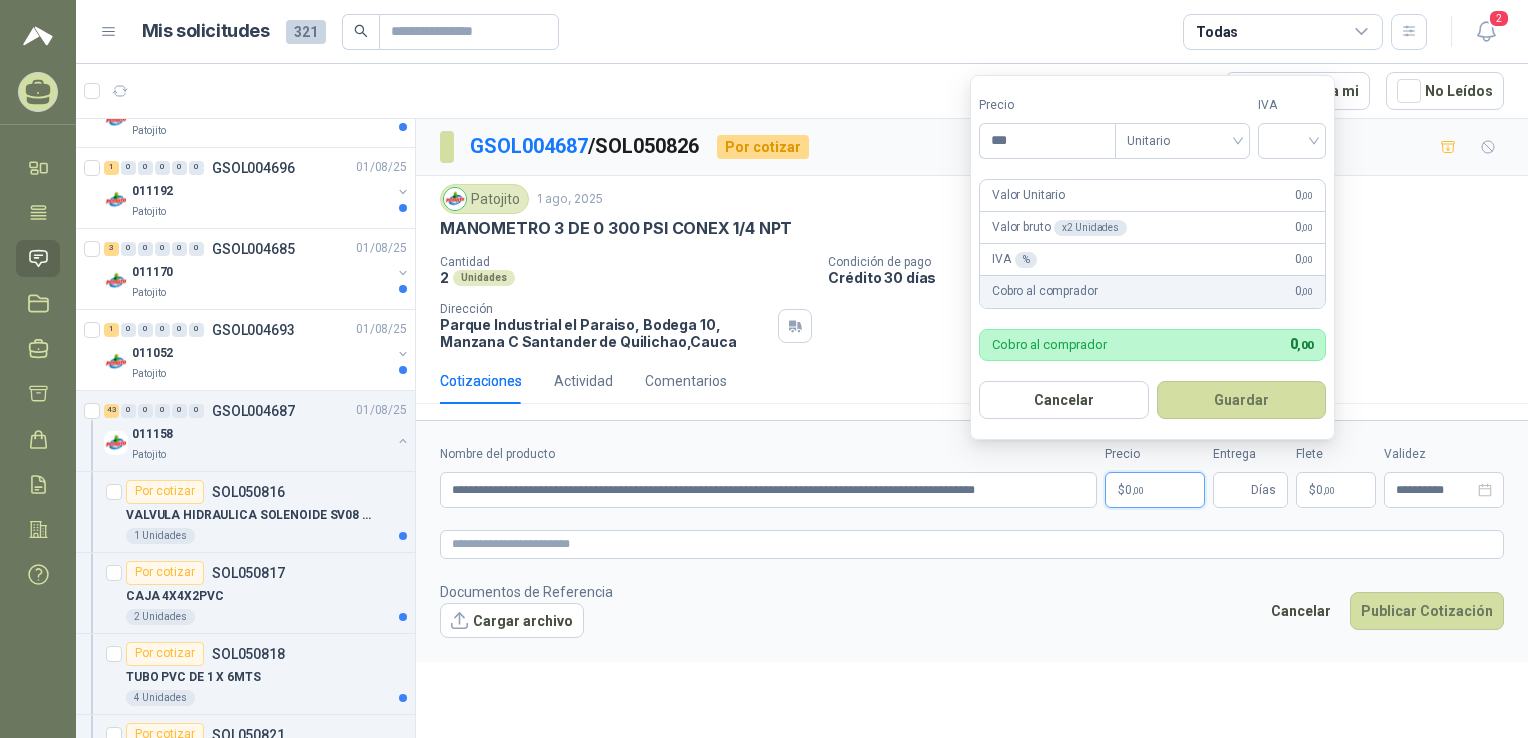 scroll, scrollTop: 0, scrollLeft: 0, axis: both 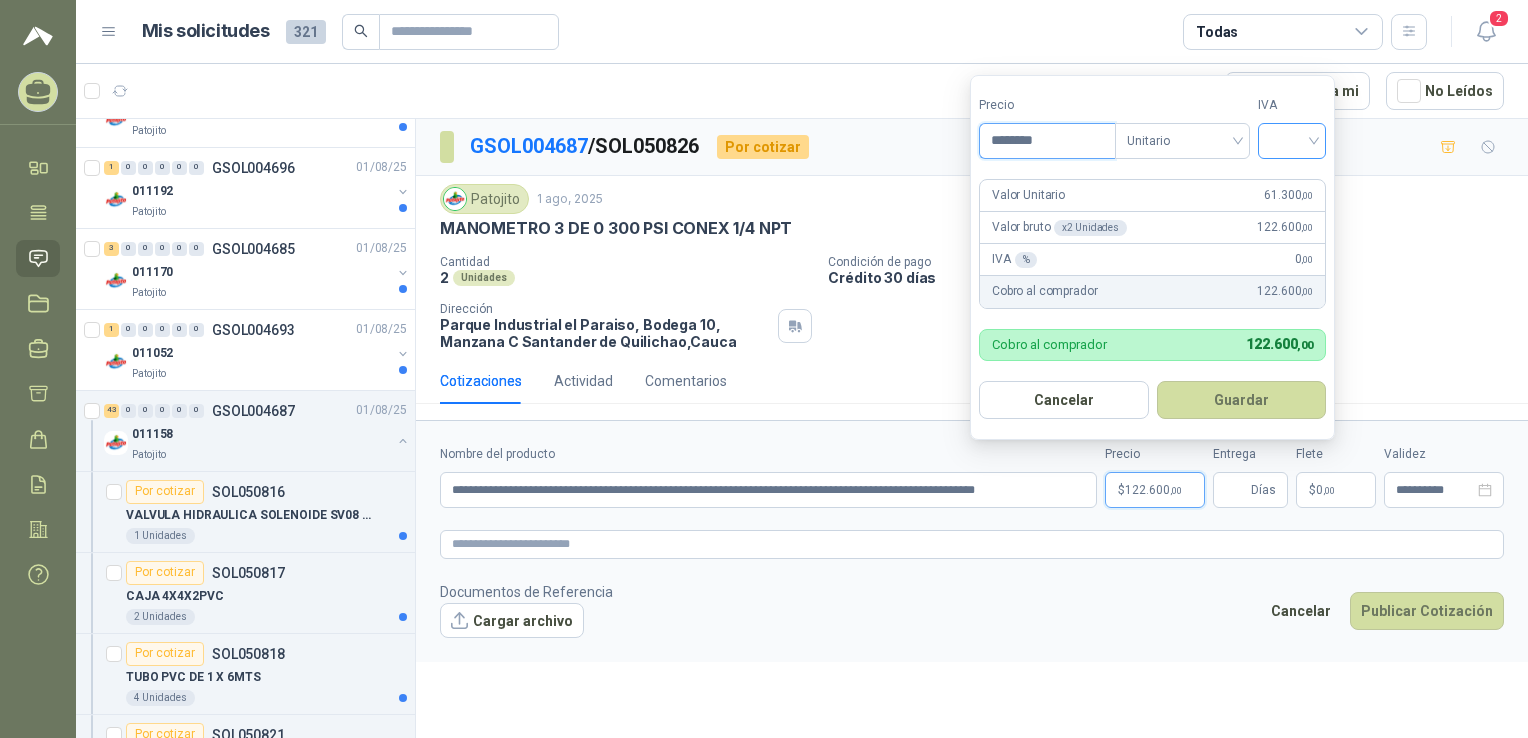 type on "********" 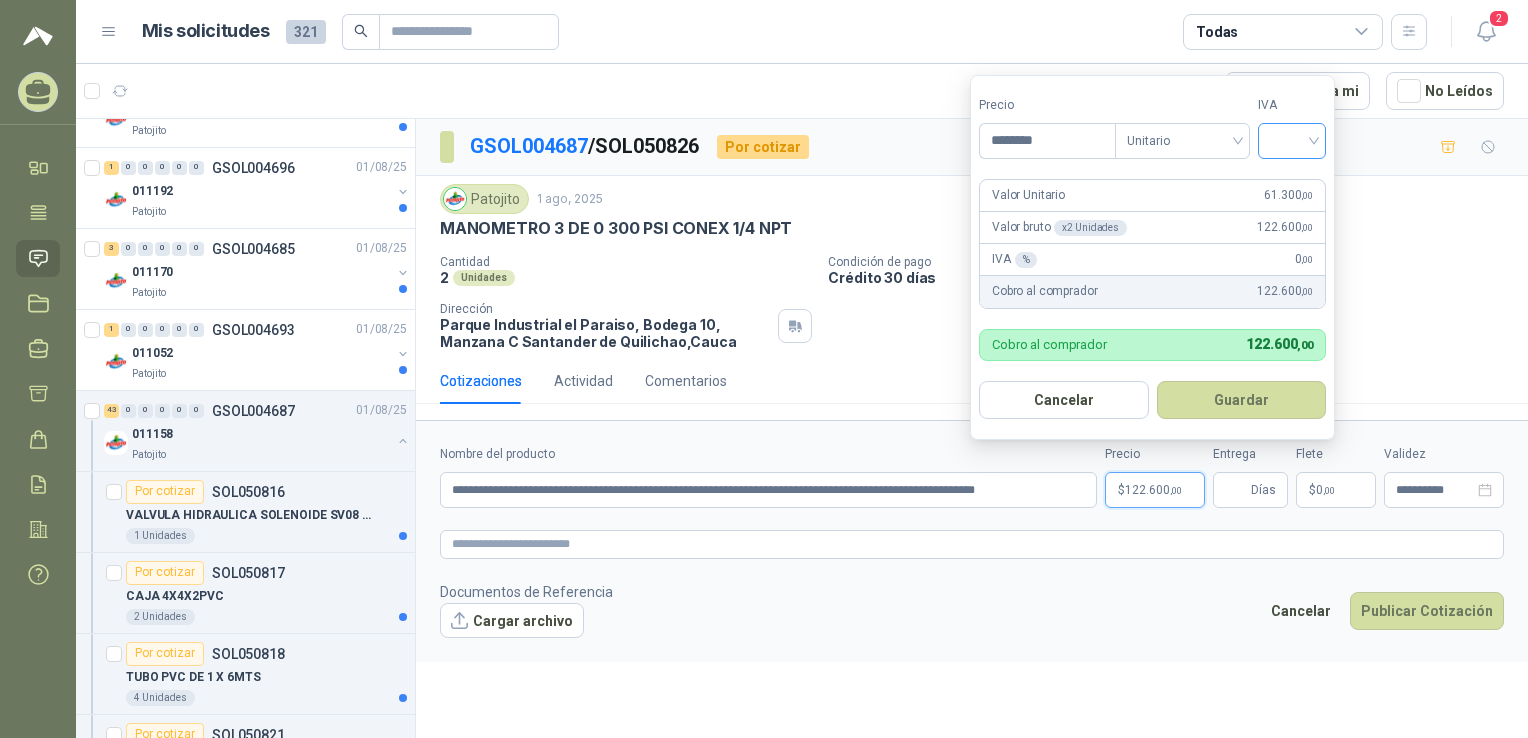 click at bounding box center [1292, 139] 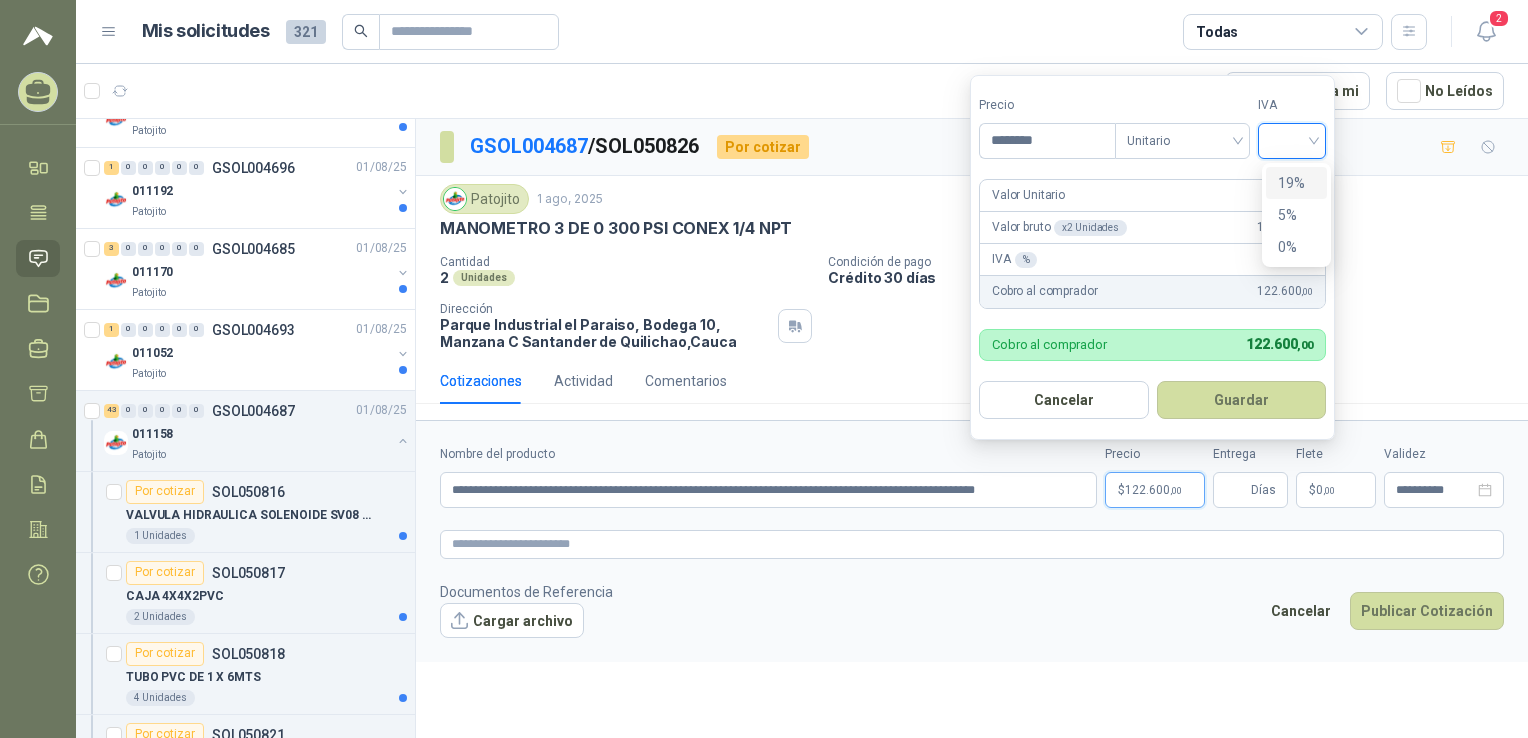 click on "19%" at bounding box center [1296, 183] 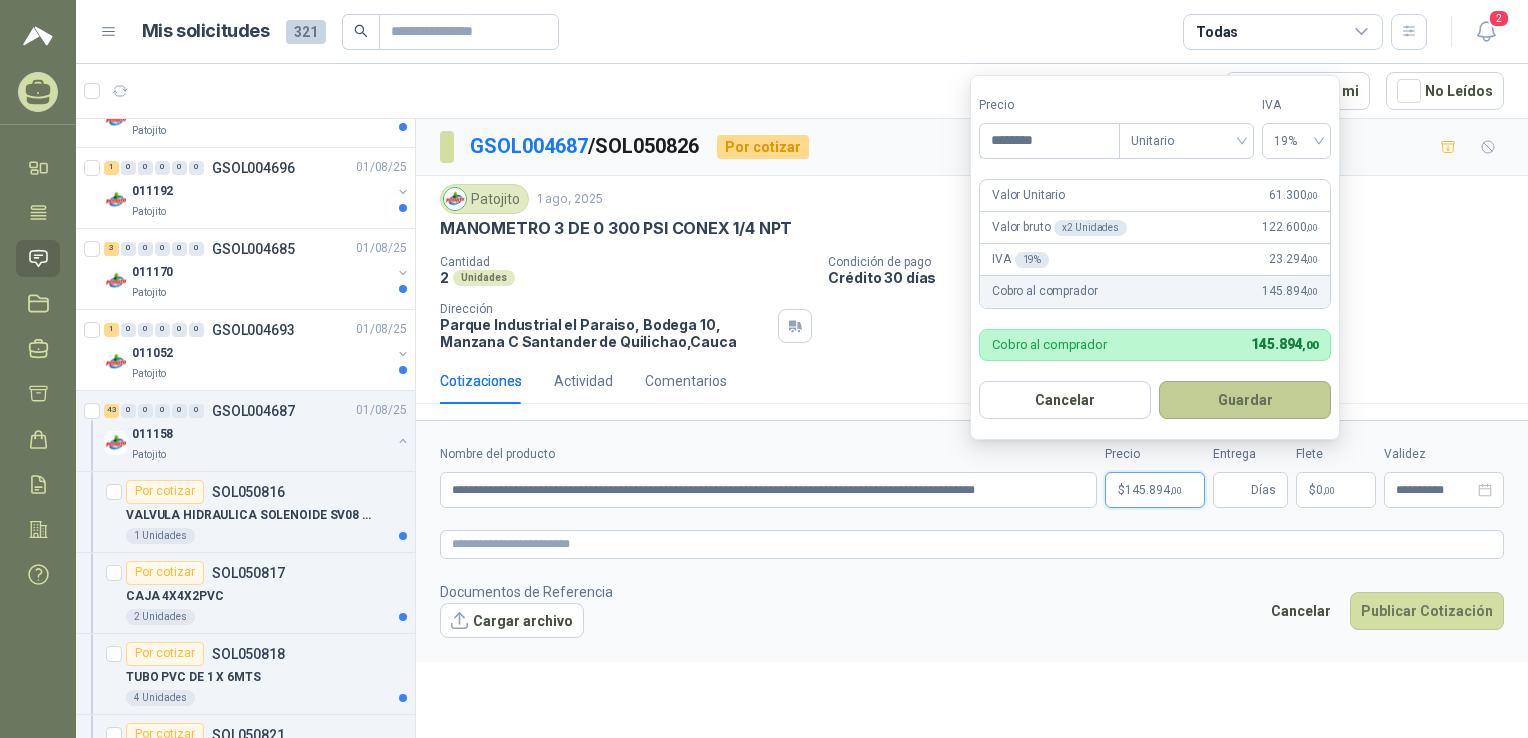 click on "Guardar" at bounding box center (1245, 400) 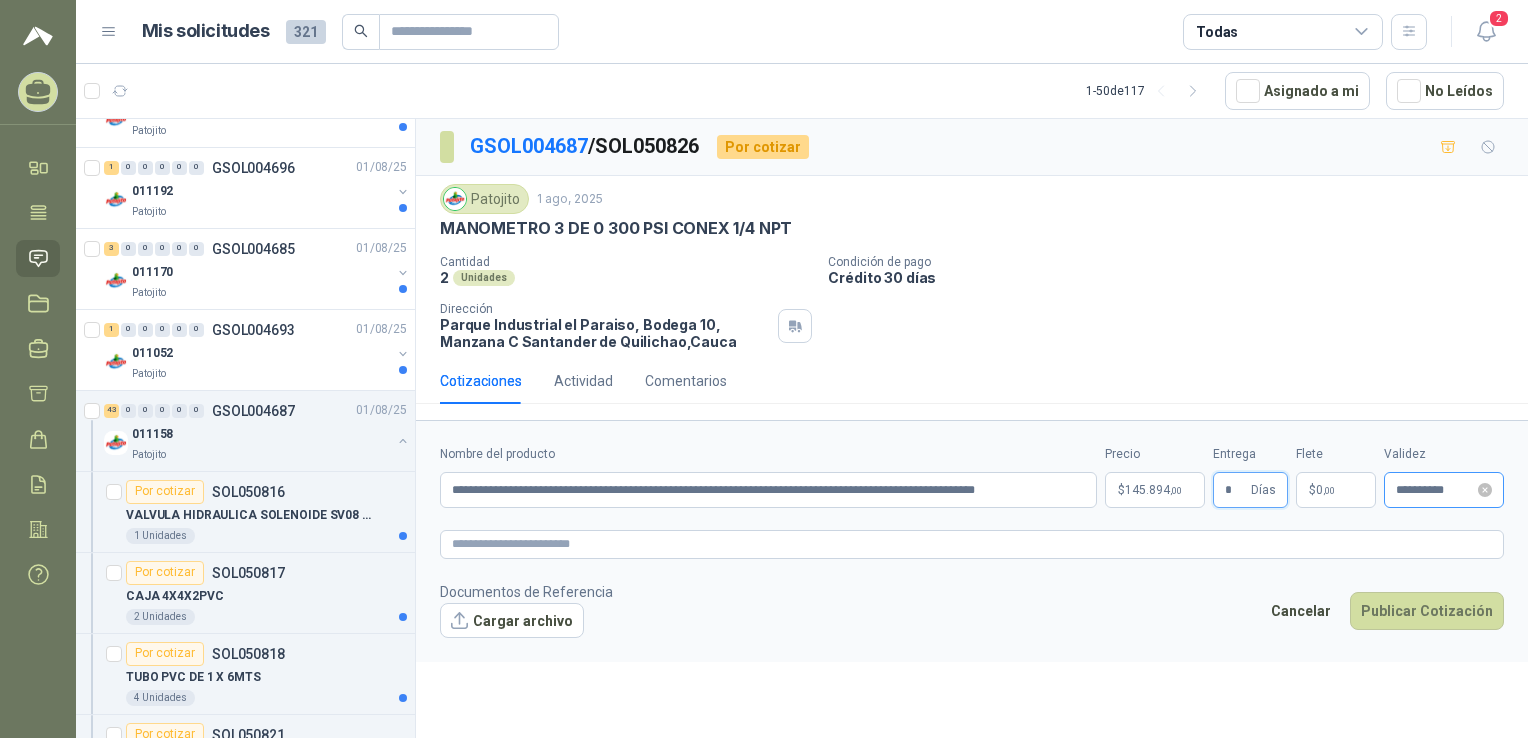 type on "*" 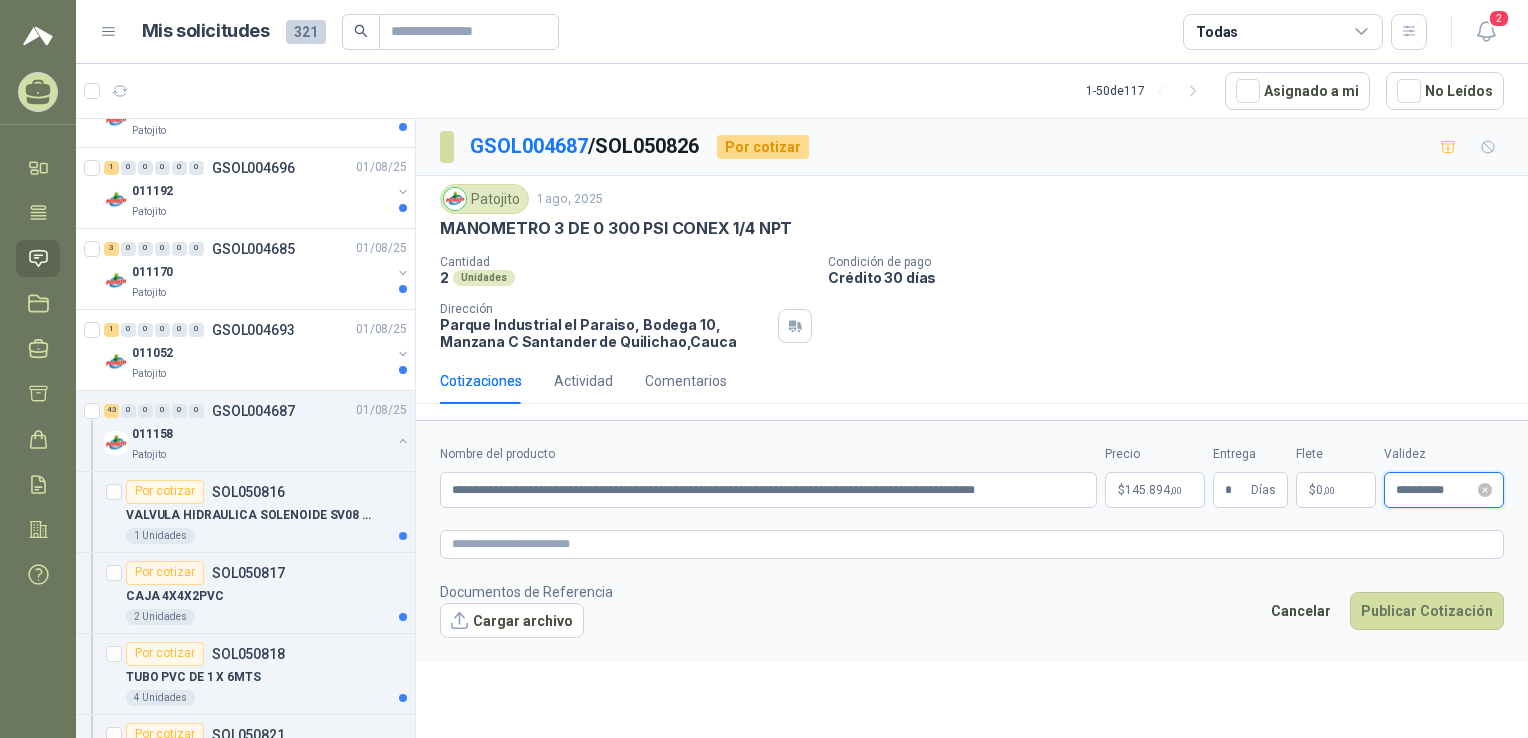 click on "**********" at bounding box center [1435, 490] 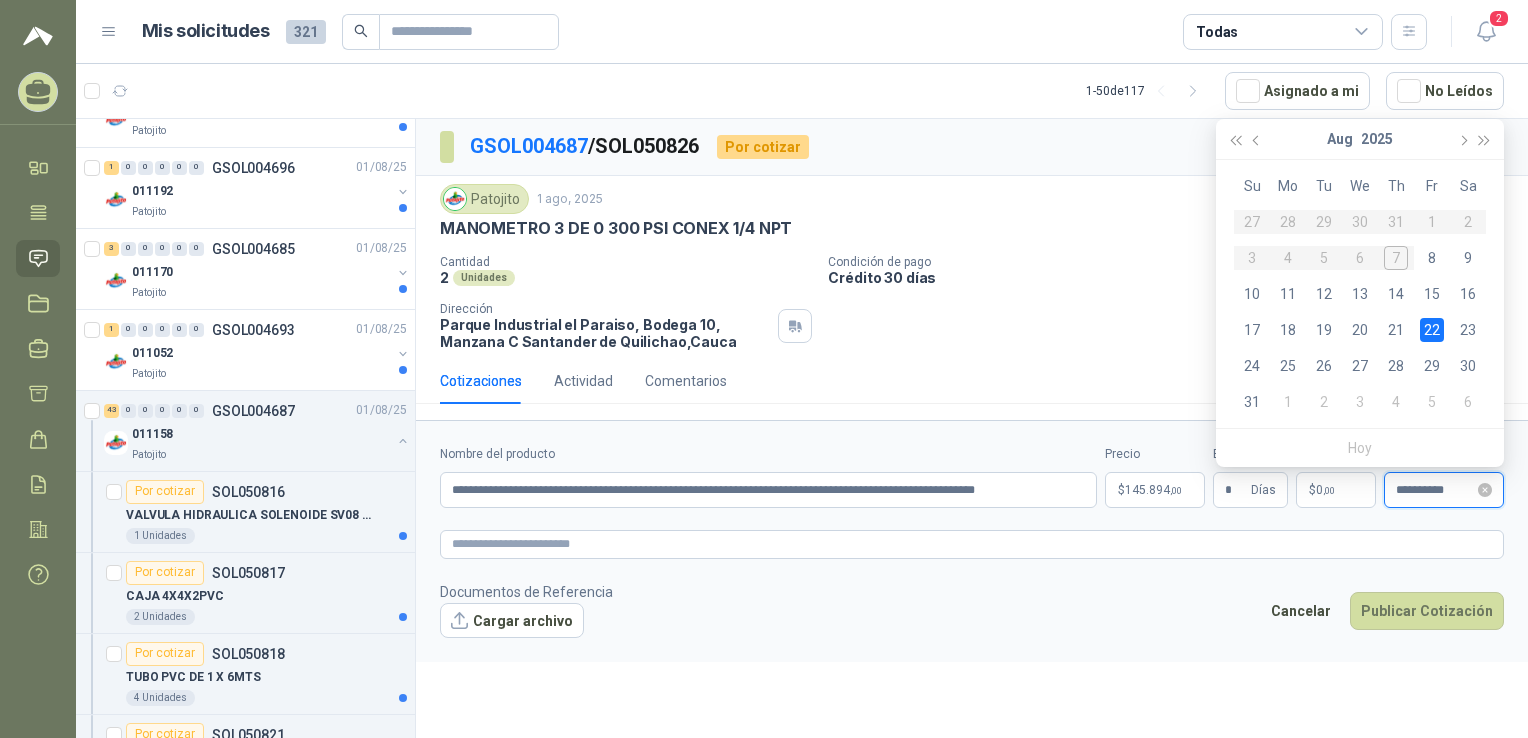 click on "**********" at bounding box center [1435, 490] 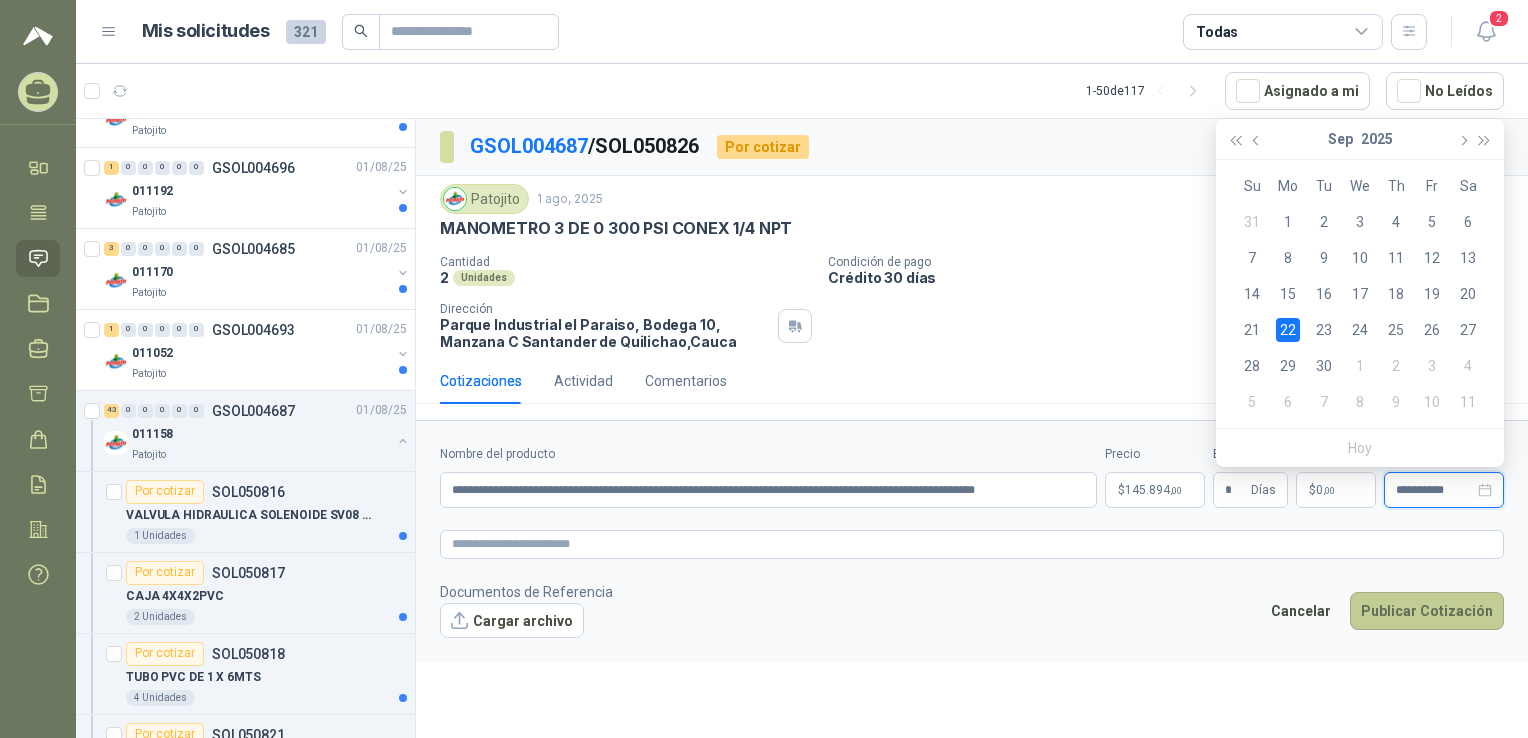type on "**********" 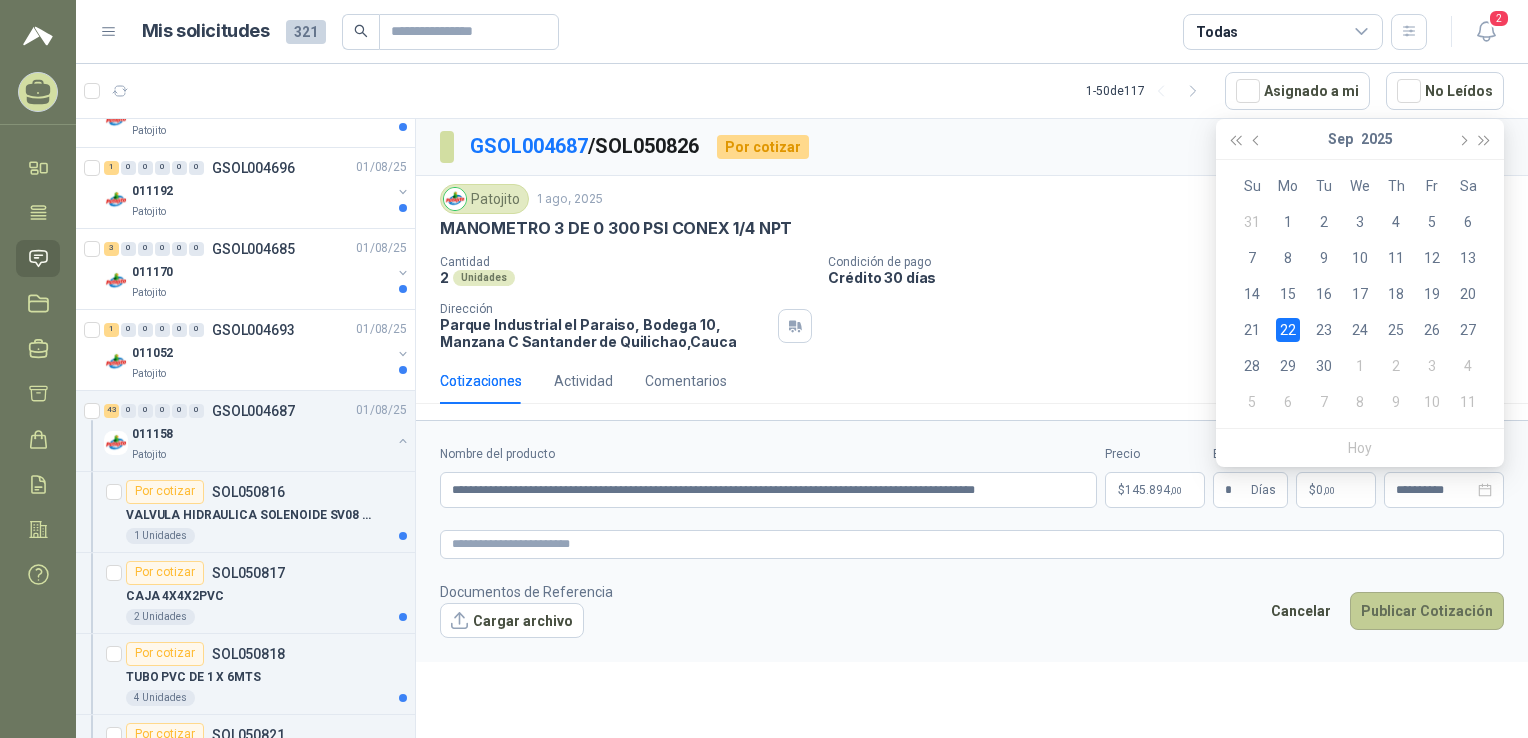 click on "Publicar Cotización" at bounding box center [1427, 611] 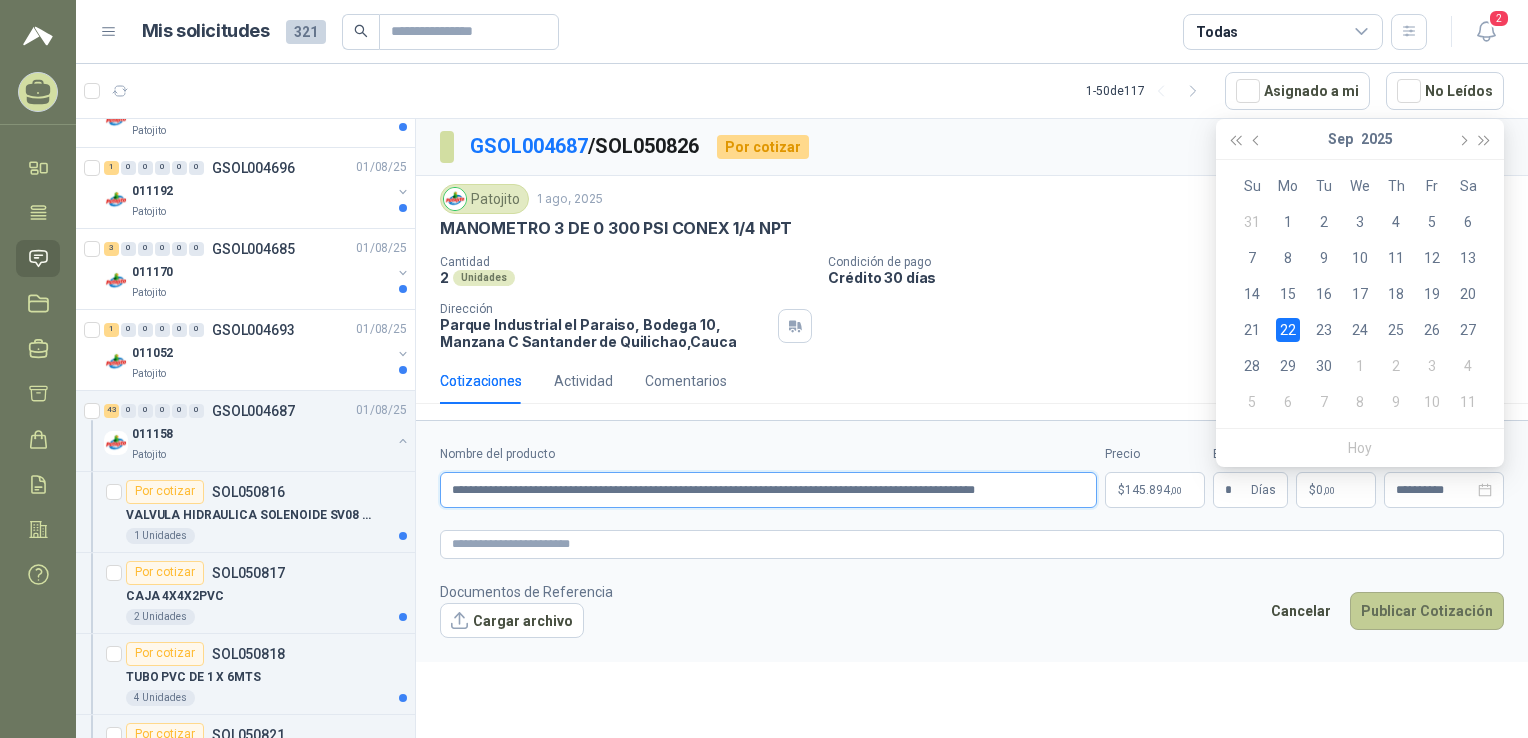 scroll, scrollTop: 0, scrollLeft: 42, axis: horizontal 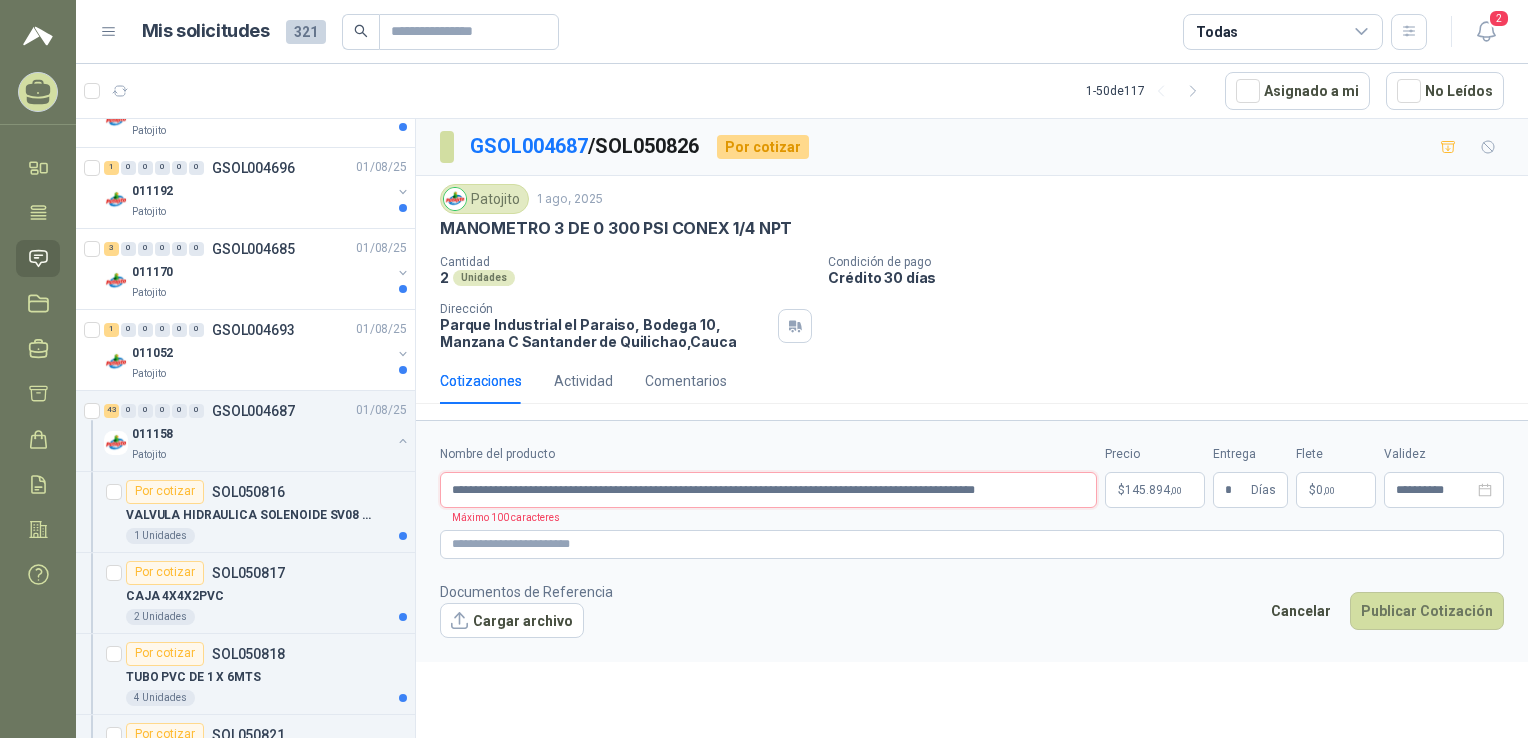 click on "**********" at bounding box center [768, 490] 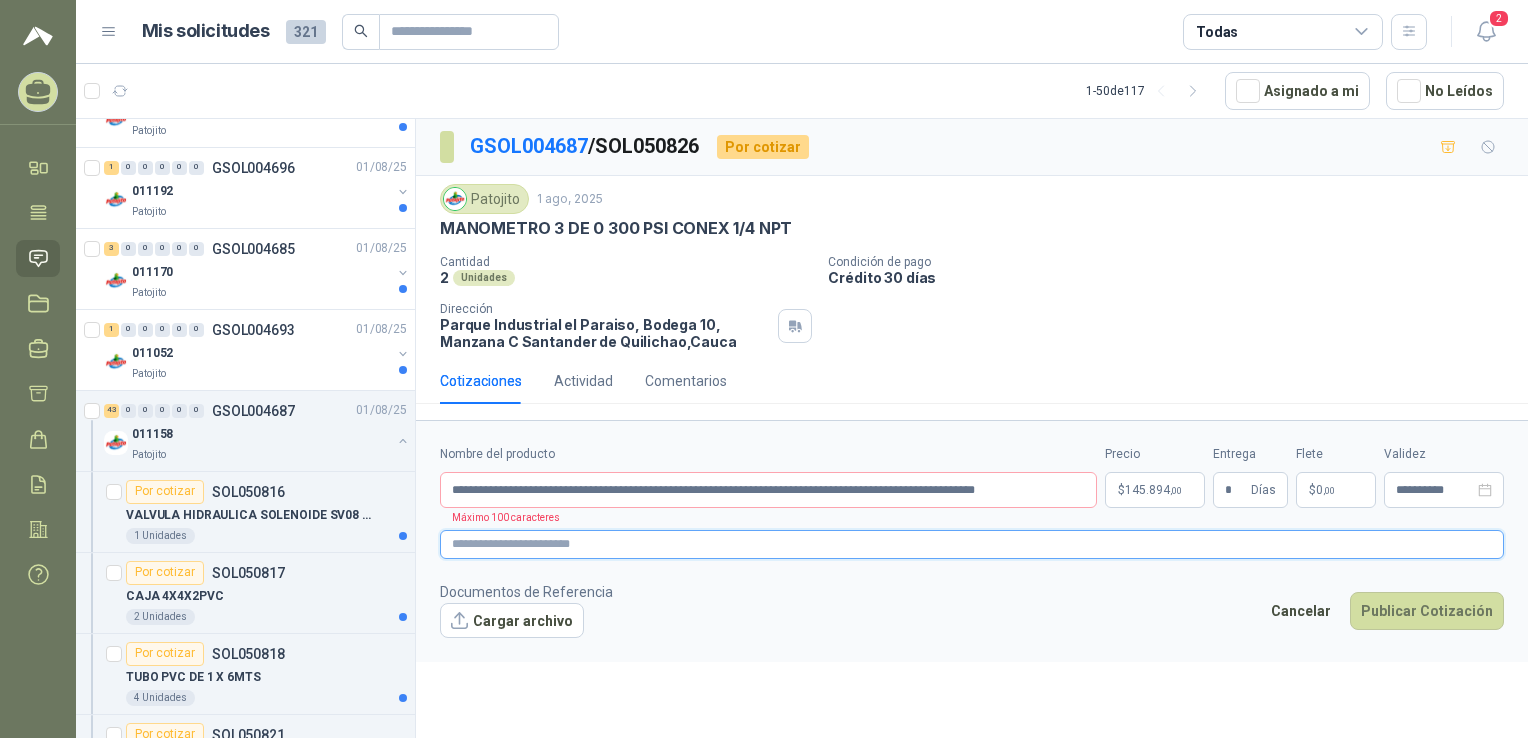 click at bounding box center [972, 544] 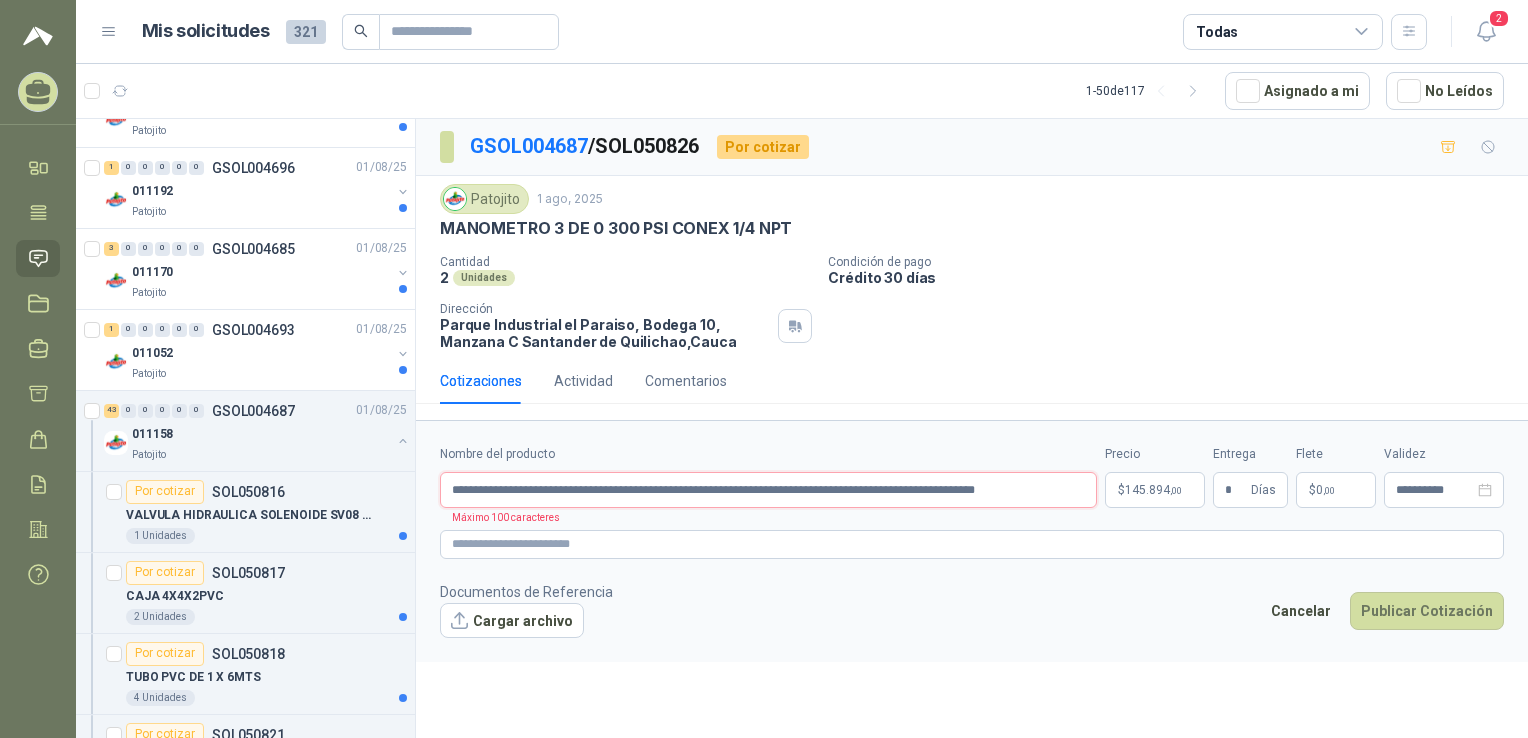 scroll, scrollTop: 0, scrollLeft: 42, axis: horizontal 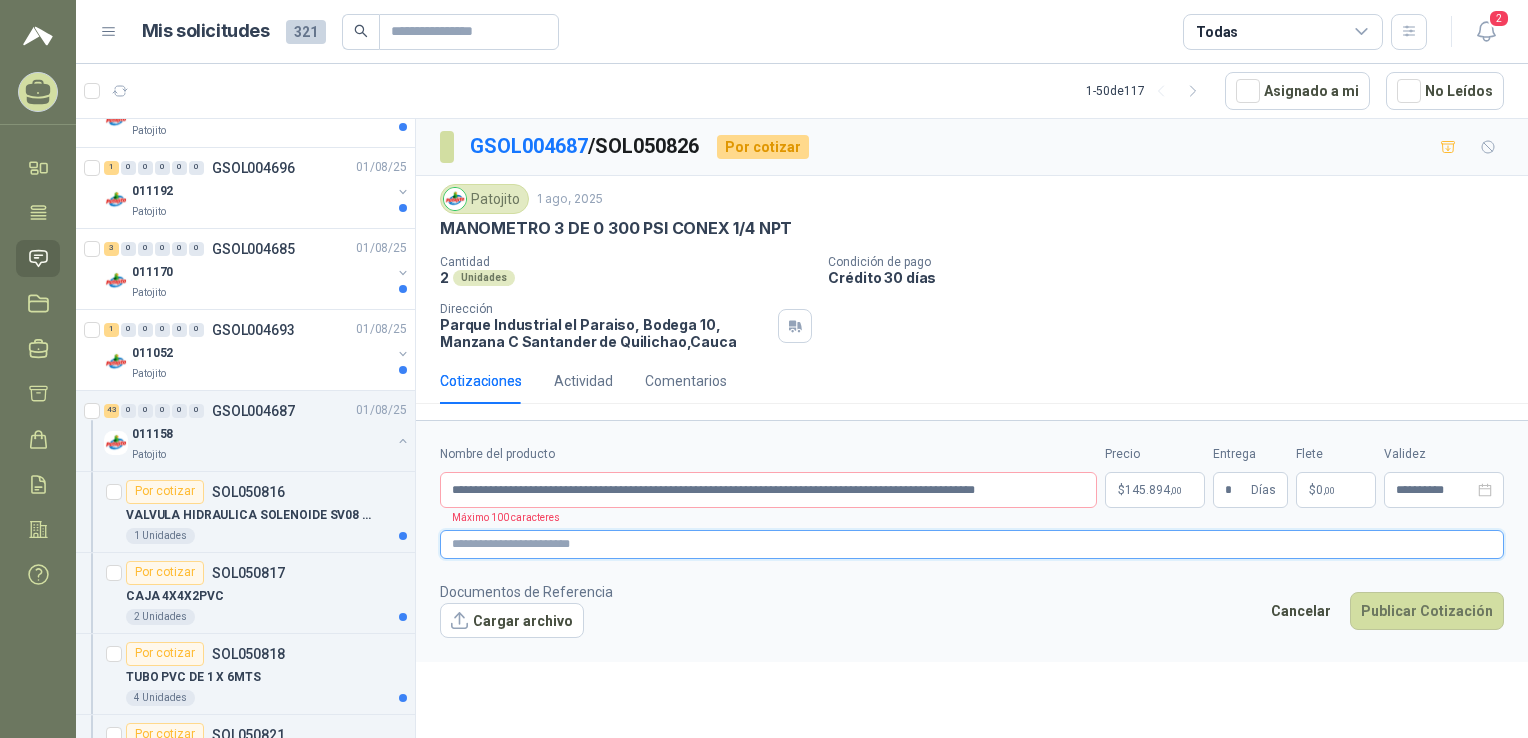 click at bounding box center (972, 544) 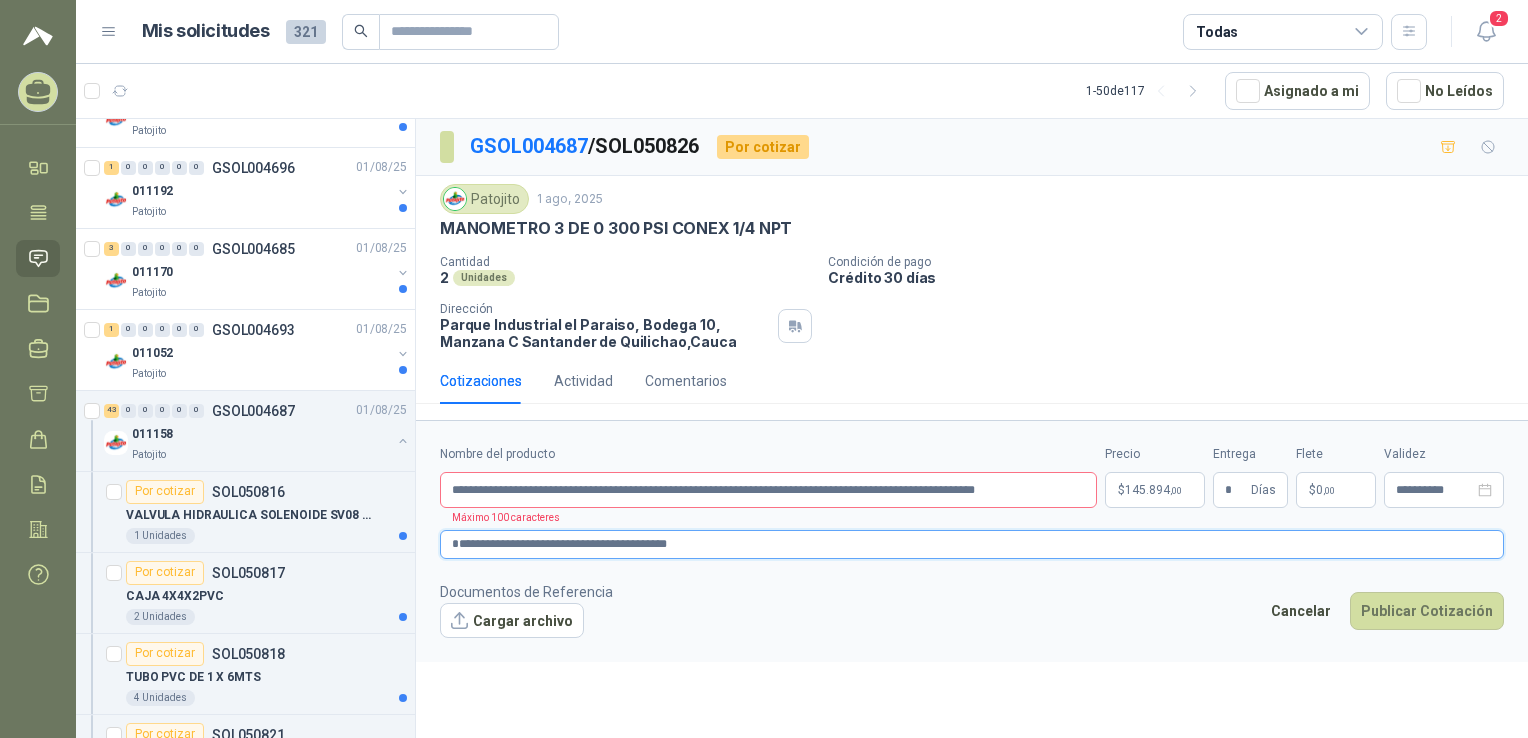 type on "**********" 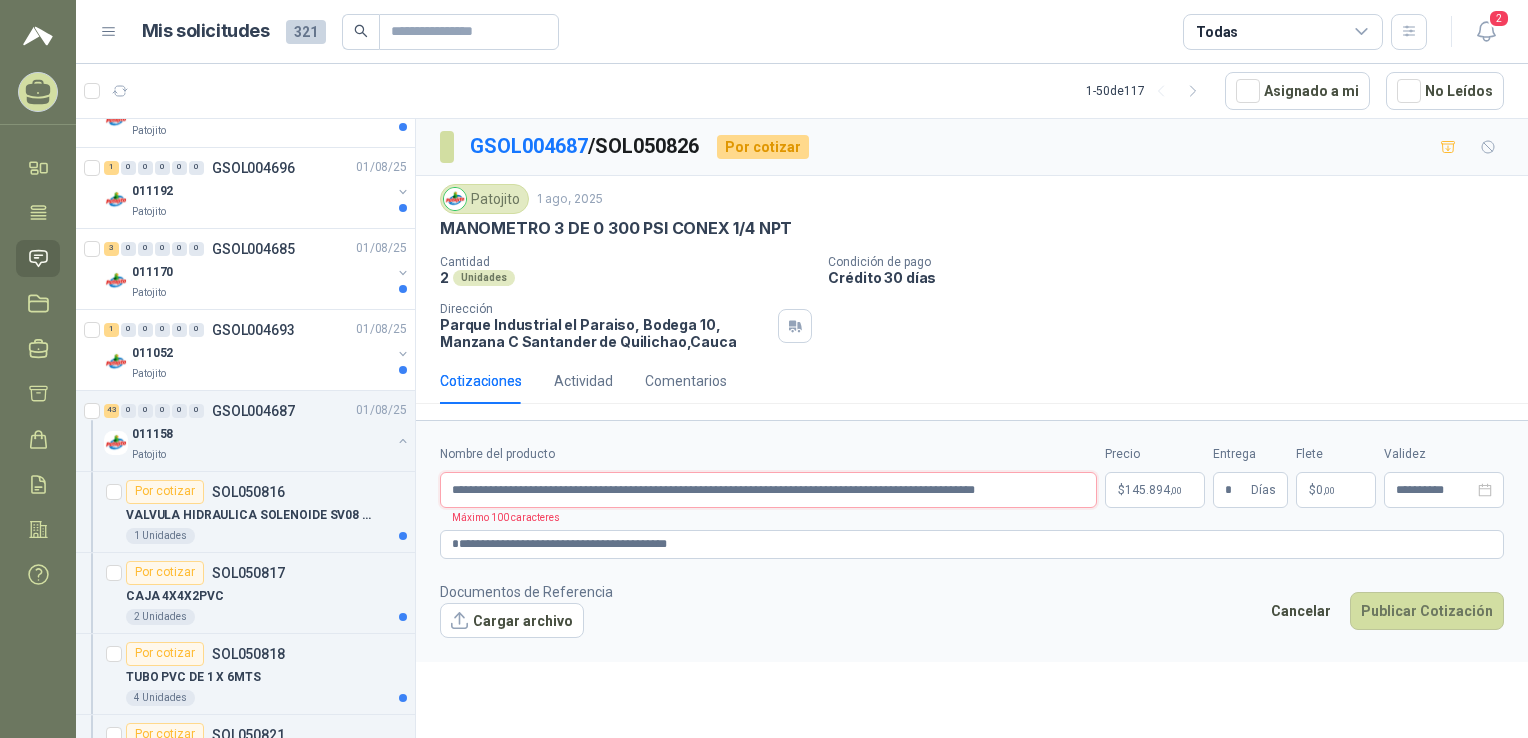 scroll, scrollTop: 0, scrollLeft: 42, axis: horizontal 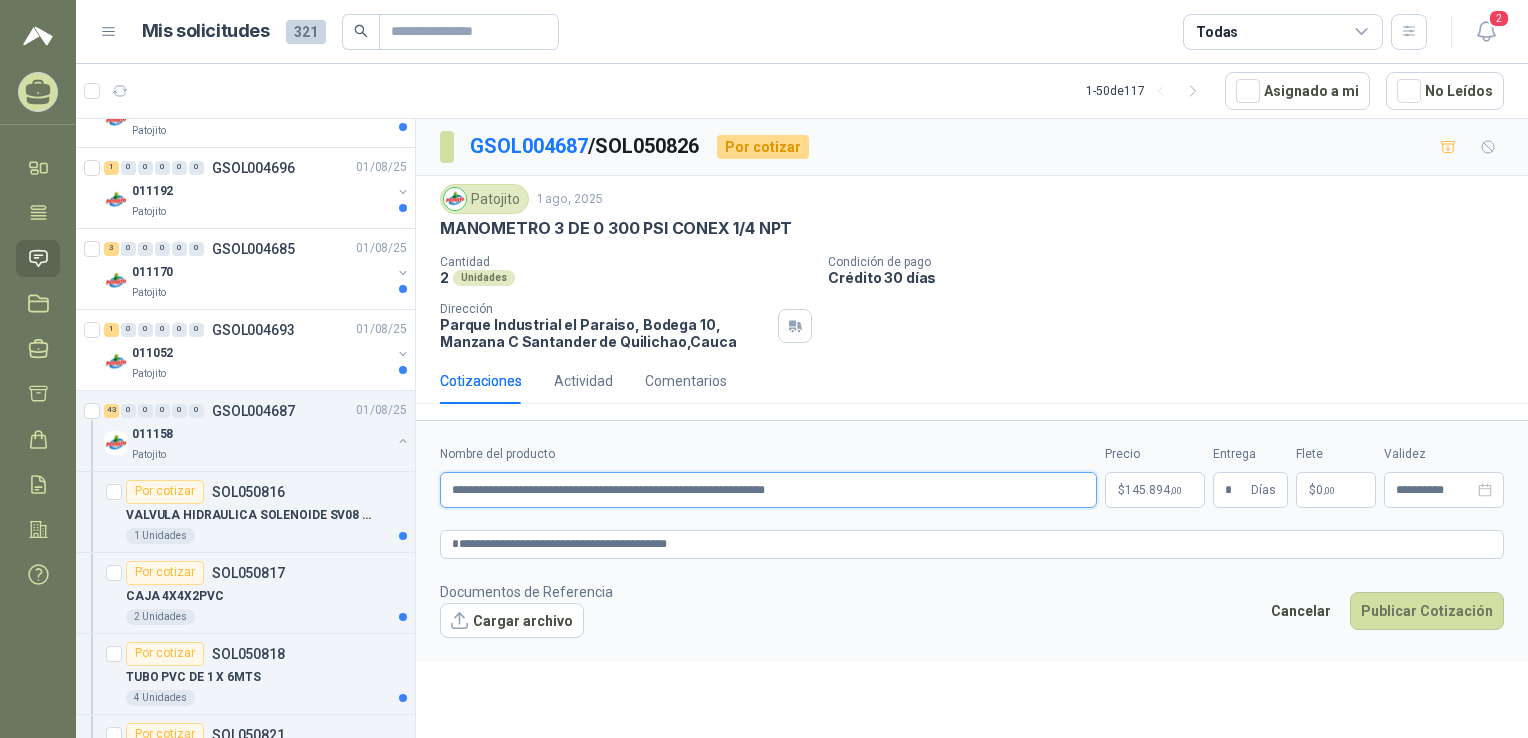 type on "**********" 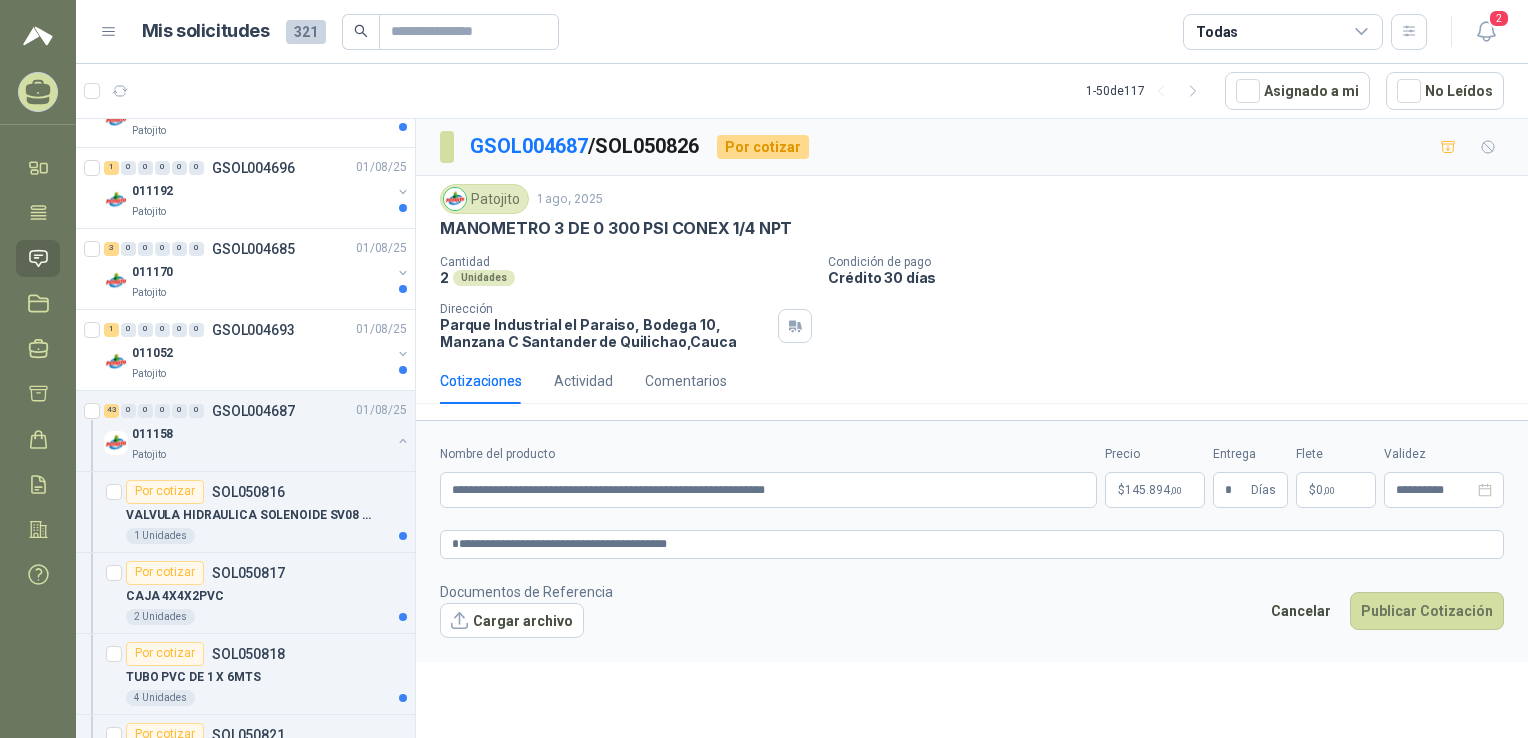 click on "**********" at bounding box center [972, 541] 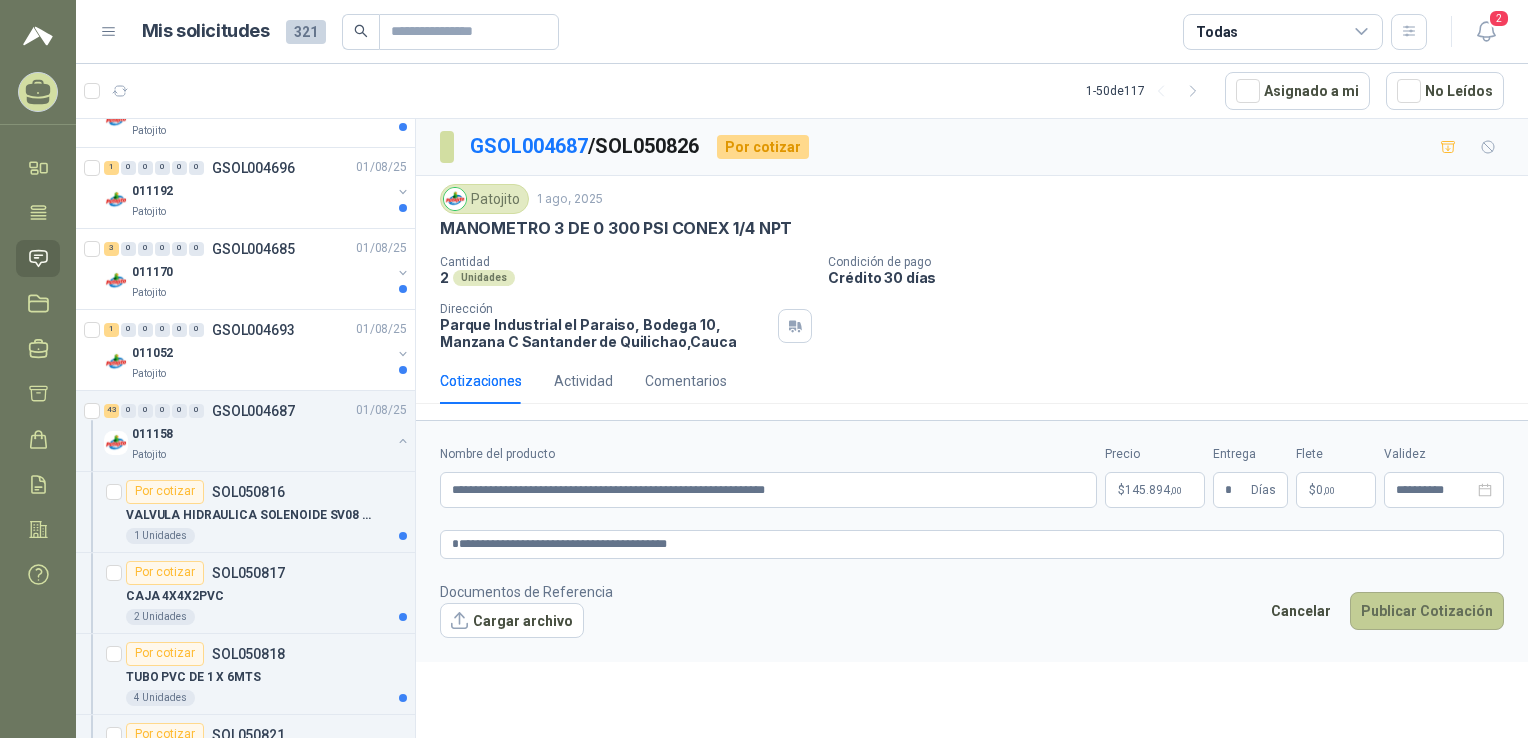 click on "Publicar Cotización" at bounding box center [1427, 611] 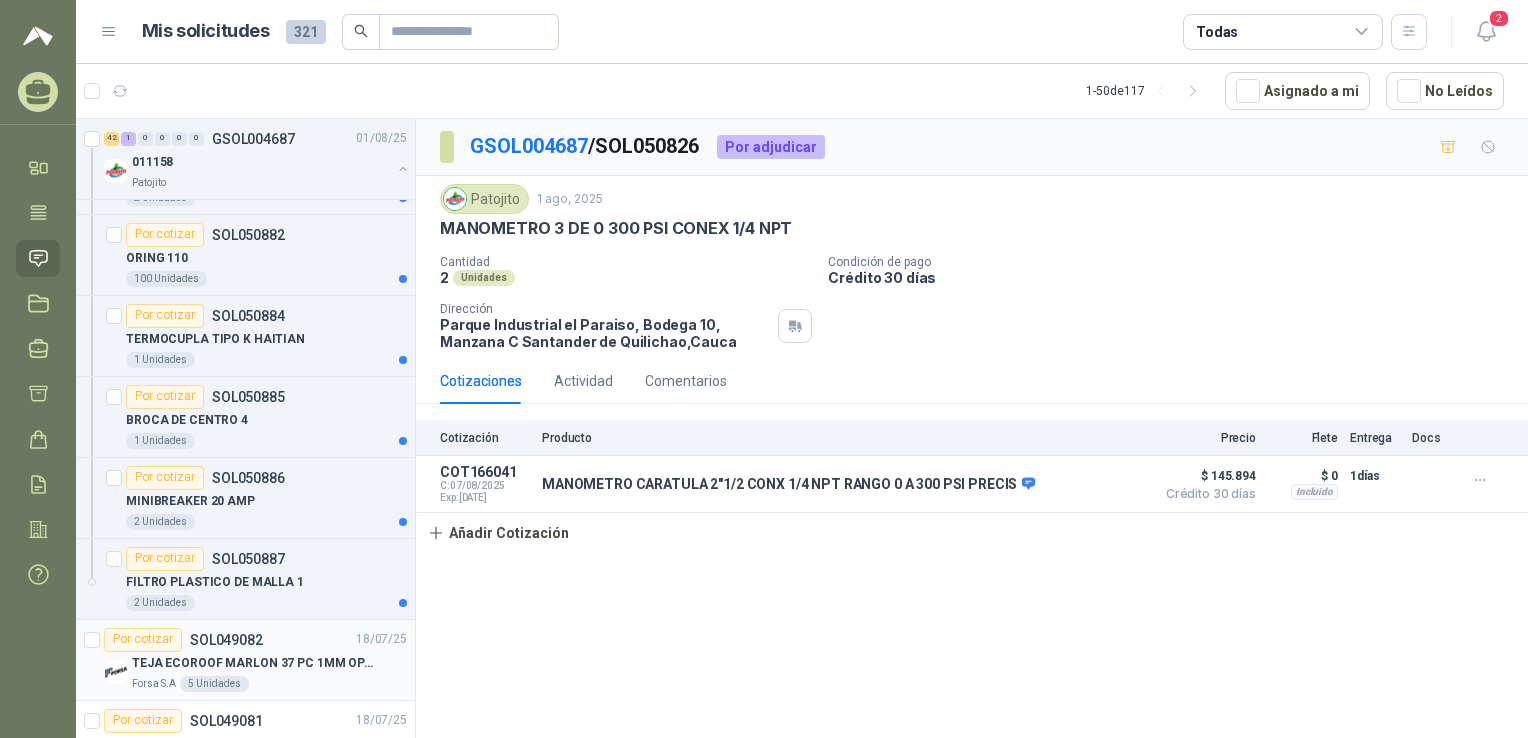scroll, scrollTop: 9874, scrollLeft: 0, axis: vertical 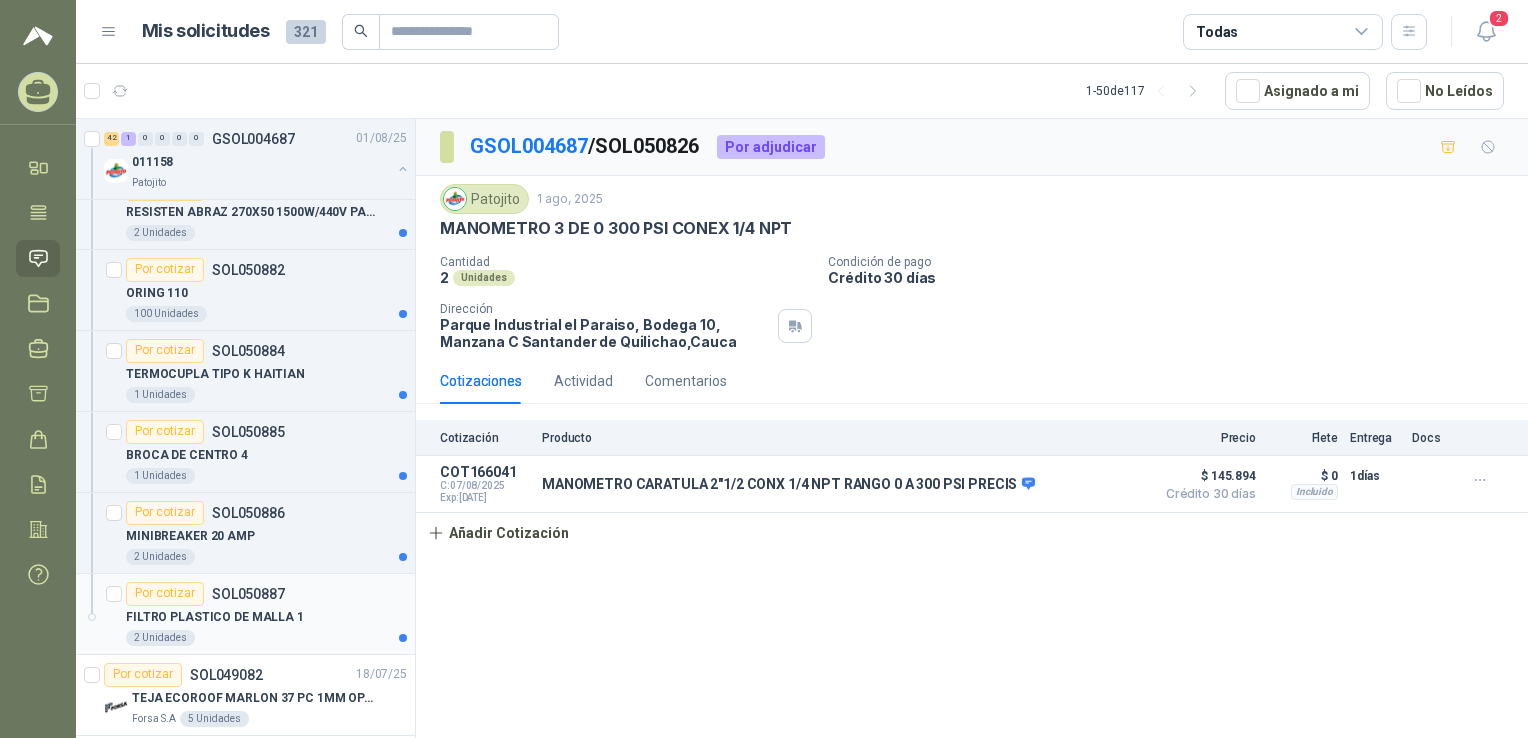 click on "Por cotizar SOL050887 FILTRO PLASTICO DE MALLA 1 2   Unidades" at bounding box center [245, 614] 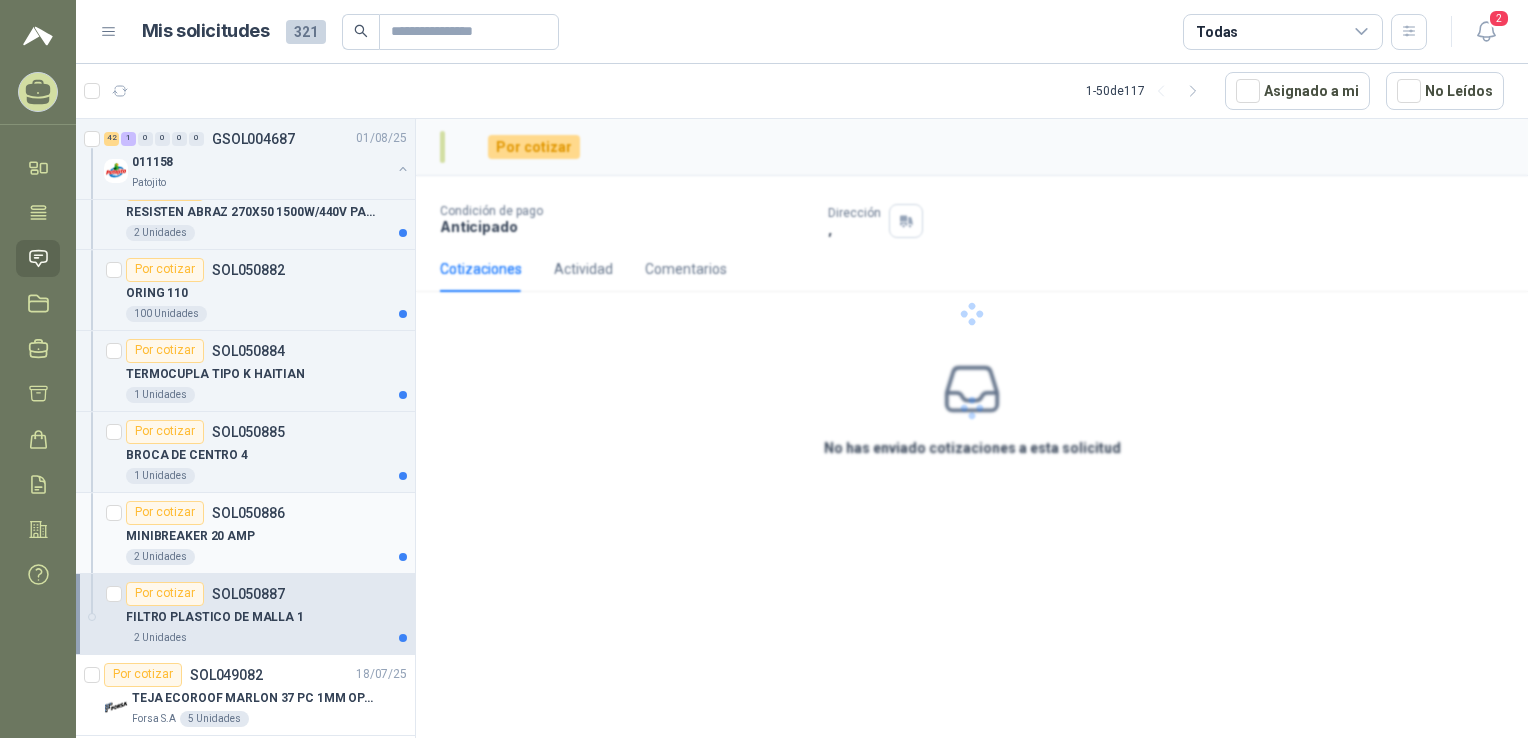 click on "2   Unidades" at bounding box center [266, 557] 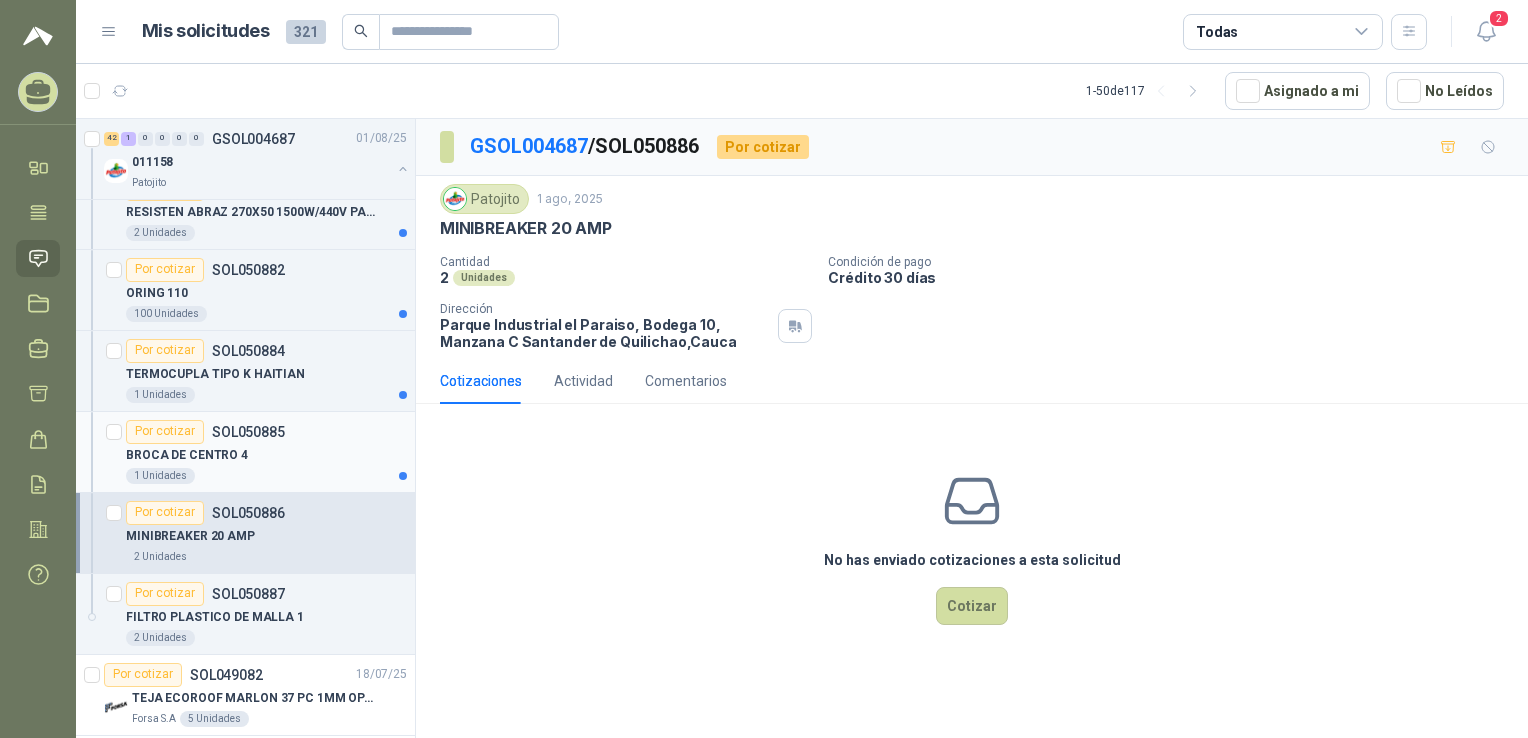 click on "Por cotizar SOL050885" at bounding box center (266, 432) 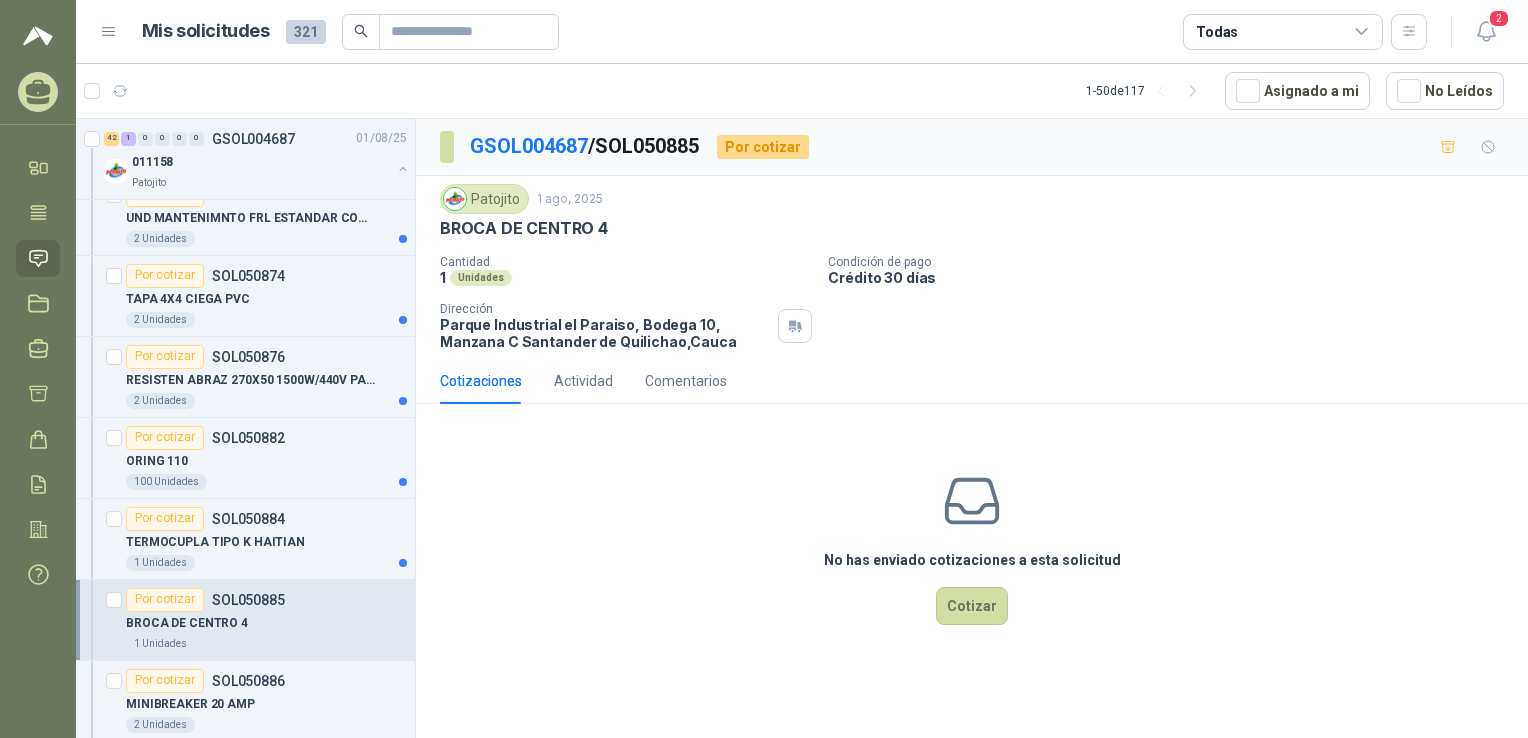 scroll, scrollTop: 9674, scrollLeft: 0, axis: vertical 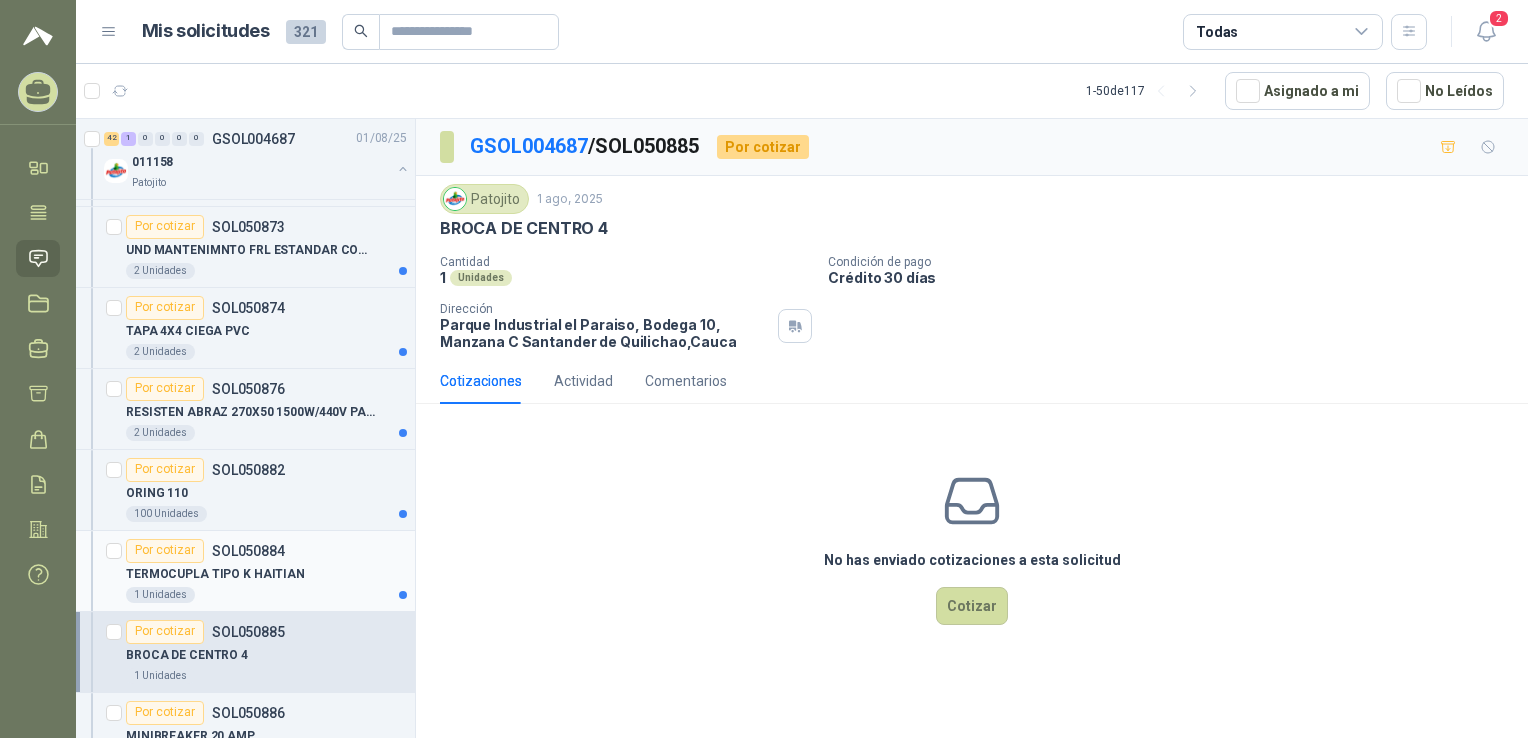 click on "TERMOCUPLA TIPO K HAITIAN" at bounding box center [266, 575] 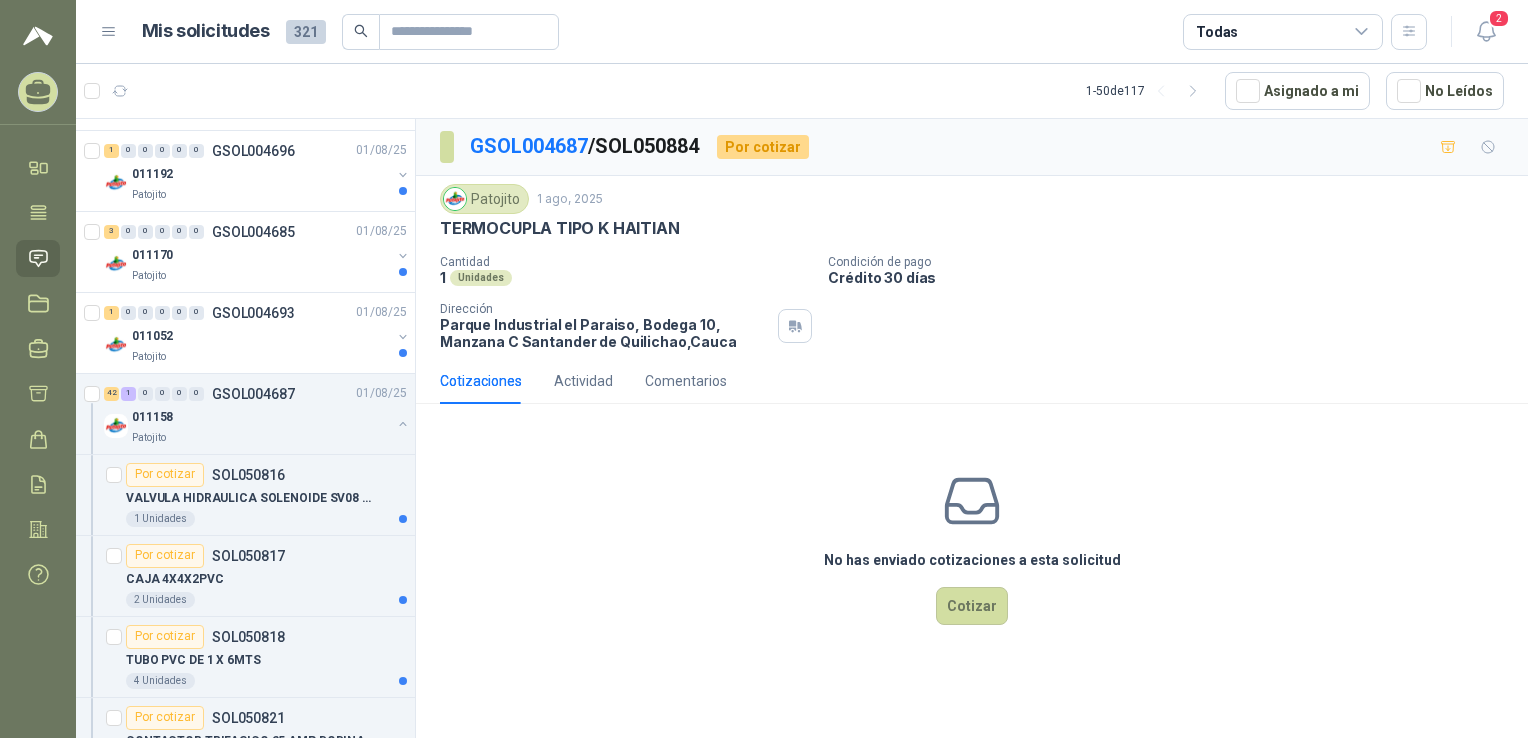 scroll, scrollTop: 6574, scrollLeft: 0, axis: vertical 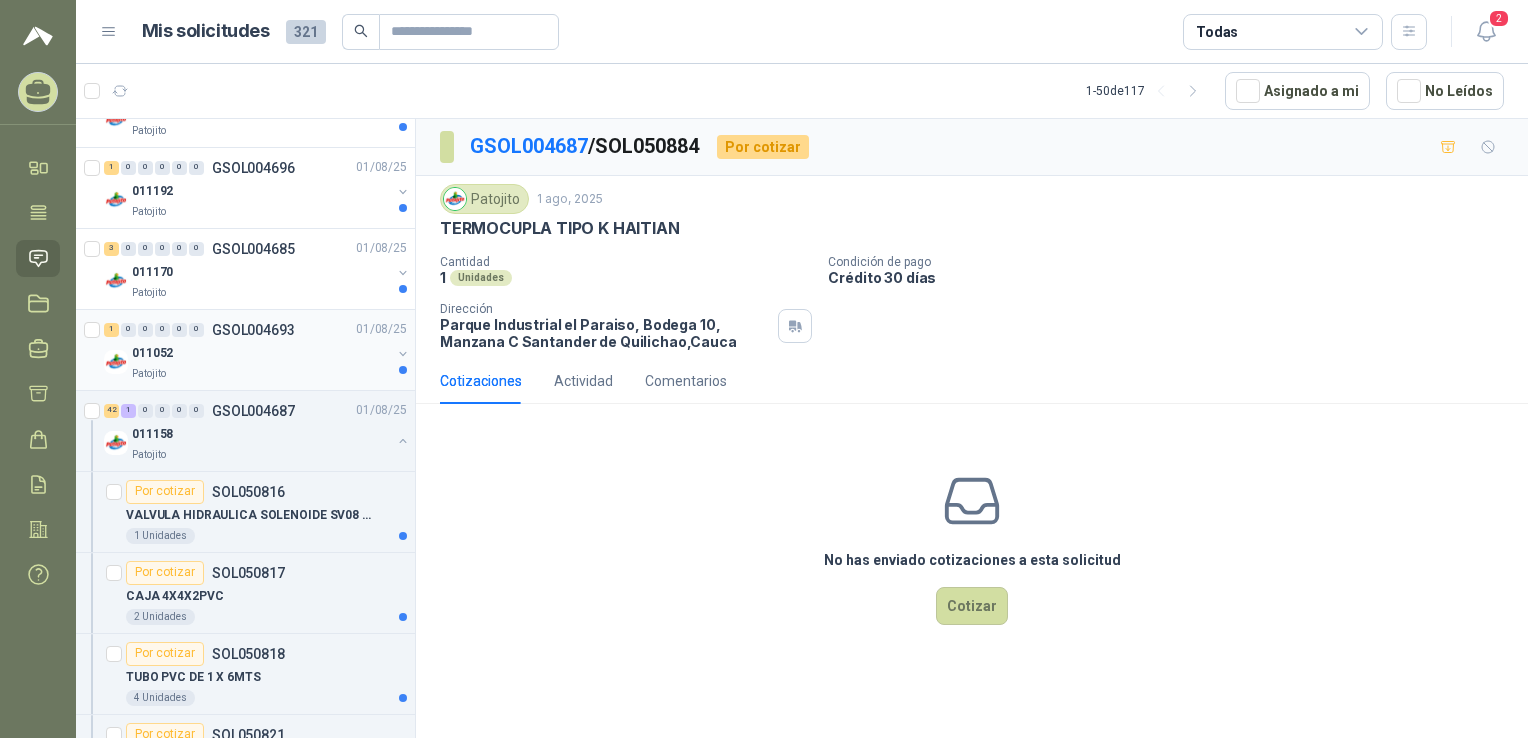 click on "GSOL004693" at bounding box center (253, 330) 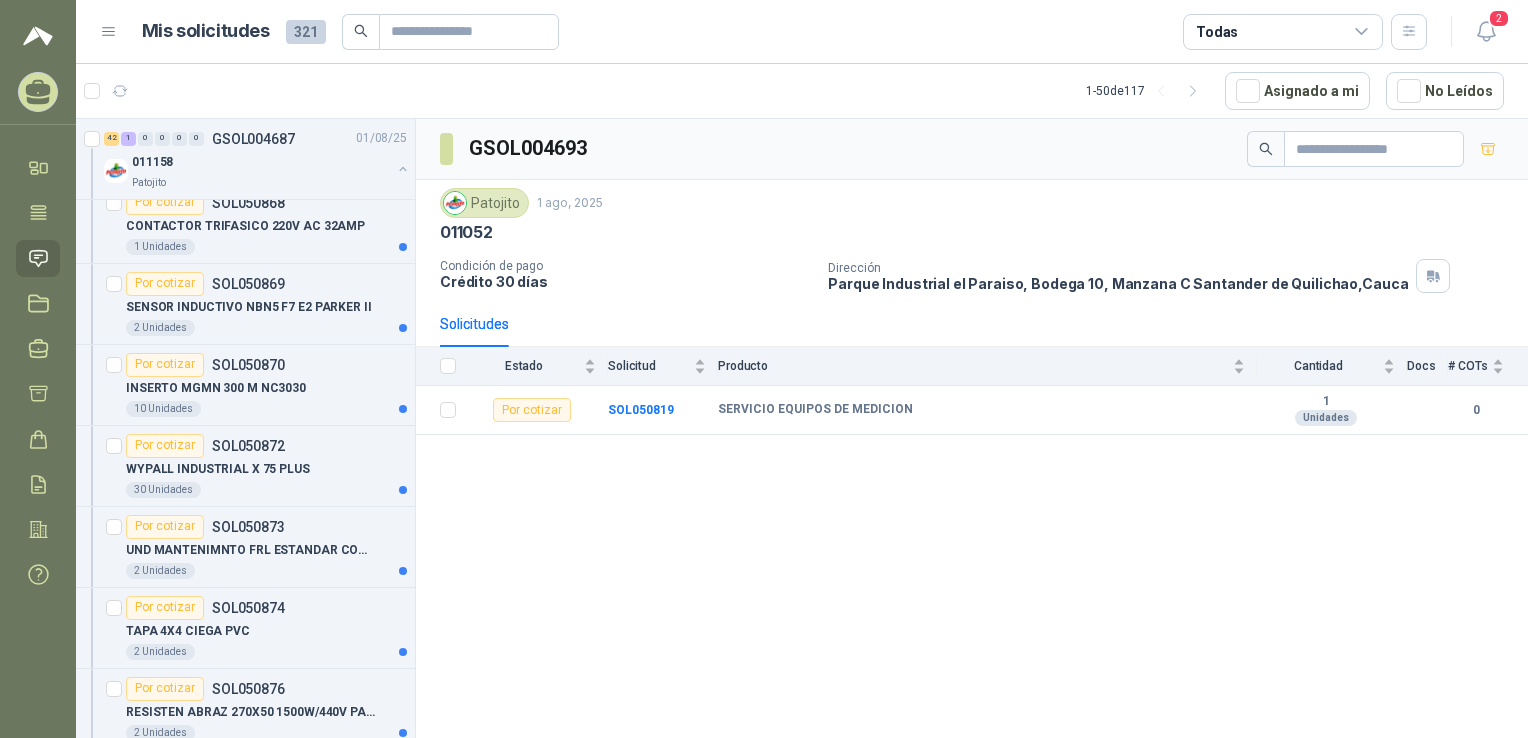 scroll, scrollTop: 9474, scrollLeft: 0, axis: vertical 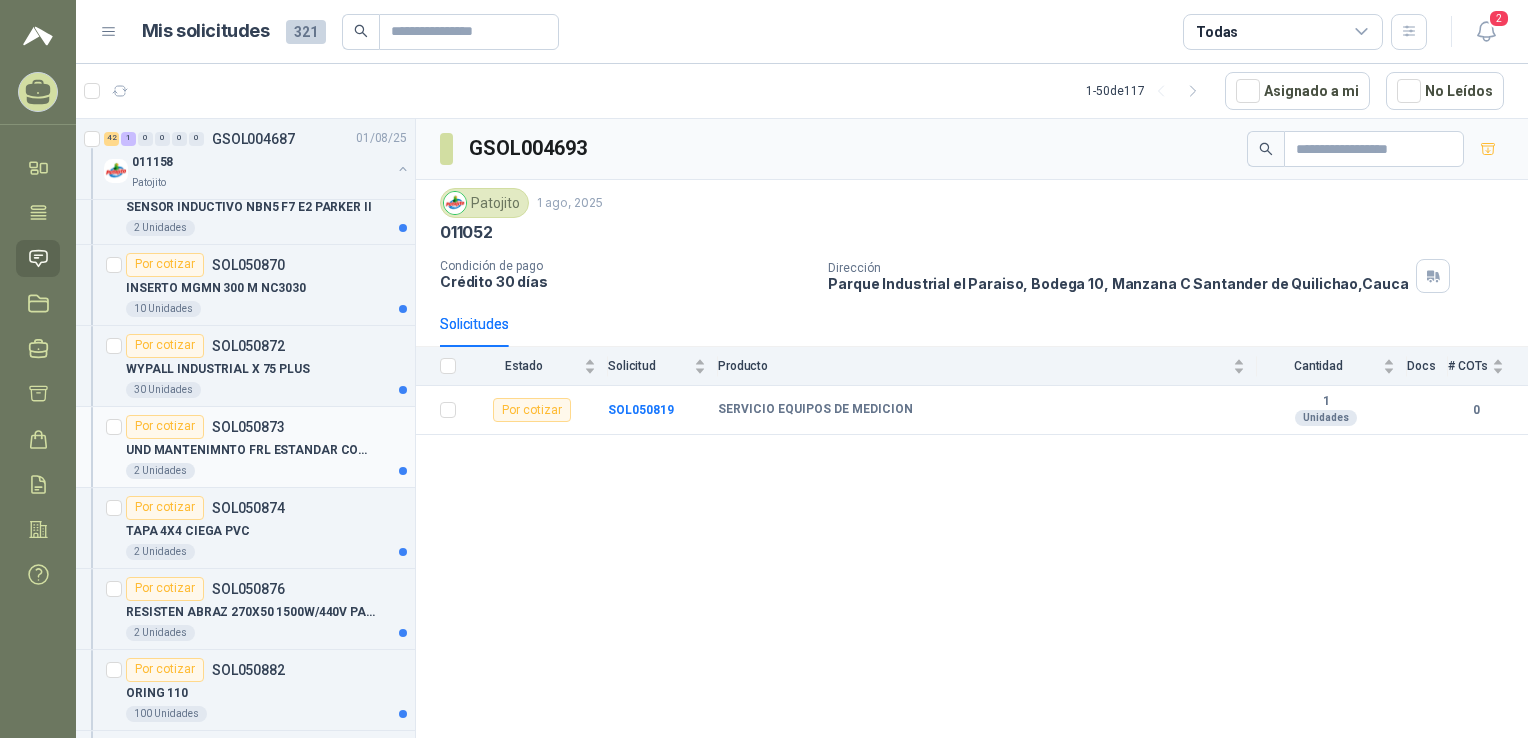 click on "Por cotizar SOL050873" at bounding box center [266, 427] 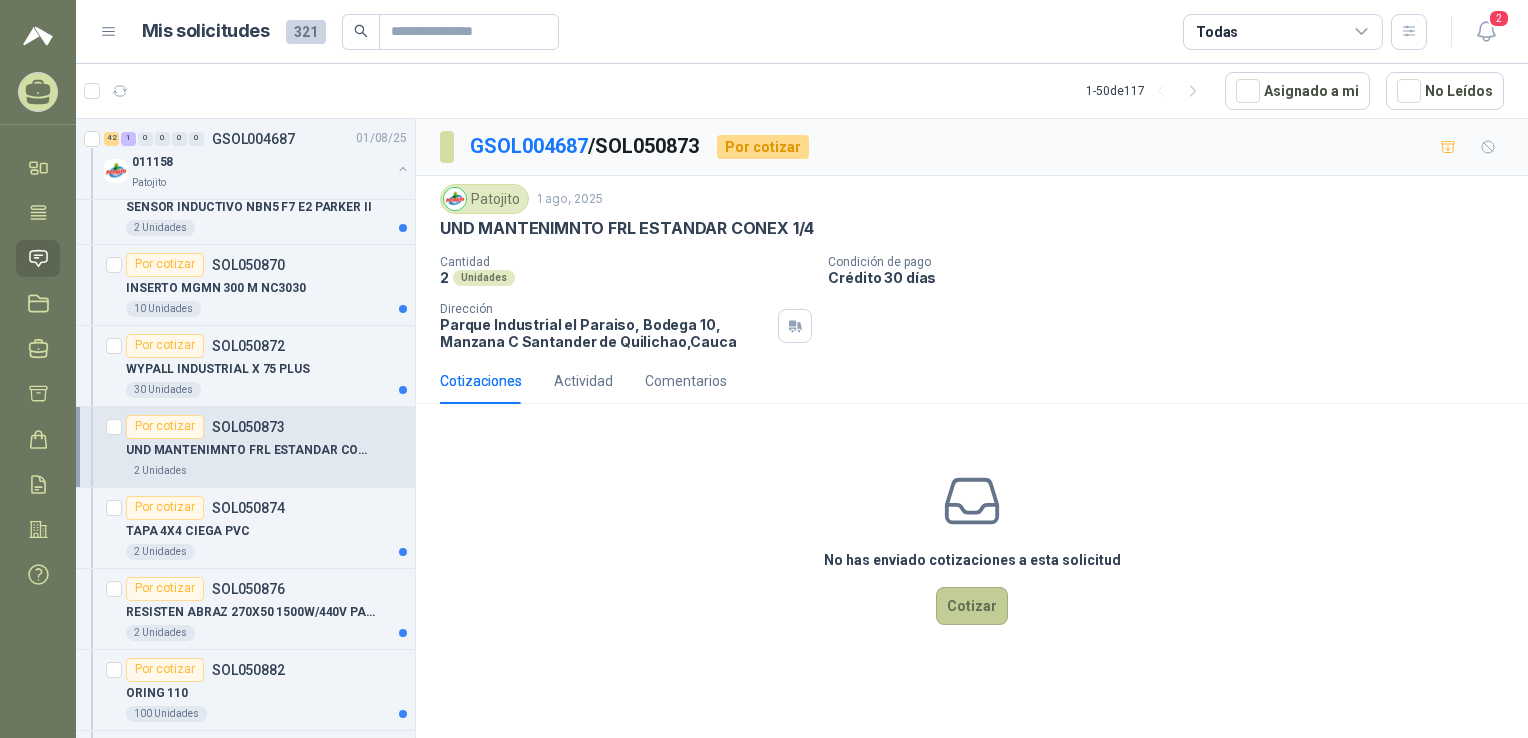 click on "Cotizar" at bounding box center (972, 606) 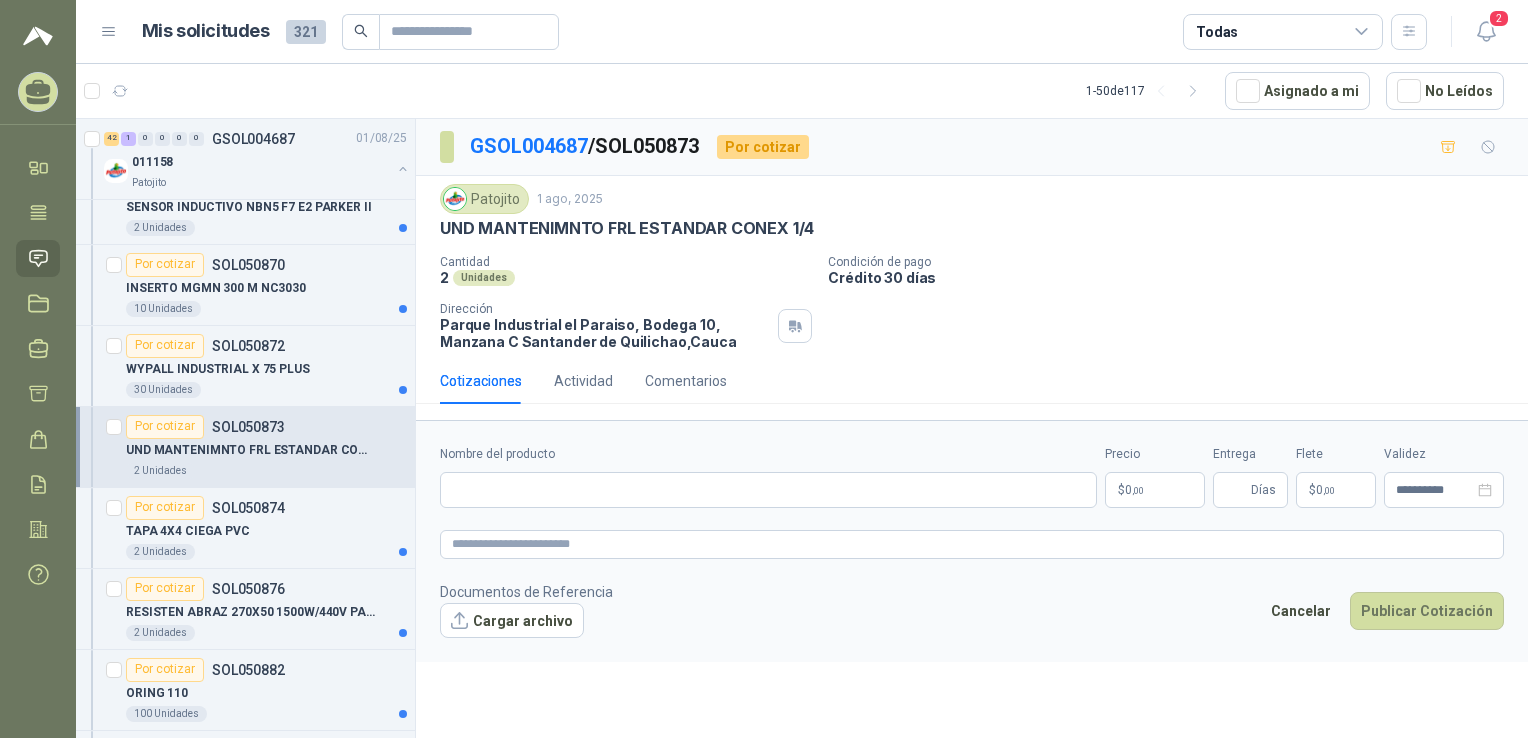 type 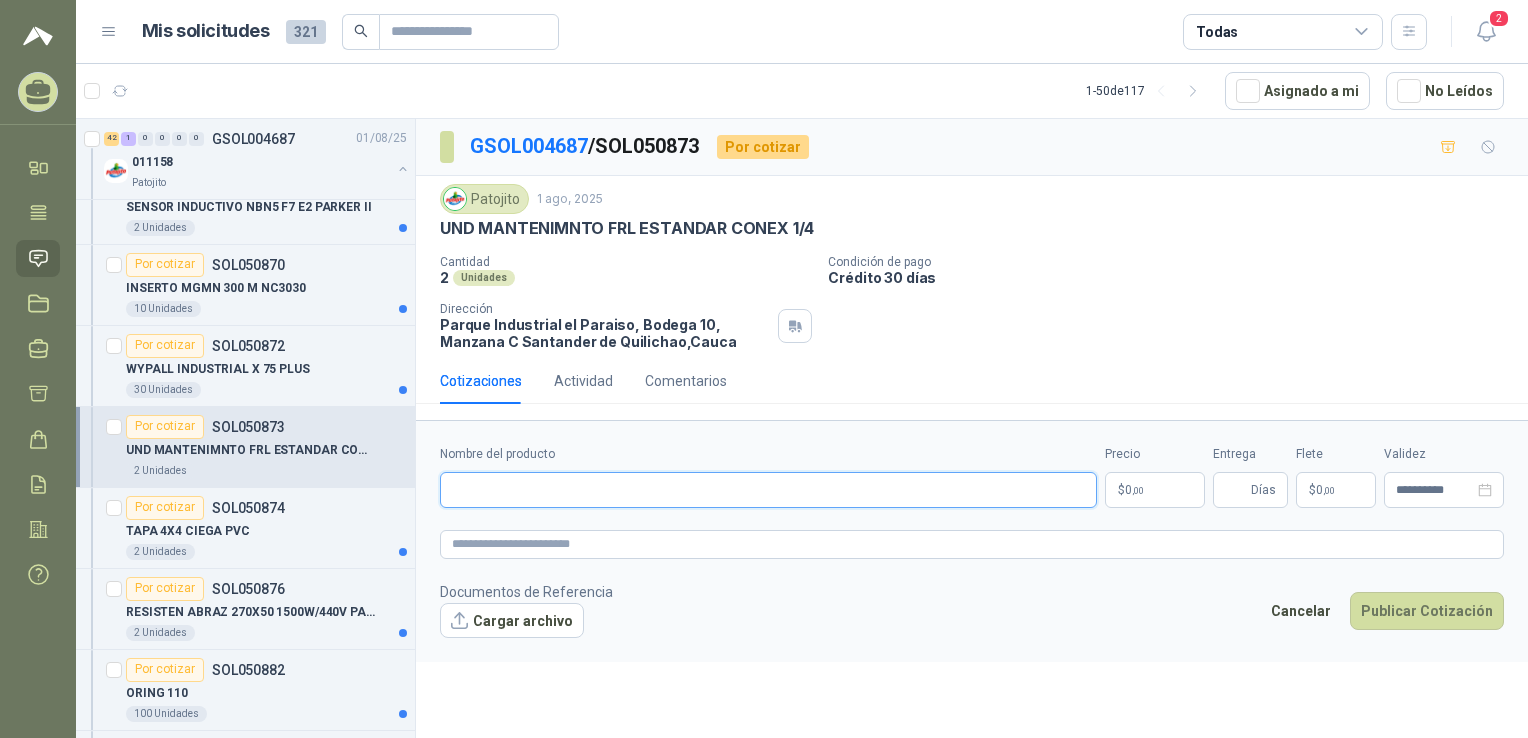 click on "Nombre del producto" at bounding box center (768, 490) 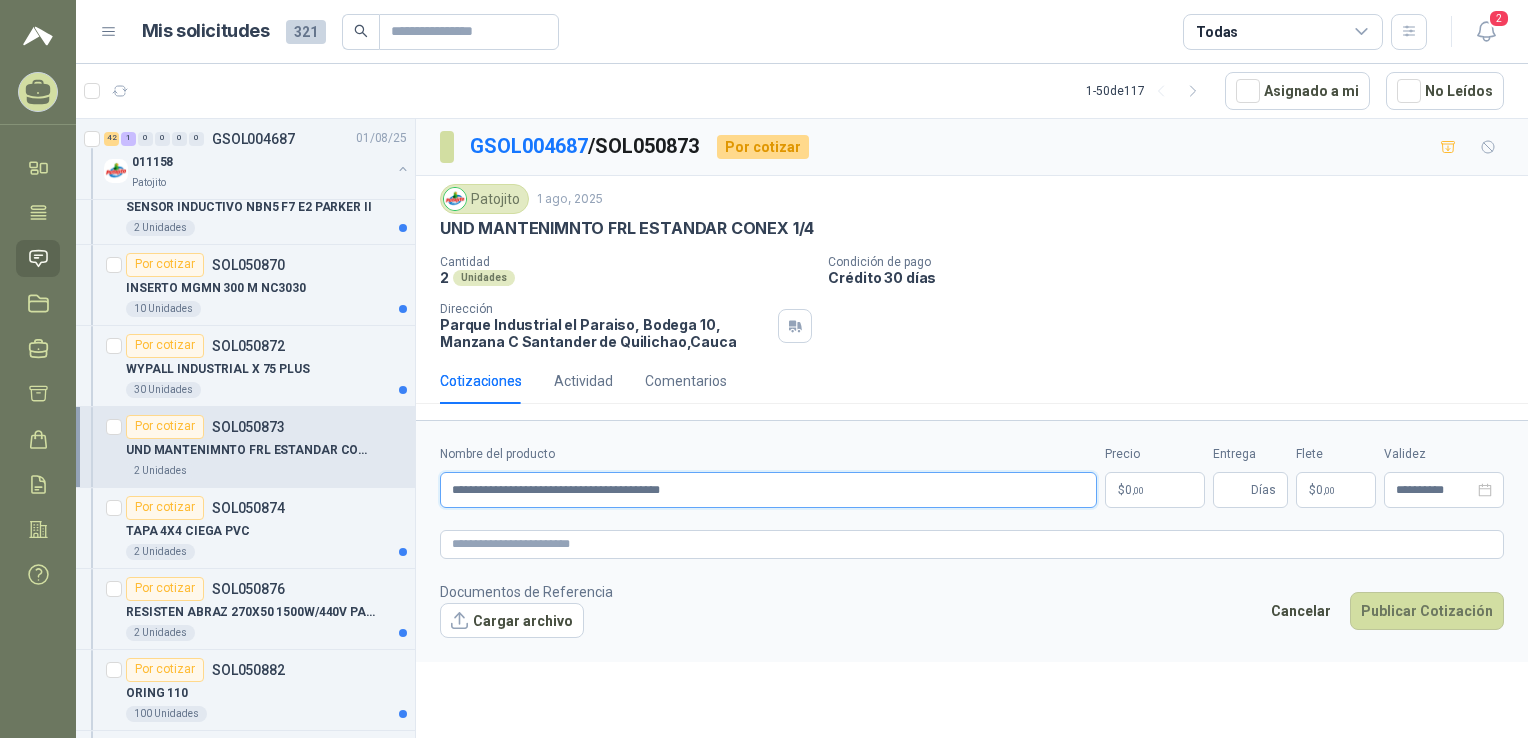 type on "**********" 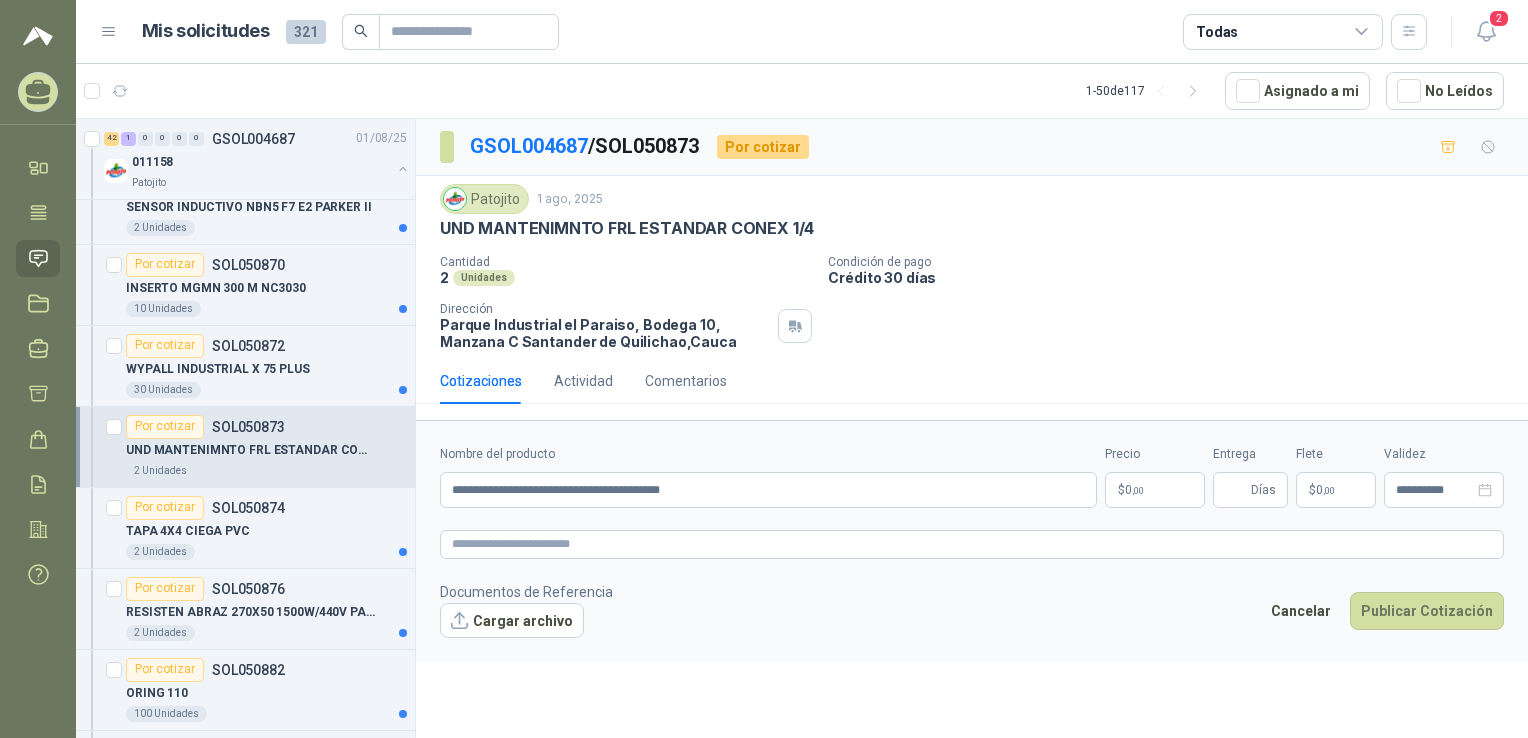 click on ",00" at bounding box center (1138, 490) 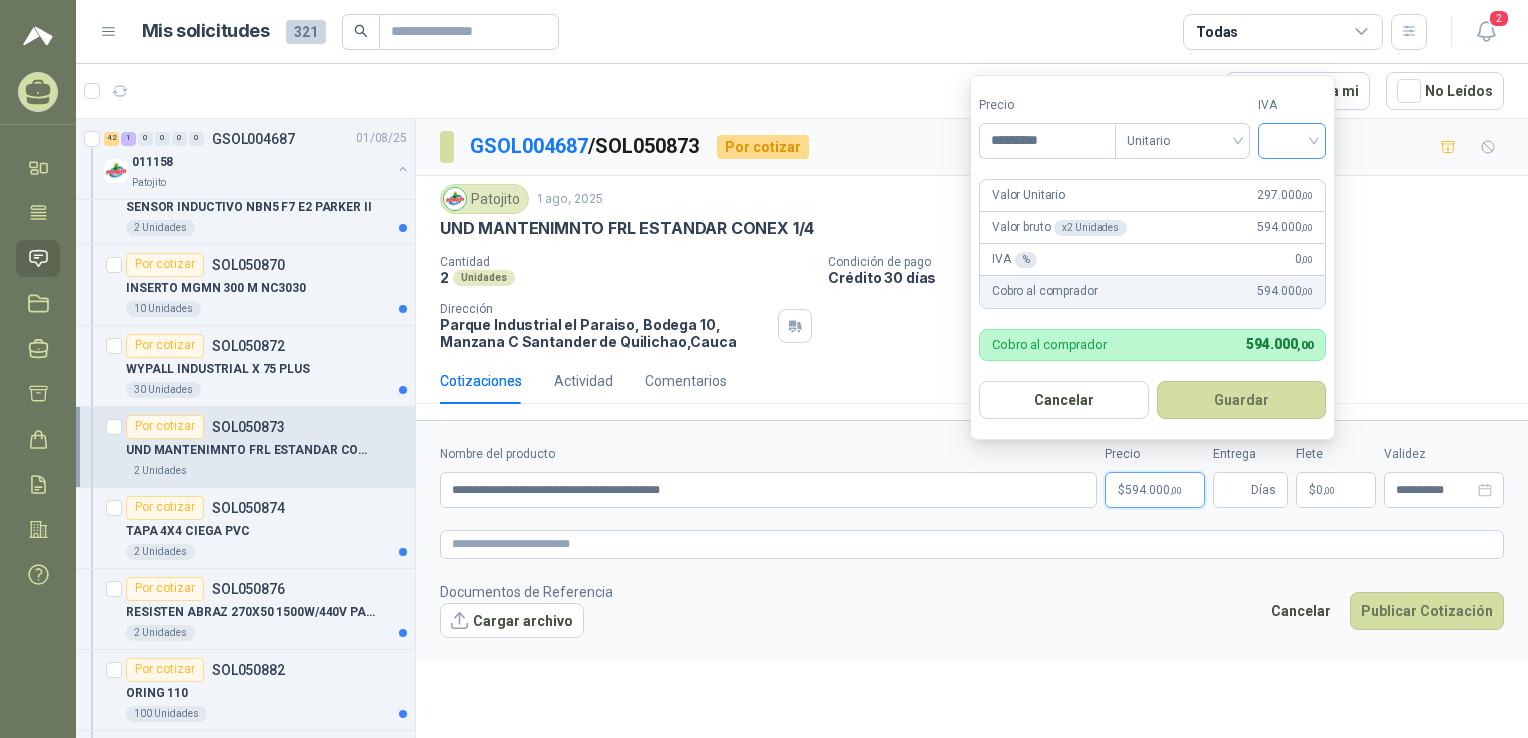 type on "*********" 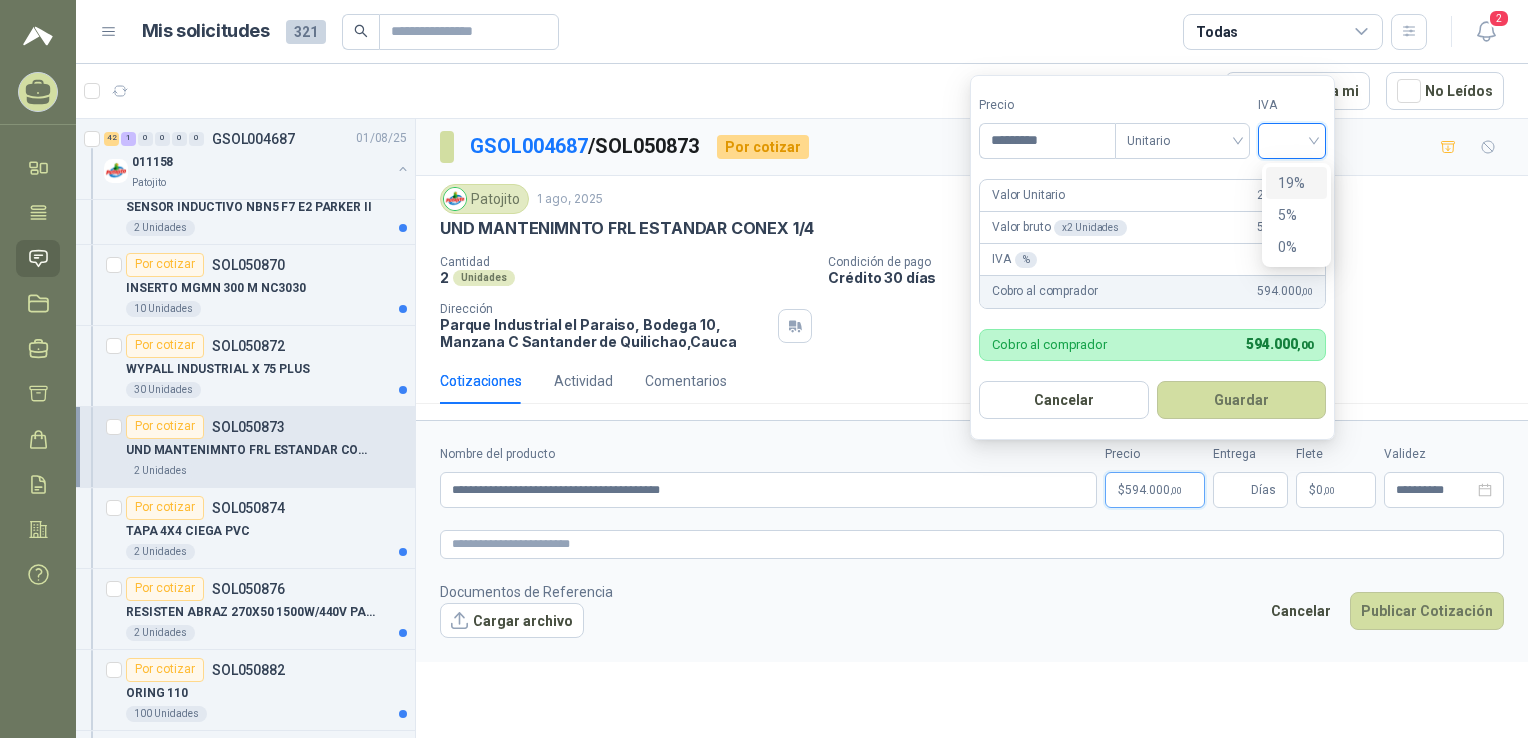 click on "19%" at bounding box center [1296, 183] 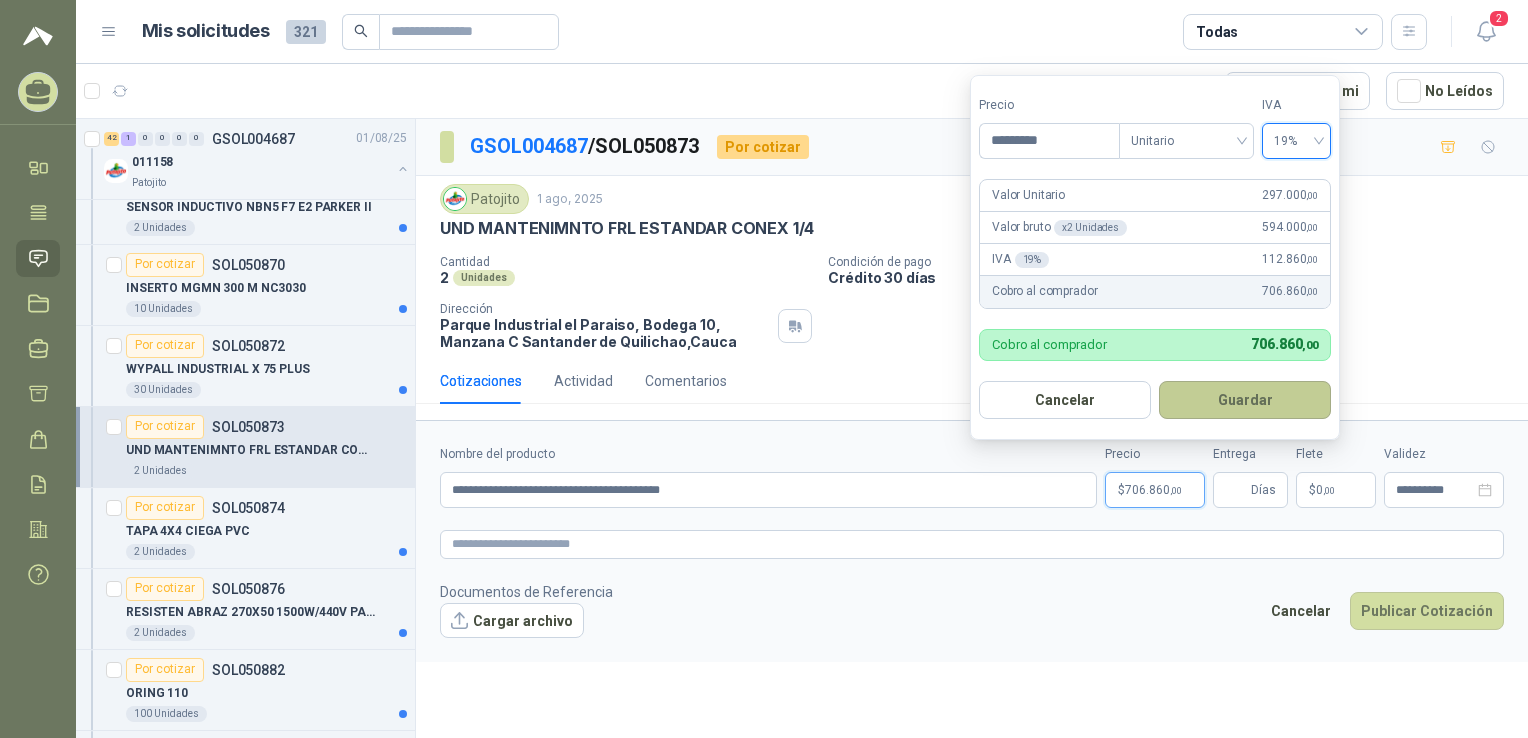 click on "Guardar" at bounding box center (1245, 400) 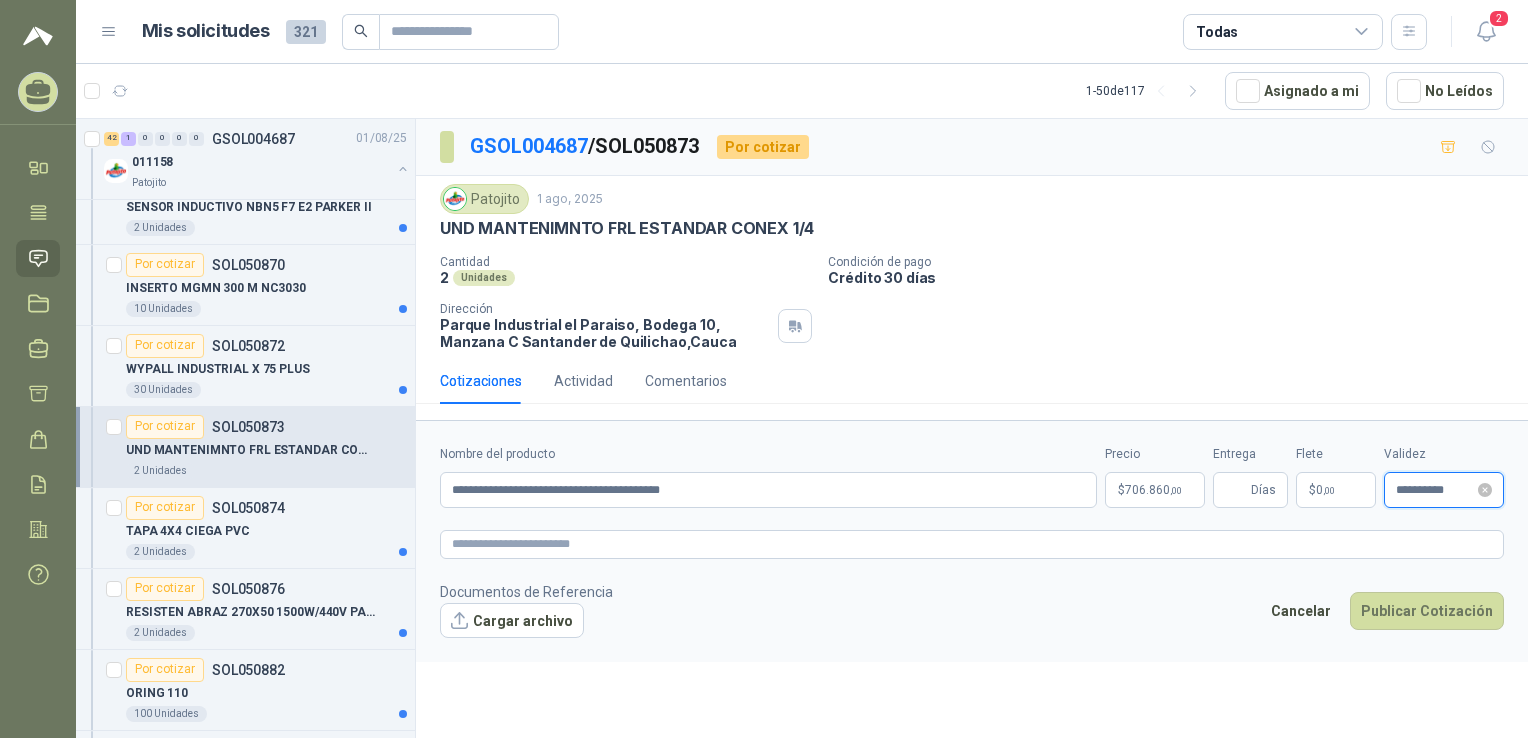 click on "**********" at bounding box center (1435, 490) 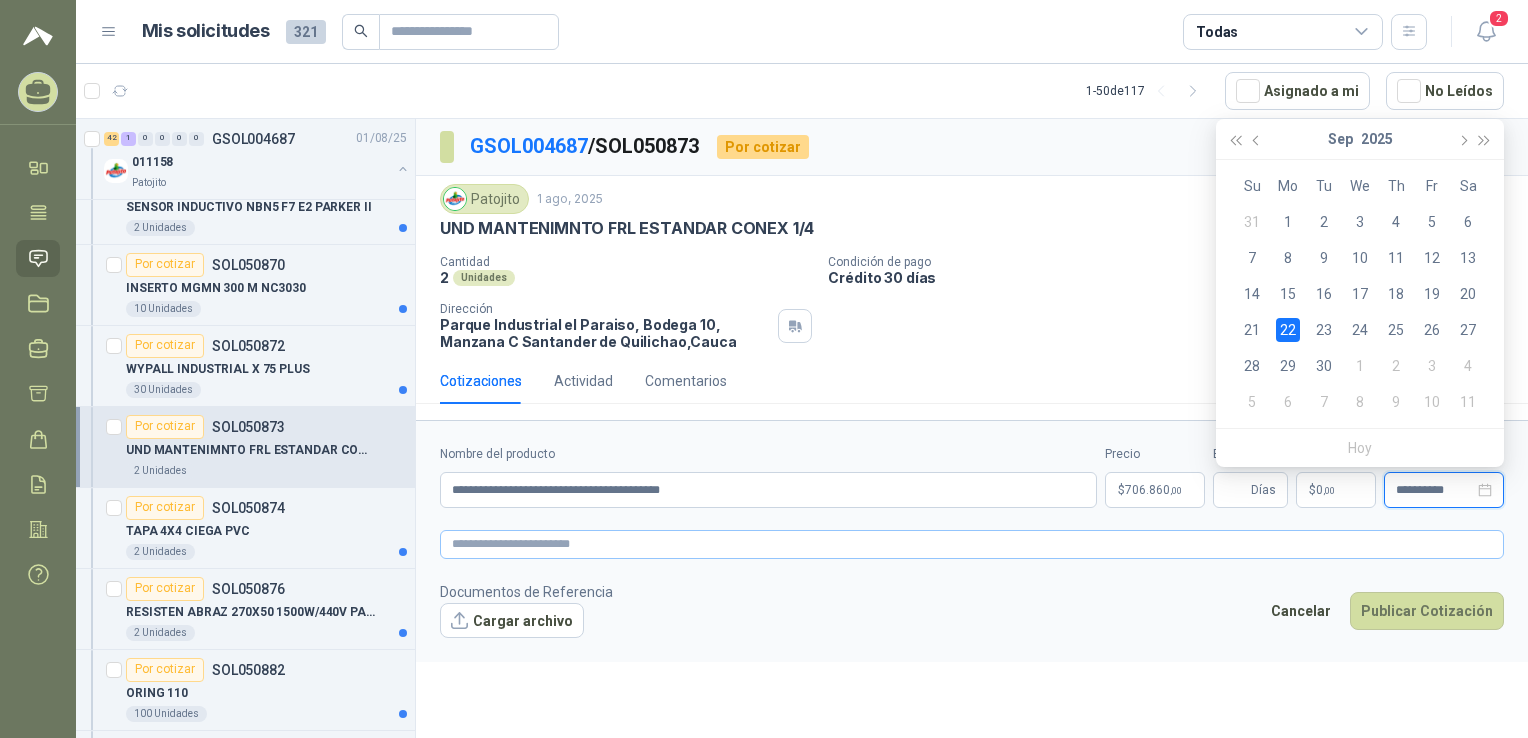 type on "**********" 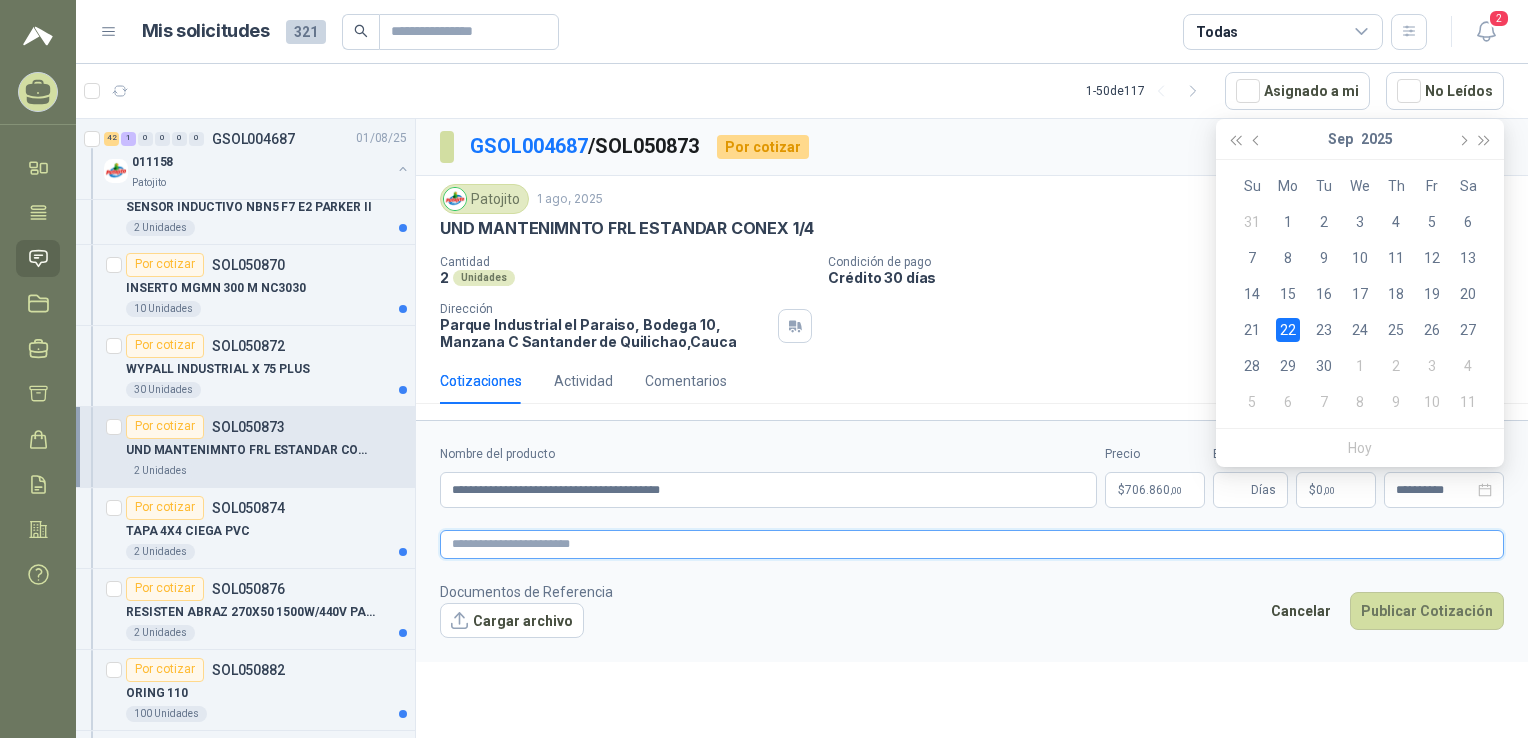 click at bounding box center [972, 544] 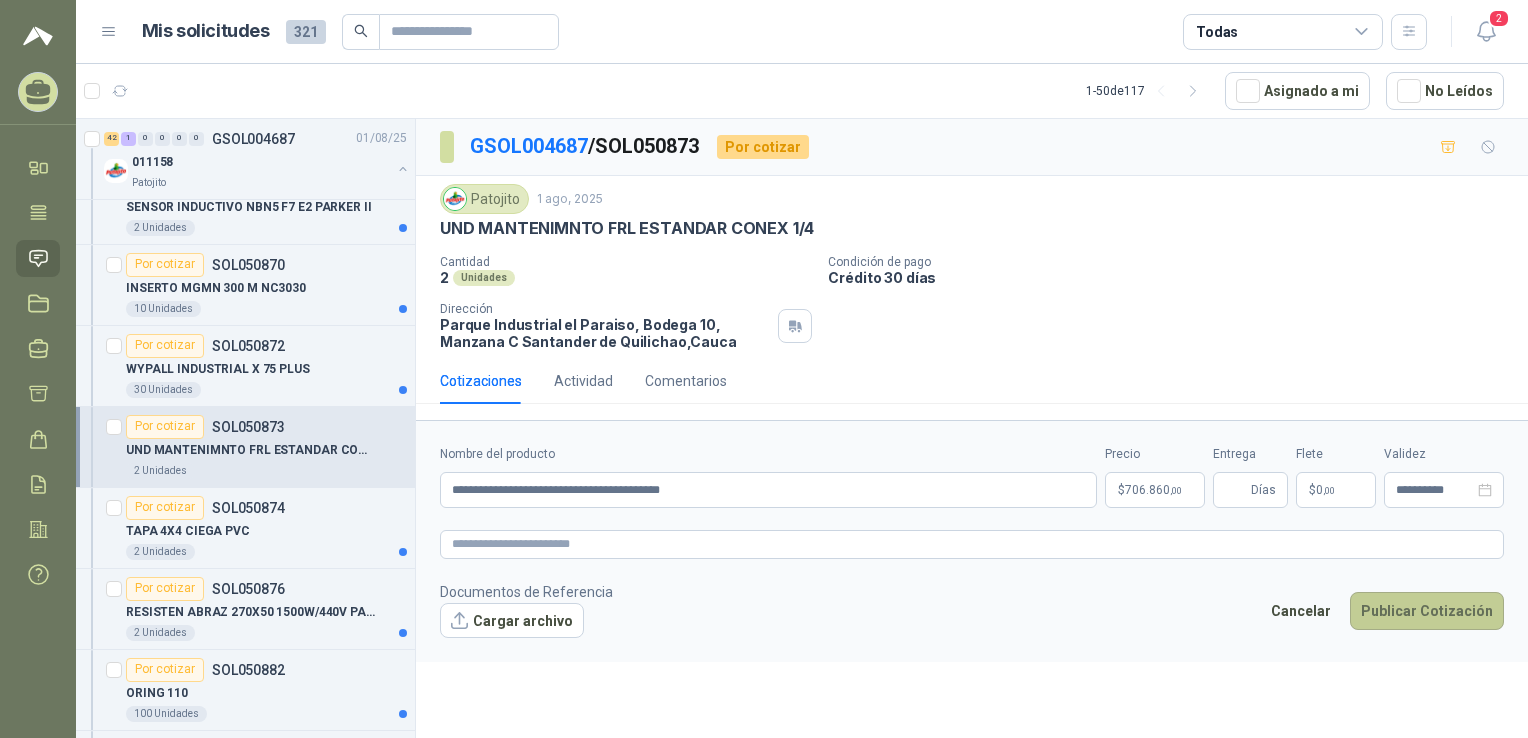 click on "Publicar Cotización" at bounding box center (1427, 611) 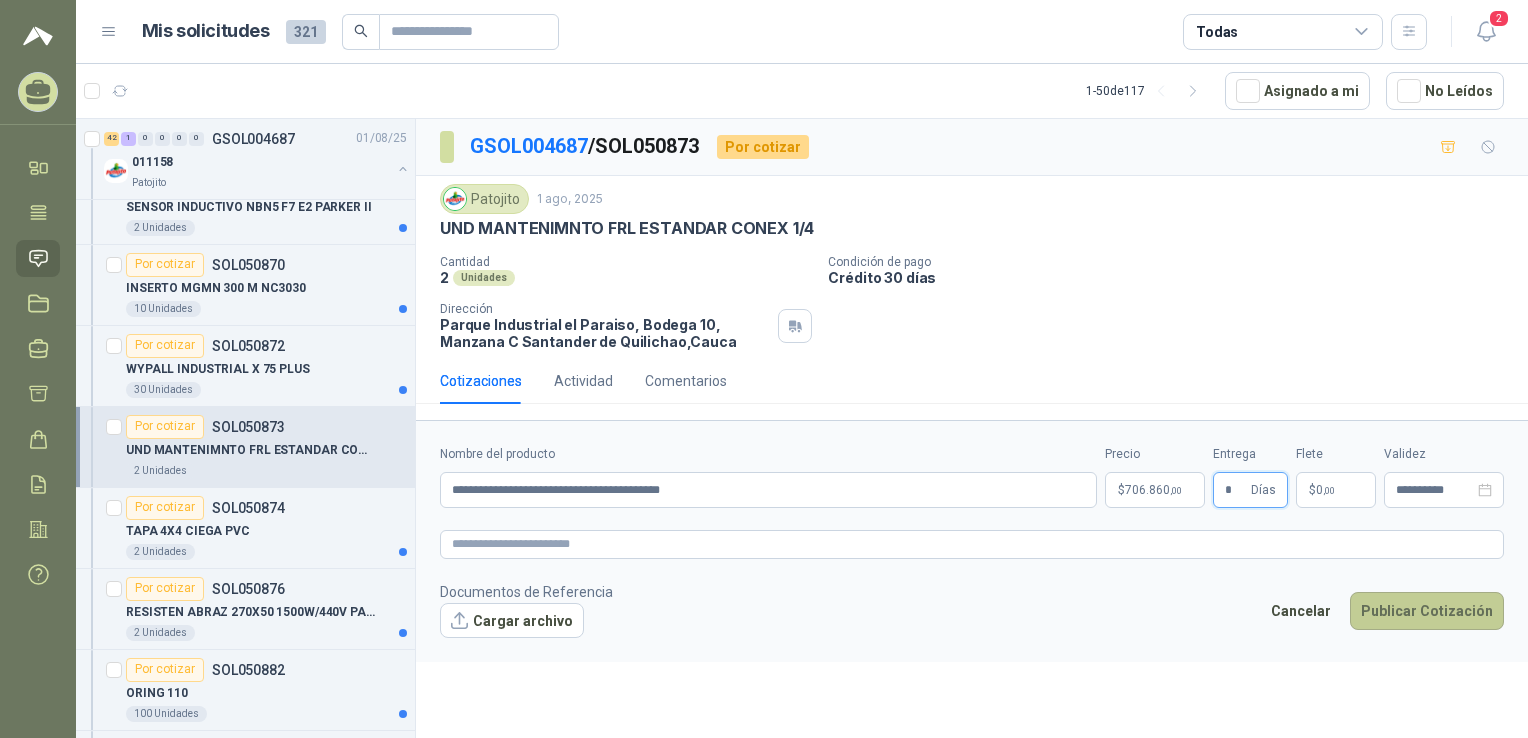 type on "*" 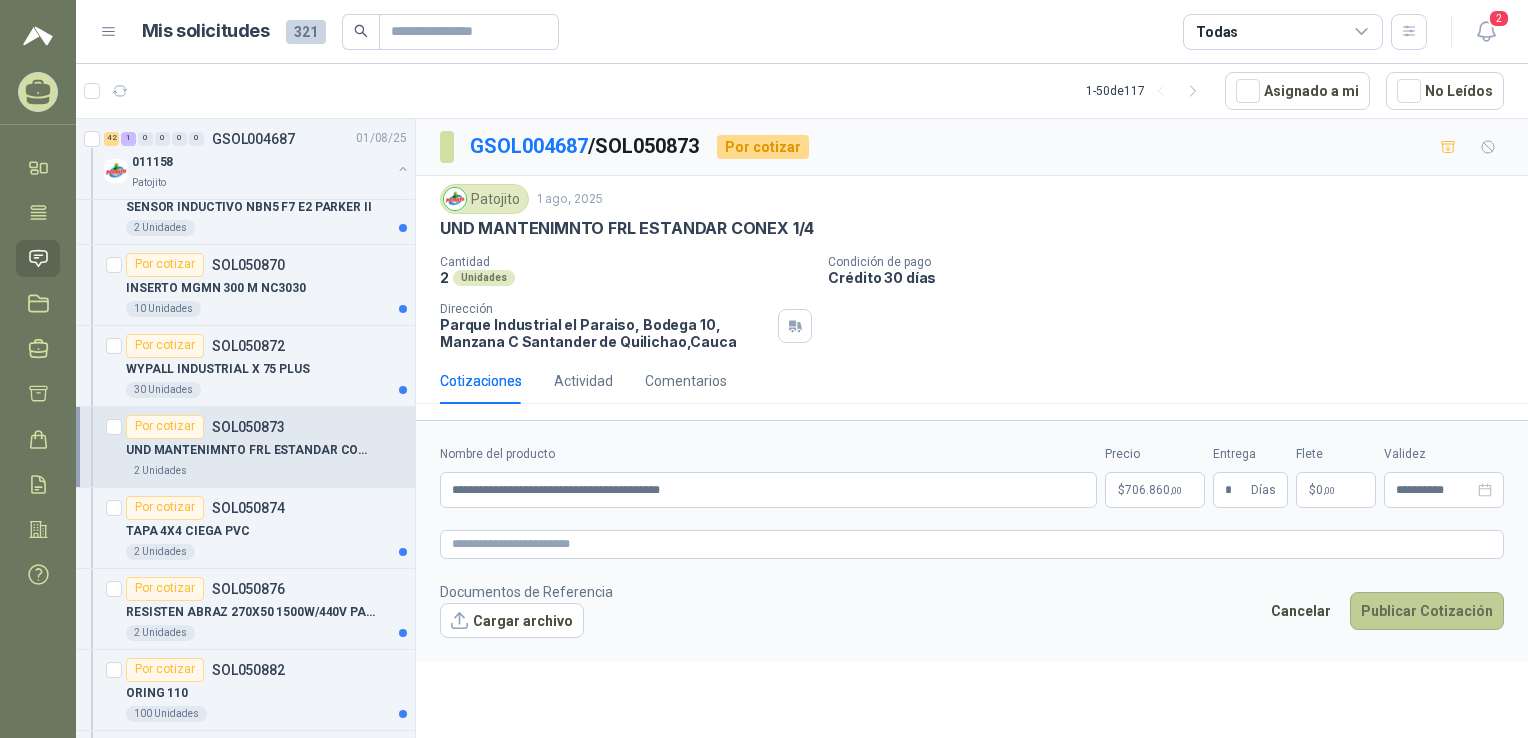 click on "Publicar Cotización" at bounding box center [1427, 611] 